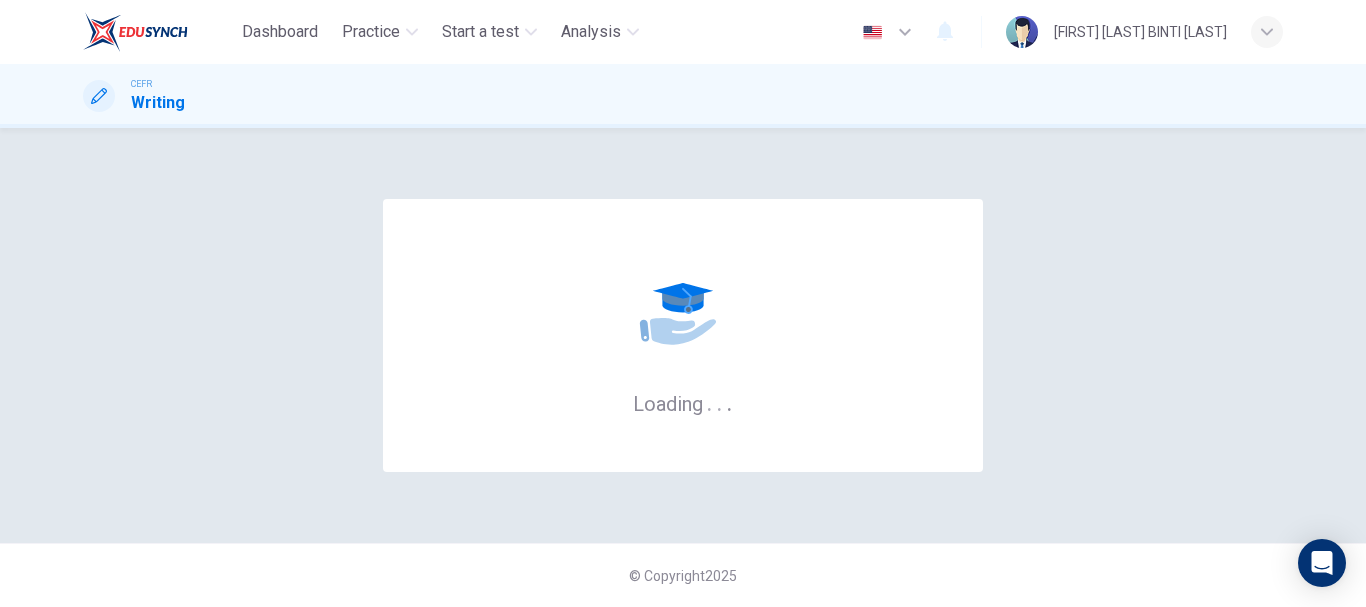 scroll, scrollTop: 0, scrollLeft: 0, axis: both 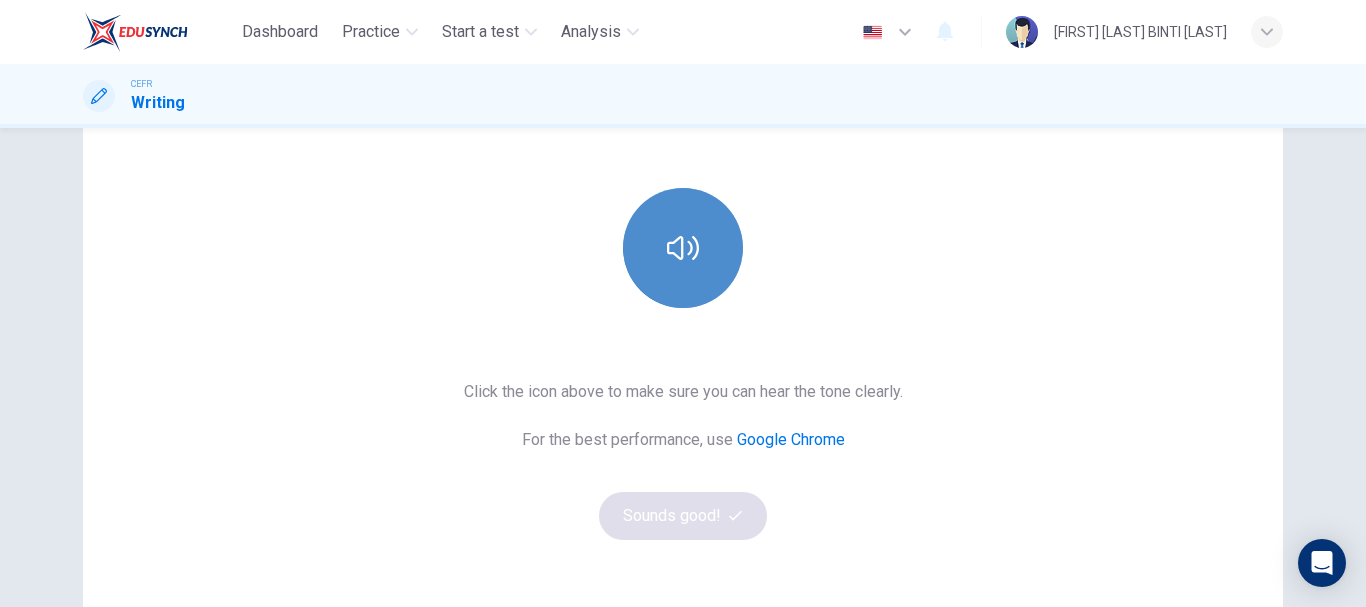 click at bounding box center (683, 248) 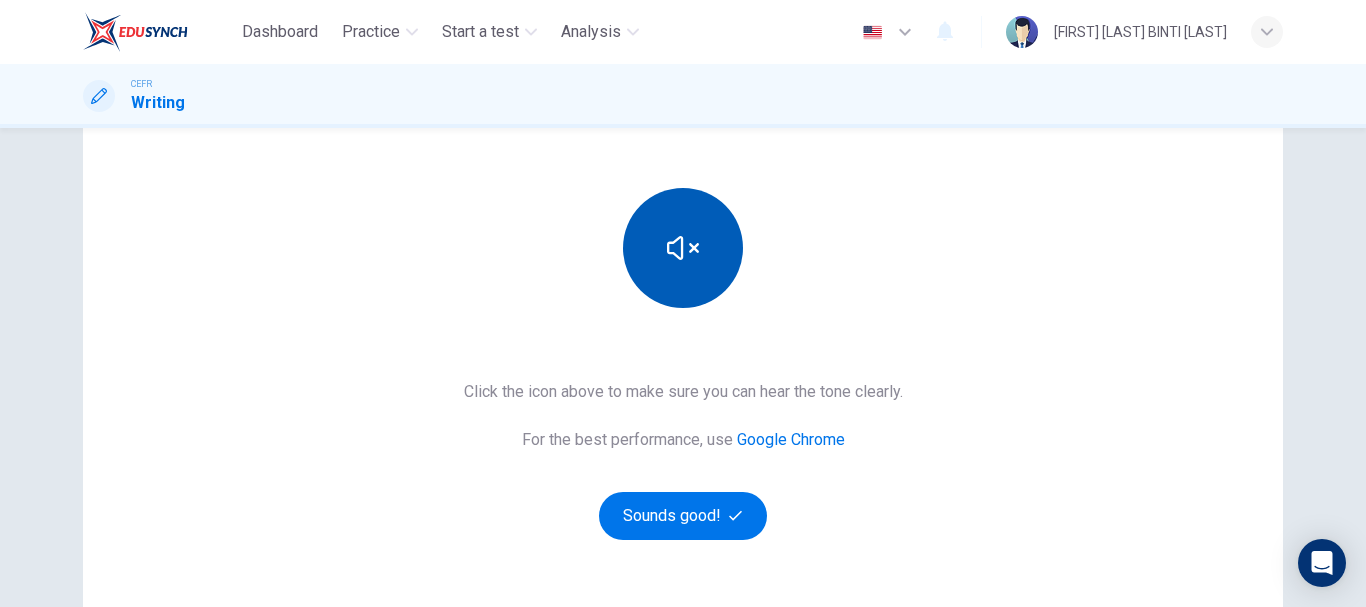 click at bounding box center (683, 248) 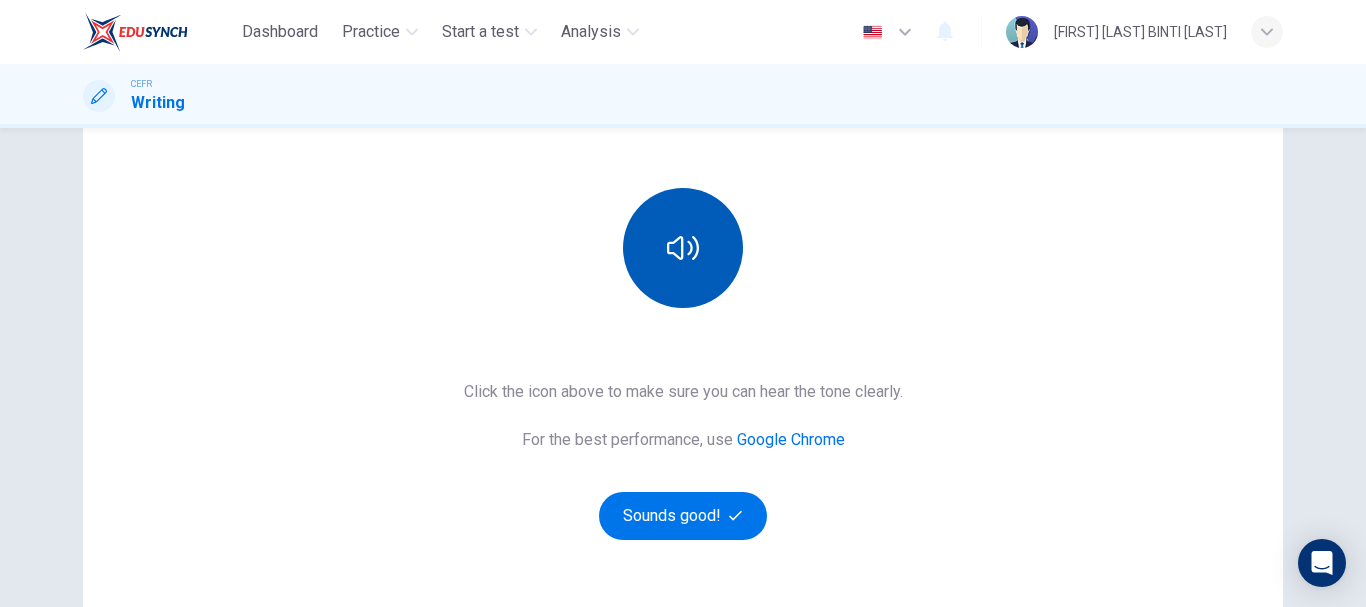 click at bounding box center (683, 248) 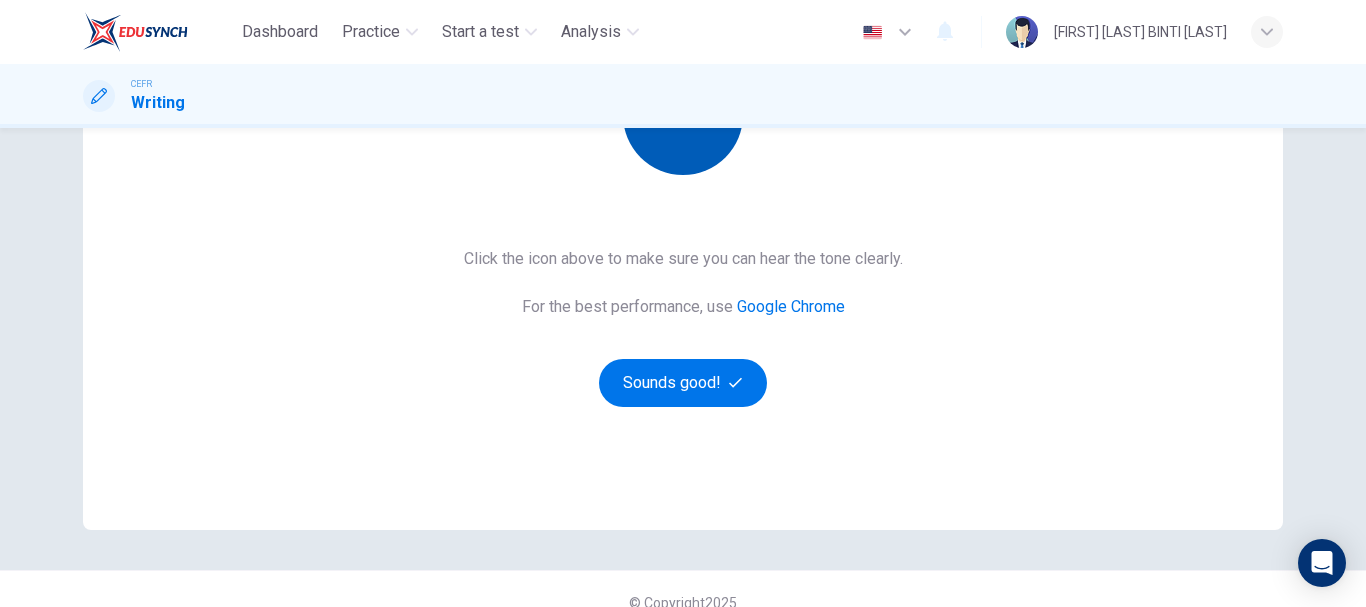 scroll, scrollTop: 360, scrollLeft: 0, axis: vertical 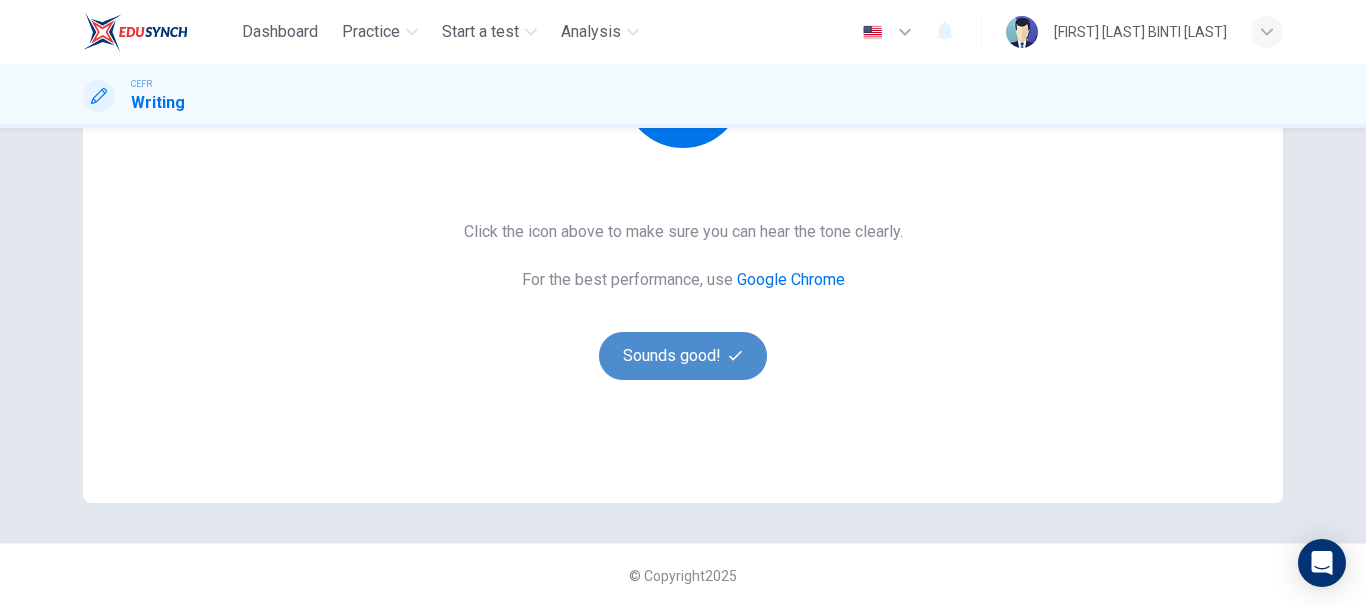 click on "Sounds good!" at bounding box center [683, 356] 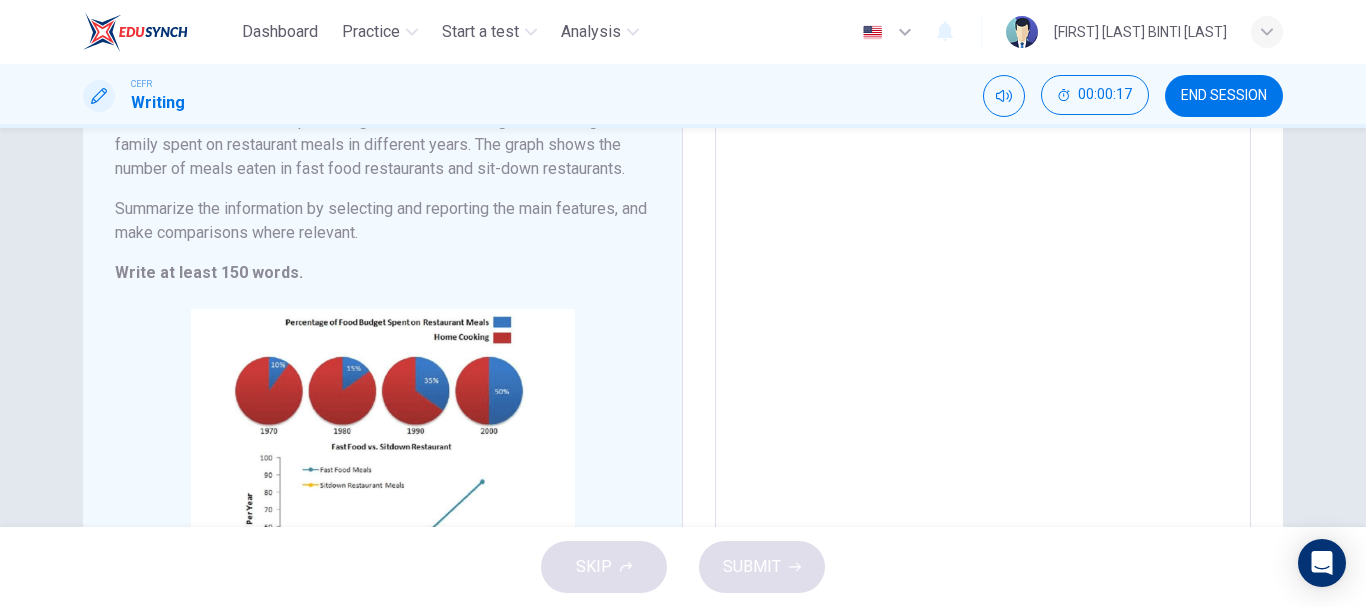 scroll, scrollTop: 160, scrollLeft: 0, axis: vertical 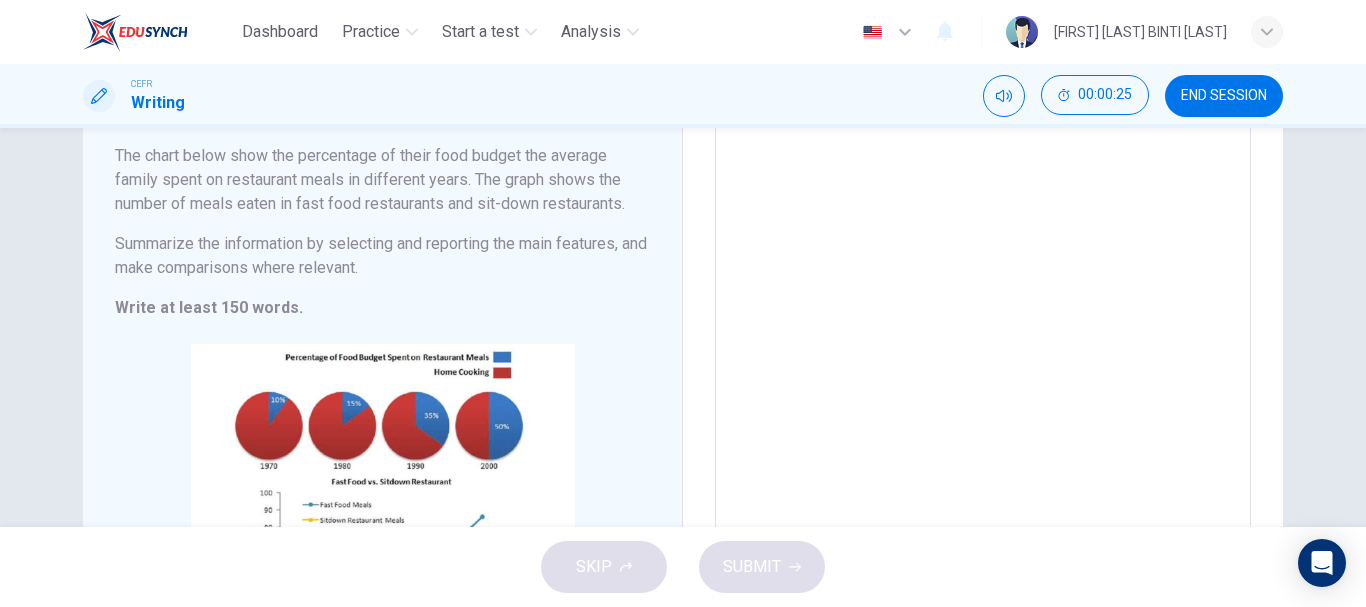 click on "Summarize the information by selecting and reporting the main features, and make comparisons where relevant." at bounding box center [382, 180] 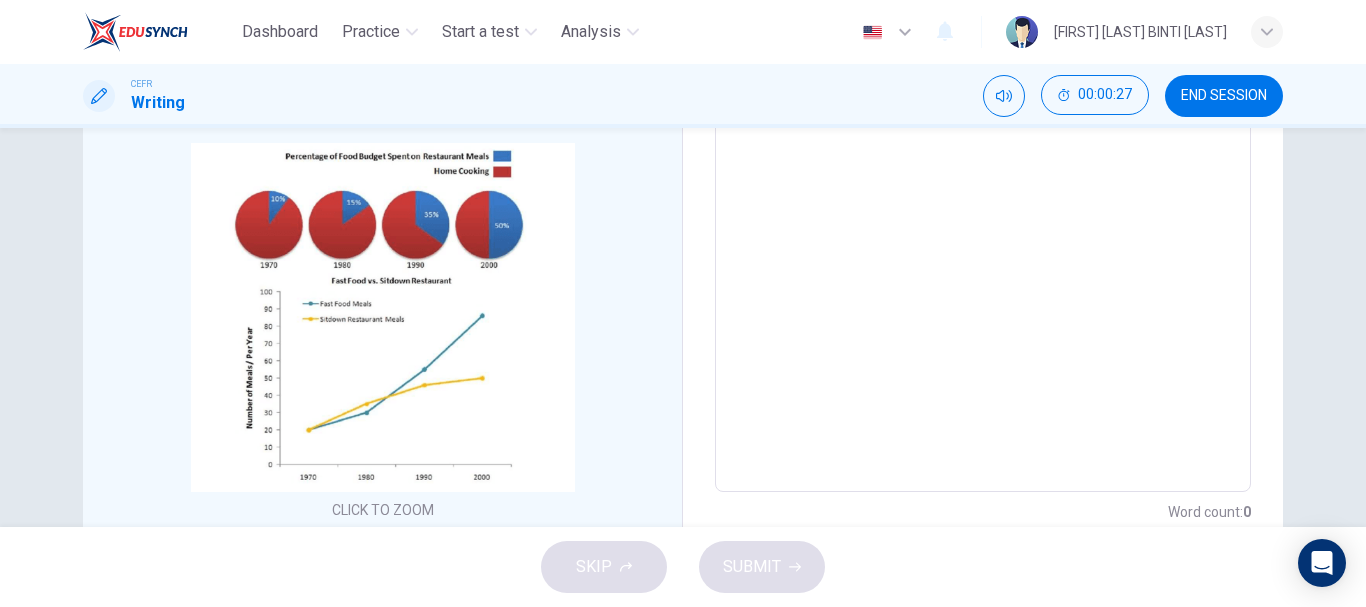 scroll, scrollTop: 362, scrollLeft: 0, axis: vertical 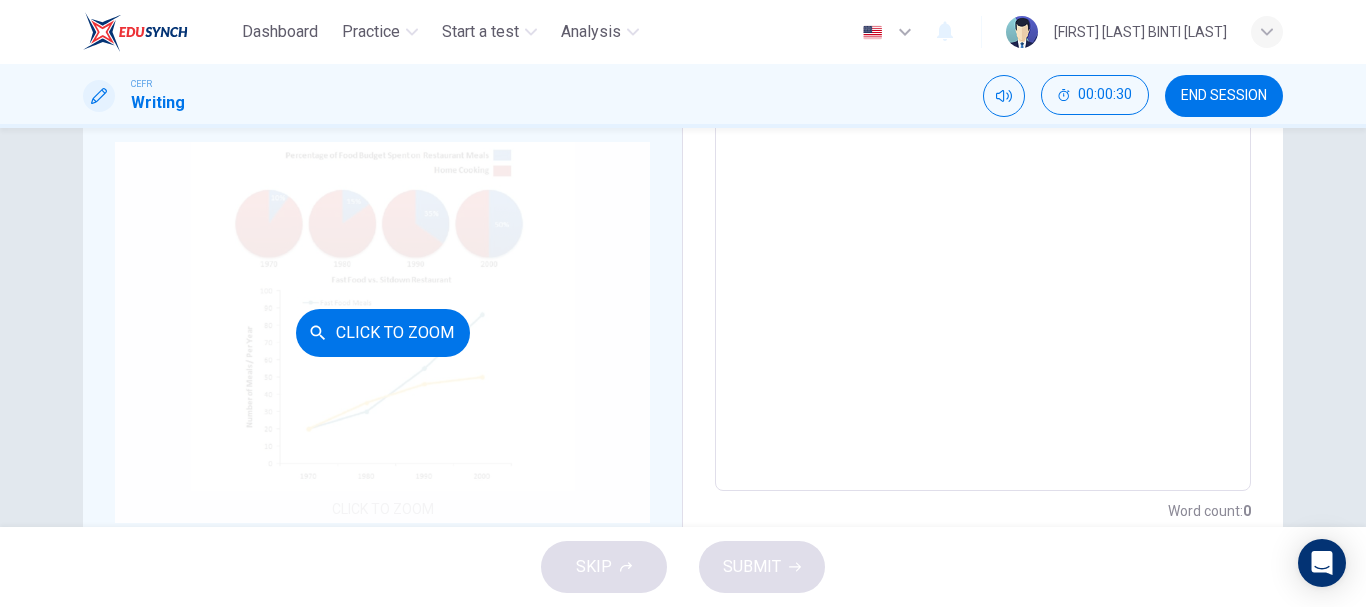 click on "Click to Zoom" at bounding box center (383, 333) 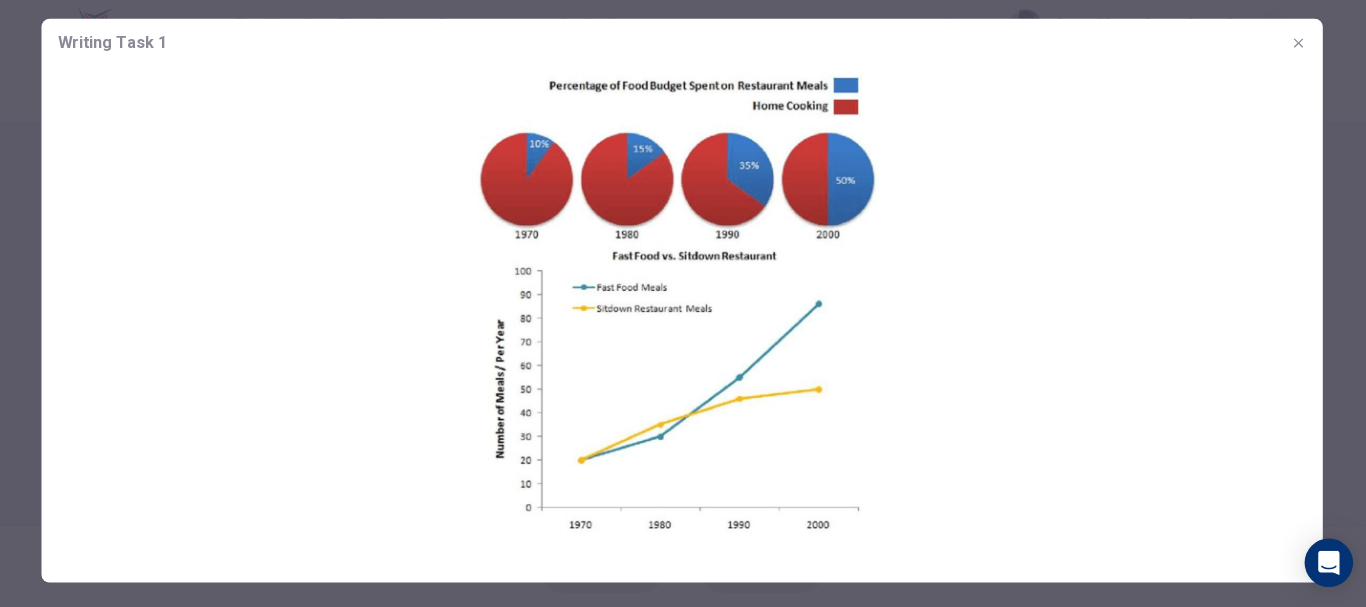 scroll, scrollTop: 0, scrollLeft: 0, axis: both 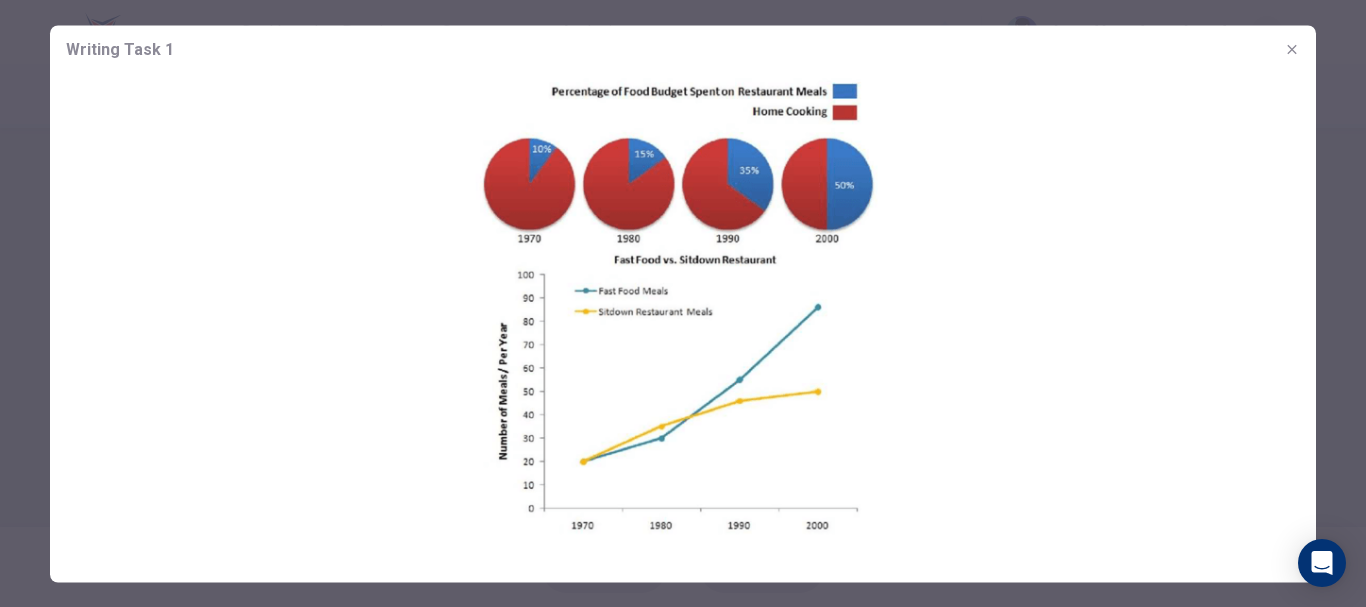 click at bounding box center (1292, 49) 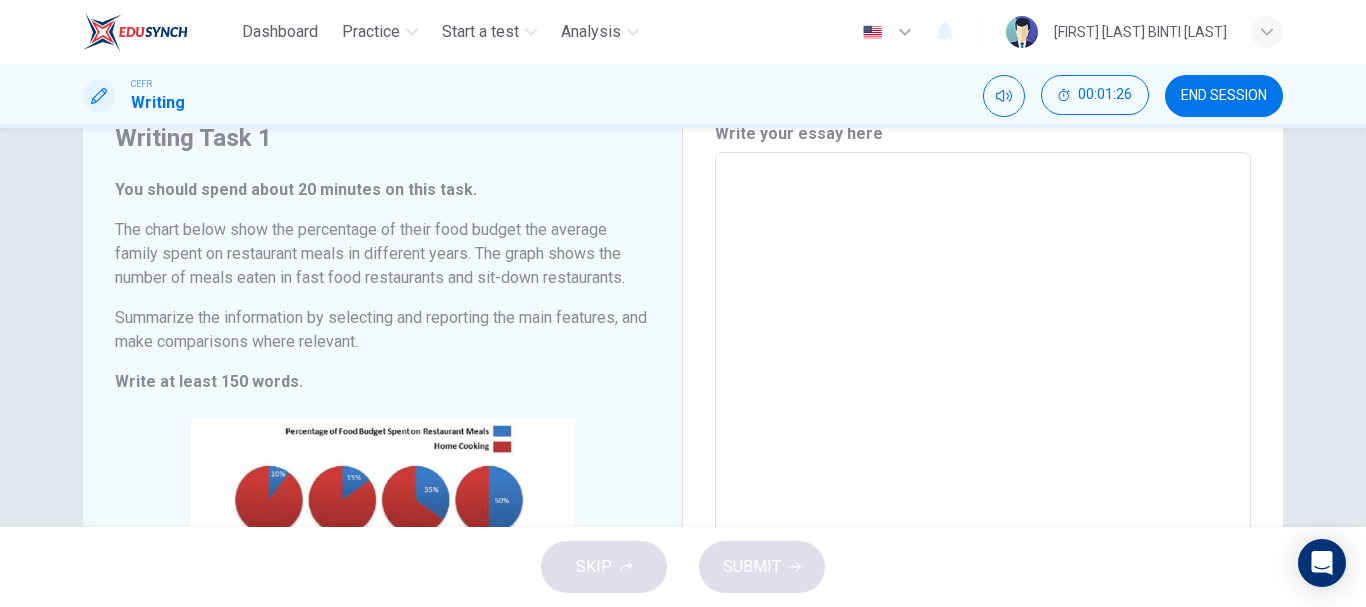 scroll, scrollTop: 78, scrollLeft: 0, axis: vertical 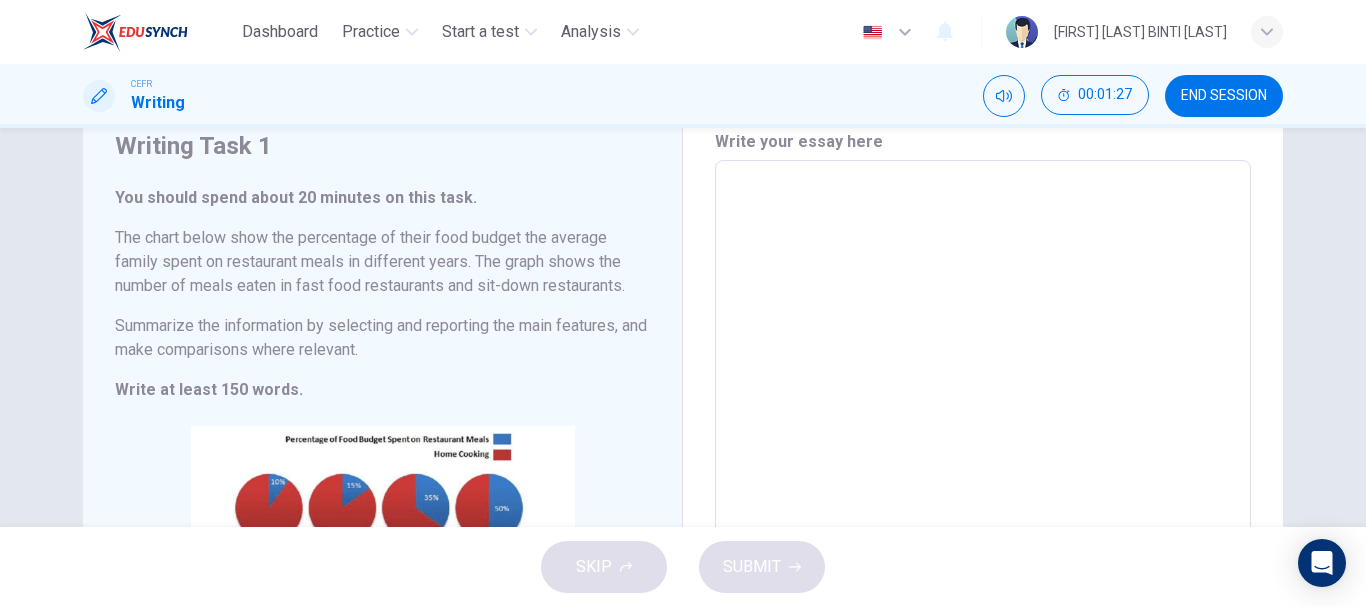 click at bounding box center (983, 468) 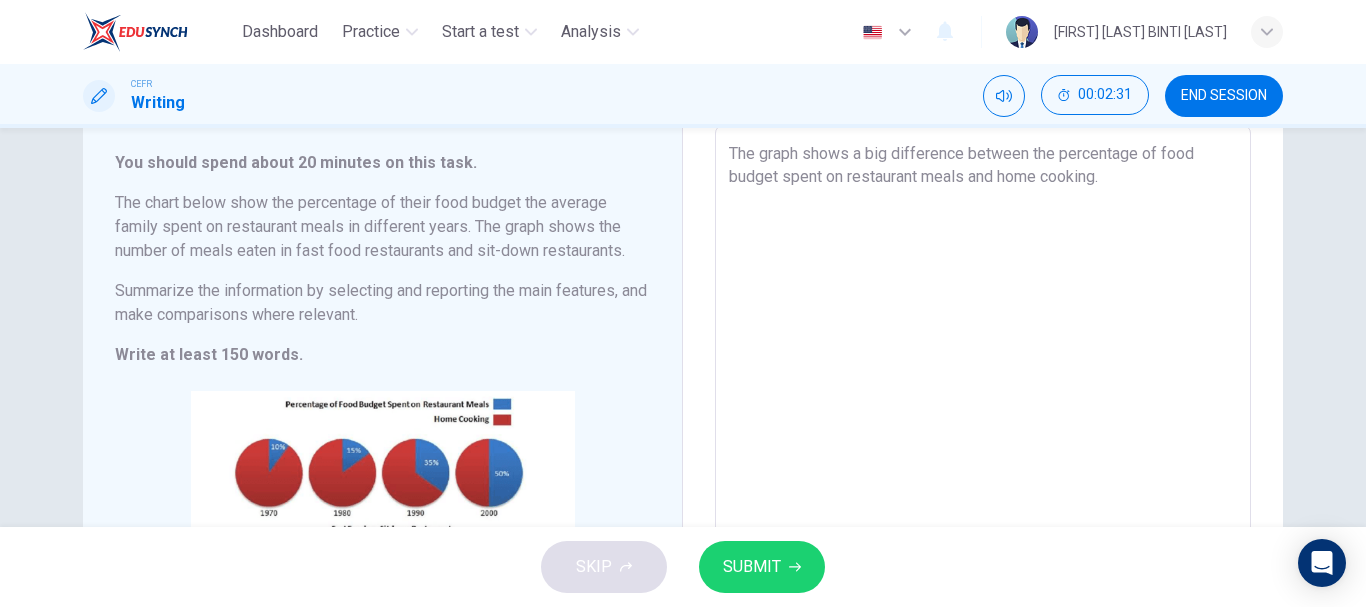 scroll, scrollTop: 126, scrollLeft: 0, axis: vertical 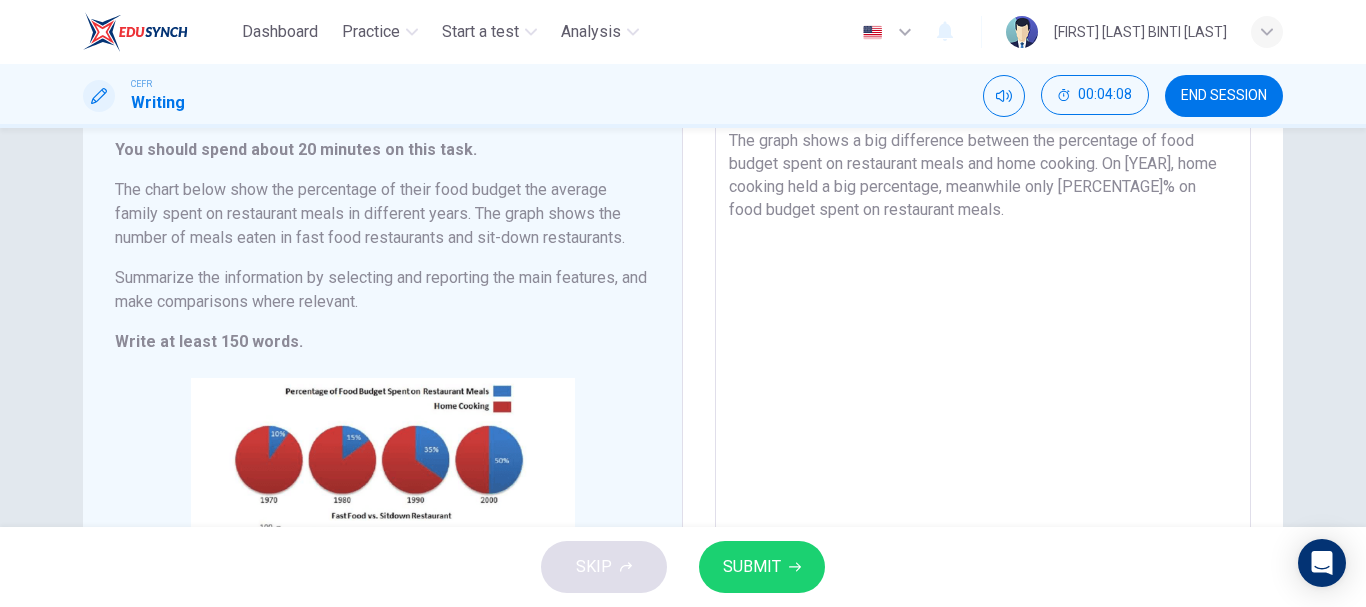 click on "The graph shows a big difference between the percentage of food budget spent on restaurant meals and home cooking. On [YEAR], home cooking held a big percentage, meanwhile only [PERCENTAGE]% on food budget spent on restaurant meals." at bounding box center (983, 420) 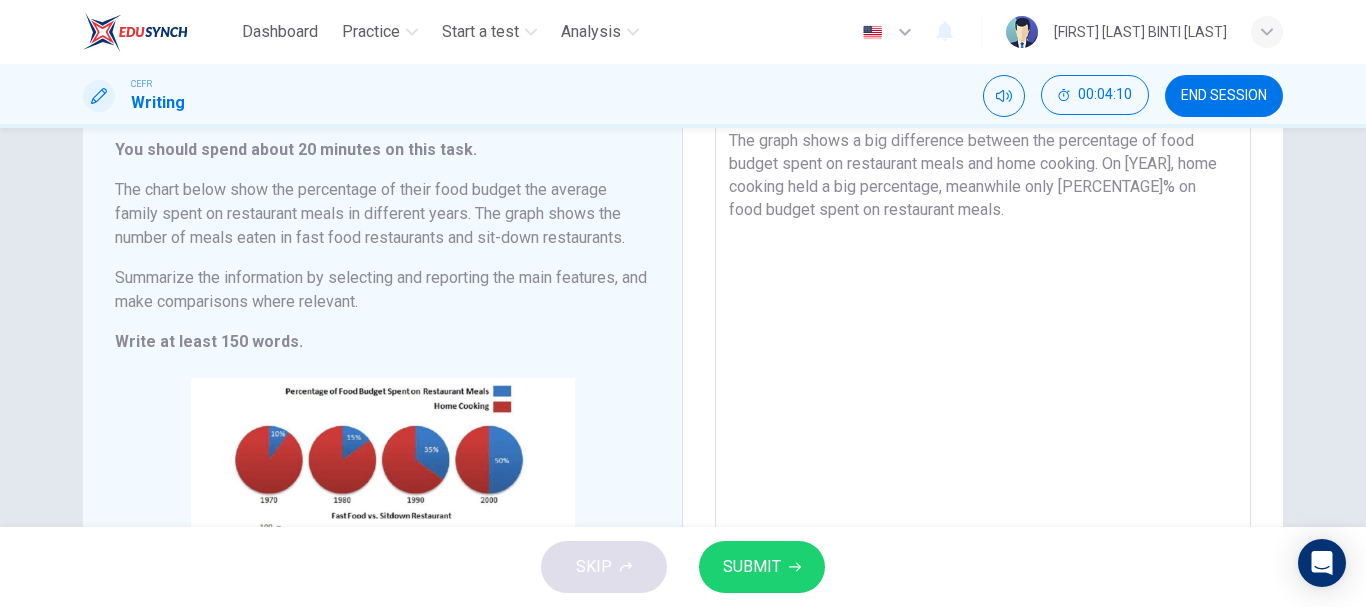 click on "The graph shows a big difference between the percentage of food budget spent on restaurant meals and home cooking. On [YEAR], home cooking held a big percentage, meanwhile only [PERCENTAGE]% on food budget spent on restaurant meals." at bounding box center [983, 420] 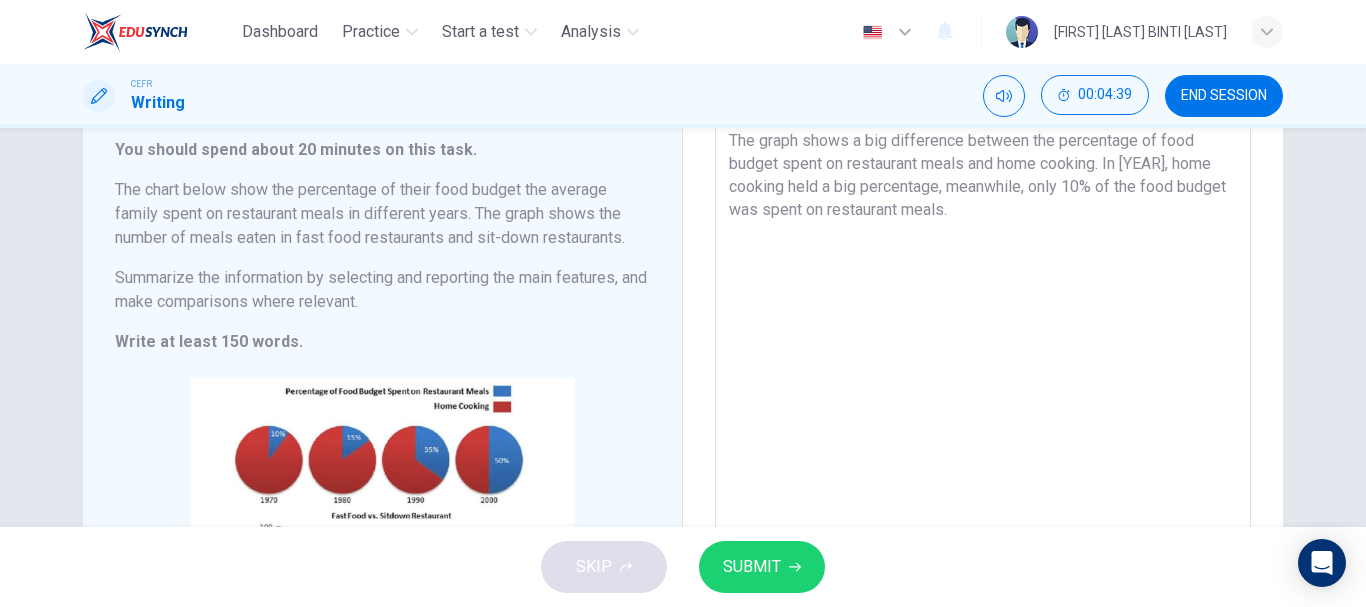 click on "The graph shows a big difference between the percentage of food budget spent on restaurant meals and home cooking. In [YEAR], home cooking held a big percentage, meanwhile, only 10% of the food budget was spent on restaurant meals." at bounding box center (983, 420) 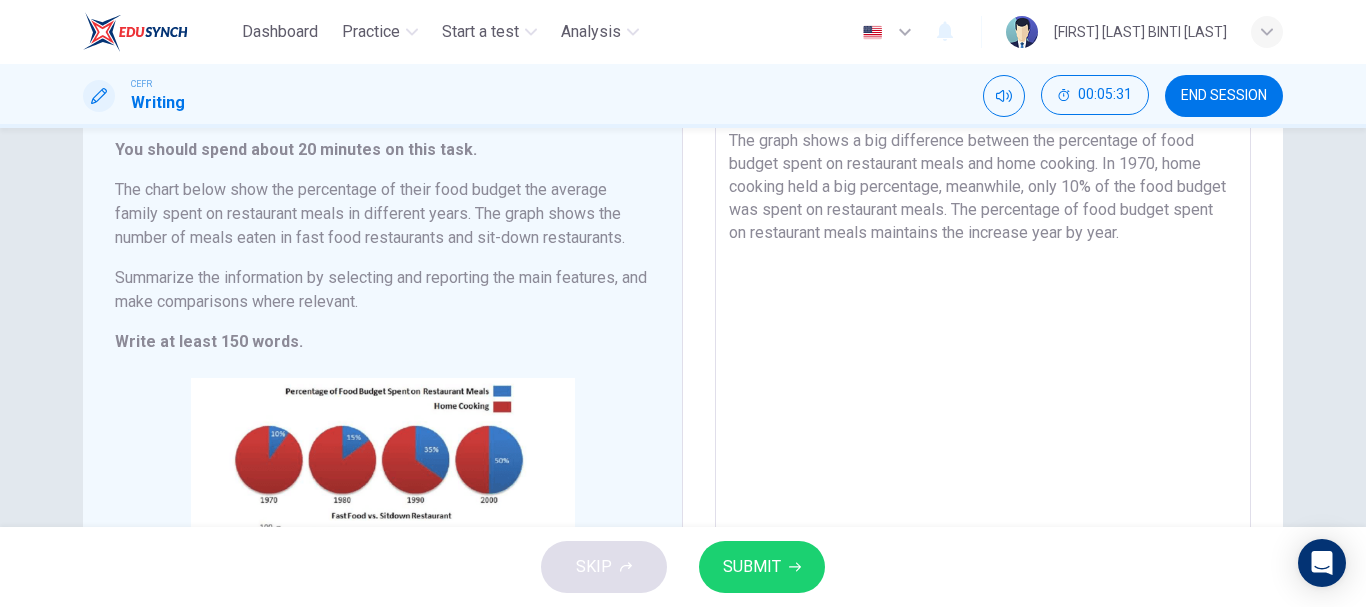 click on "The graph shows a big difference between the percentage of food budget spent on restaurant meals and home cooking. In 1970, home cooking held a big percentage, meanwhile, only 10% of the food budget was spent on restaurant meals. The percentage of food budget spent on restaurant meals maintains the increase year by year." at bounding box center (983, 420) 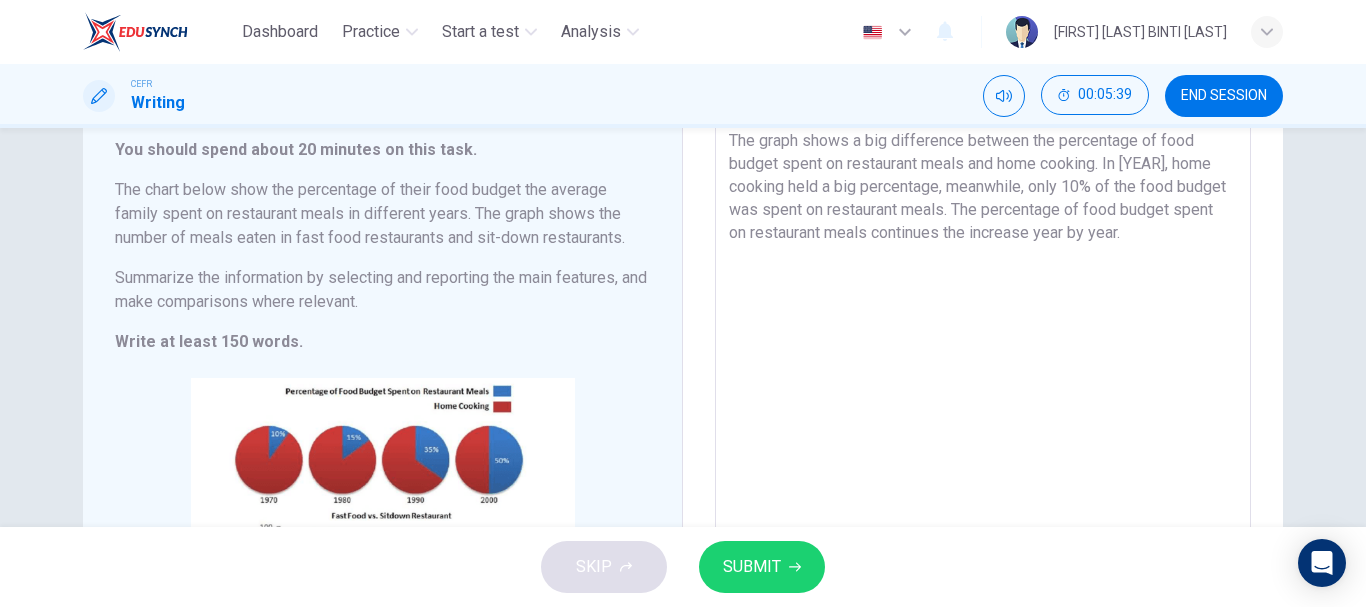 click on "The graph shows a big difference between the percentage of food budget spent on restaurant meals and home cooking. In [YEAR], home cooking held a big percentage, meanwhile, only 10% of the food budget was spent on restaurant meals. The percentage of food budget spent on restaurant meals continues the increase year by year." at bounding box center (983, 420) 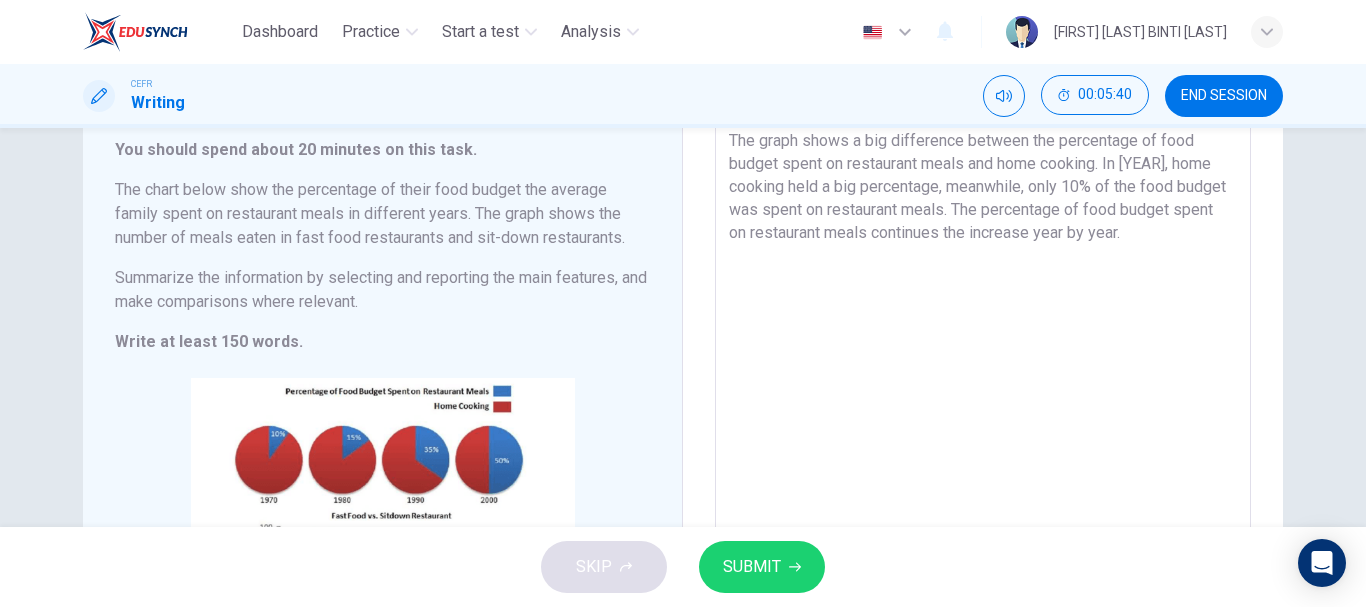 click on "The graph shows a big difference between the percentage of food budget spent on restaurant meals and home cooking. In [YEAR], home cooking held a big percentage, meanwhile, only 10% of the food budget was spent on restaurant meals. The percentage of food budget spent on restaurant meals continues the increase year by year." at bounding box center [983, 420] 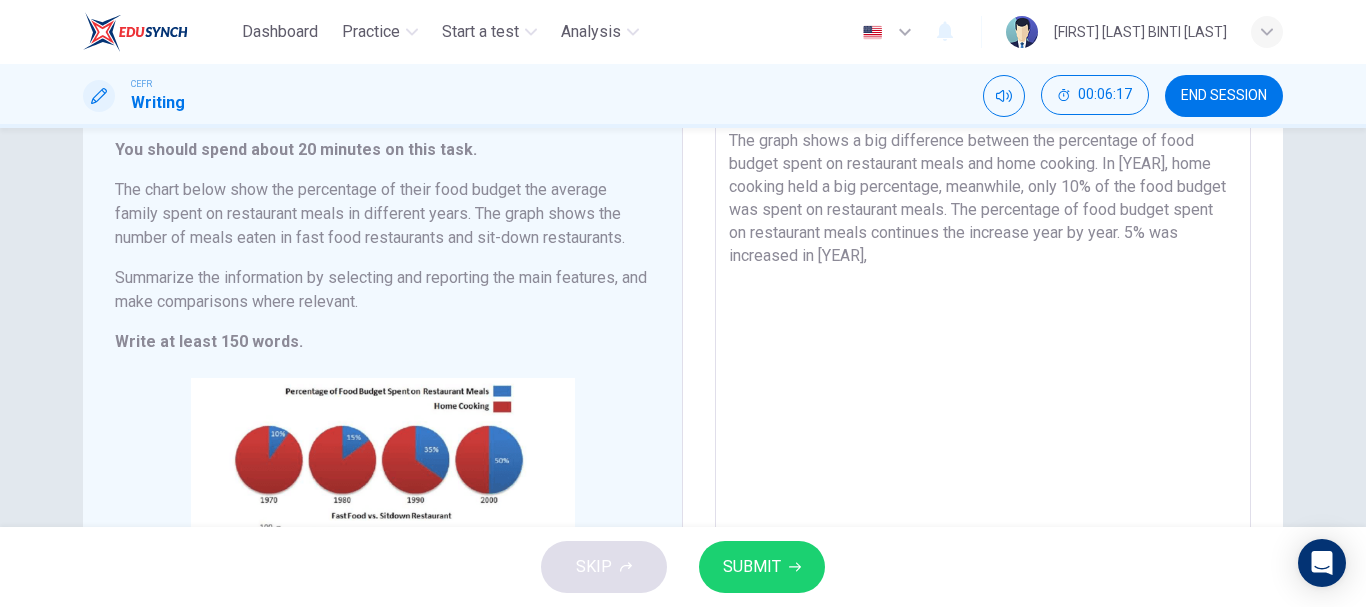 click on "The graph shows a big difference between the percentage of food budget spent on restaurant meals and home cooking. In [YEAR], home cooking held a big percentage, meanwhile, only 10% of the food budget was spent on restaurant meals. The percentage of food budget spent on restaurant meals continues the increase year by year. 5% was increased in [YEAR]," at bounding box center (983, 420) 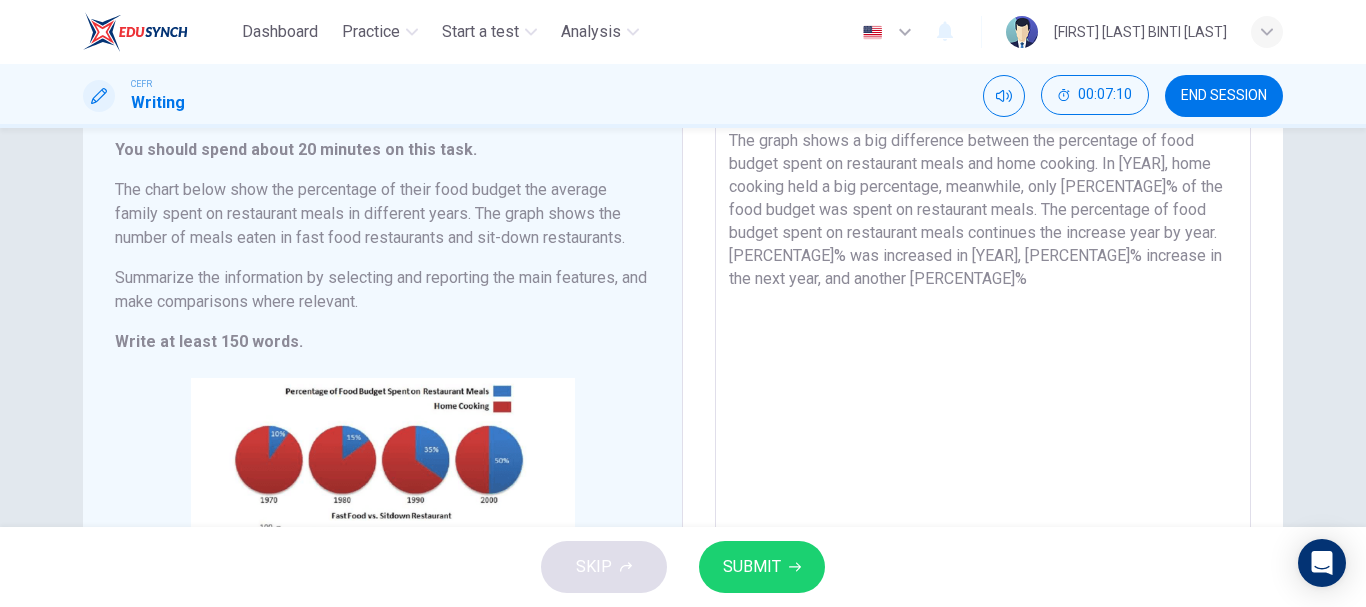click on "The graph shows a big difference between the percentage of food budget spent on restaurant meals and home cooking. In [YEAR], home cooking held a big percentage, meanwhile, only [PERCENTAGE]% of the food budget was spent on restaurant meals. The percentage of food budget spent on restaurant meals continues the increase year by year. [PERCENTAGE]% was increased in [YEAR], [PERCENTAGE]% increase in the next year, and another [PERCENTAGE]%" at bounding box center (983, 420) 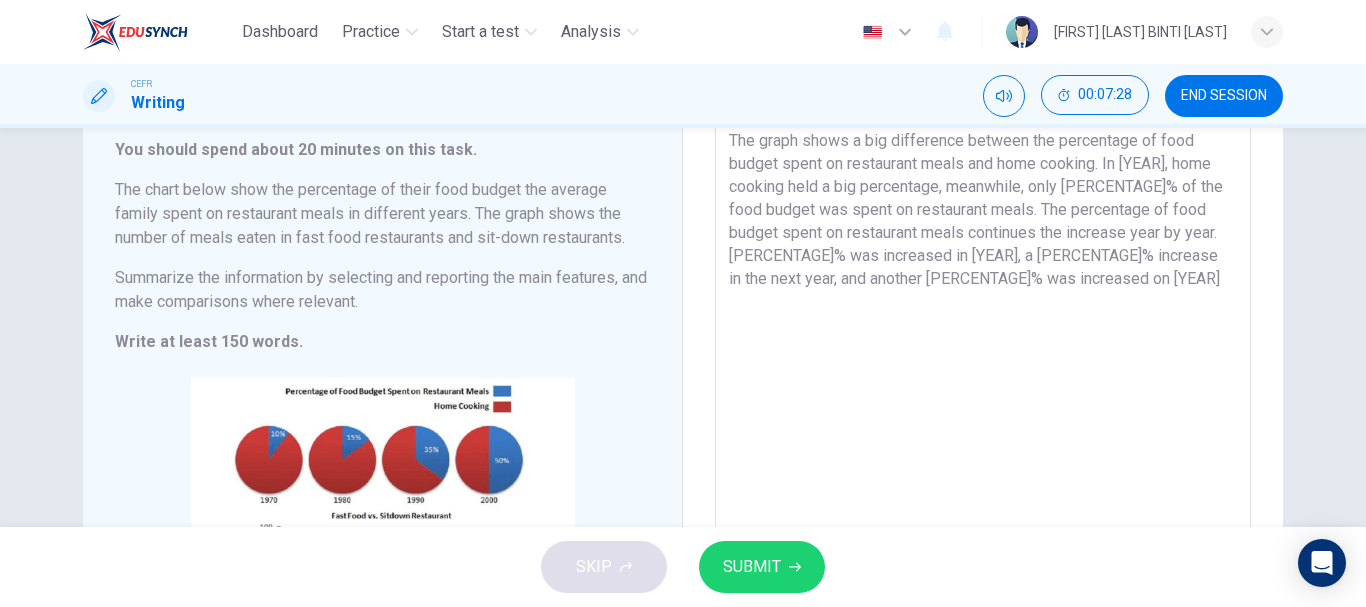 click on "The graph shows a big difference between the percentage of food budget spent on restaurant meals and home cooking. In [YEAR], home cooking held a big percentage, meanwhile, only [PERCENTAGE]% of the food budget was spent on restaurant meals. The percentage of food budget spent on restaurant meals continues the increase year by year. [PERCENTAGE]% was increased in [YEAR], a [PERCENTAGE]% increase in the next year, and another [PERCENTAGE]% was increased on [YEAR]" at bounding box center [983, 420] 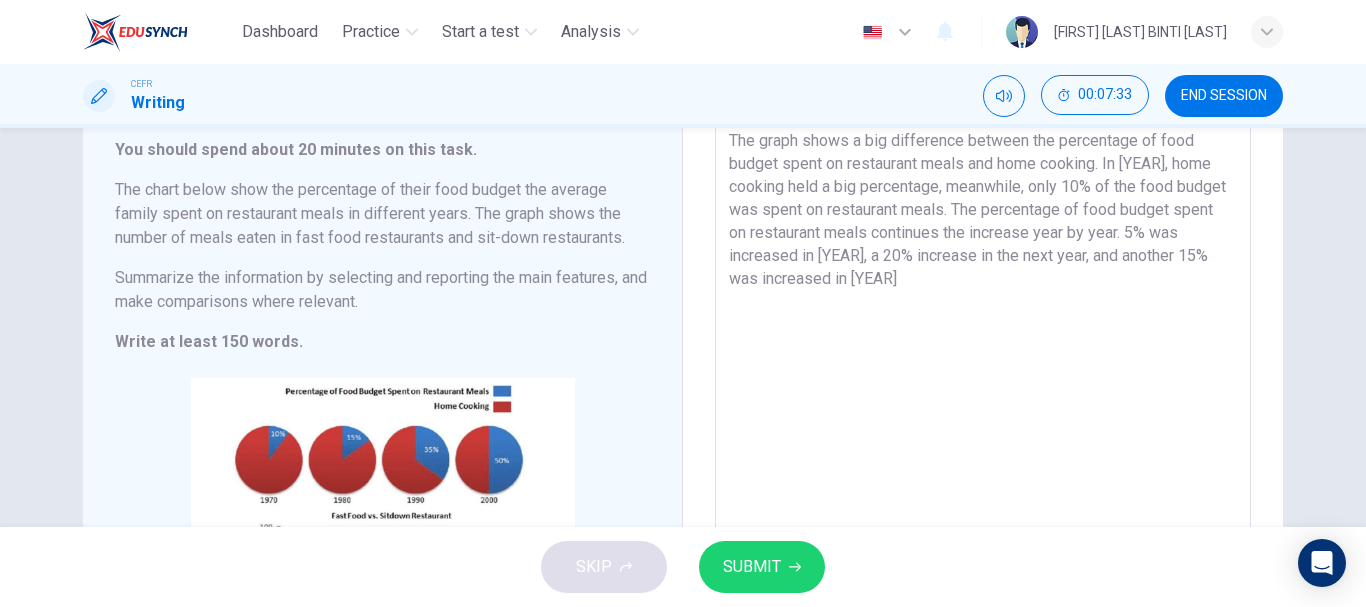 click on "The graph shows a big difference between the percentage of food budget spent on restaurant meals and home cooking. In [YEAR], home cooking held a big percentage, meanwhile, only 10% of the food budget was spent on restaurant meals. The percentage of food budget spent on restaurant meals continues the increase year by year. 5% was increased in [YEAR], a 20% increase in the next year, and another 15% was increased in [YEAR]" at bounding box center [983, 420] 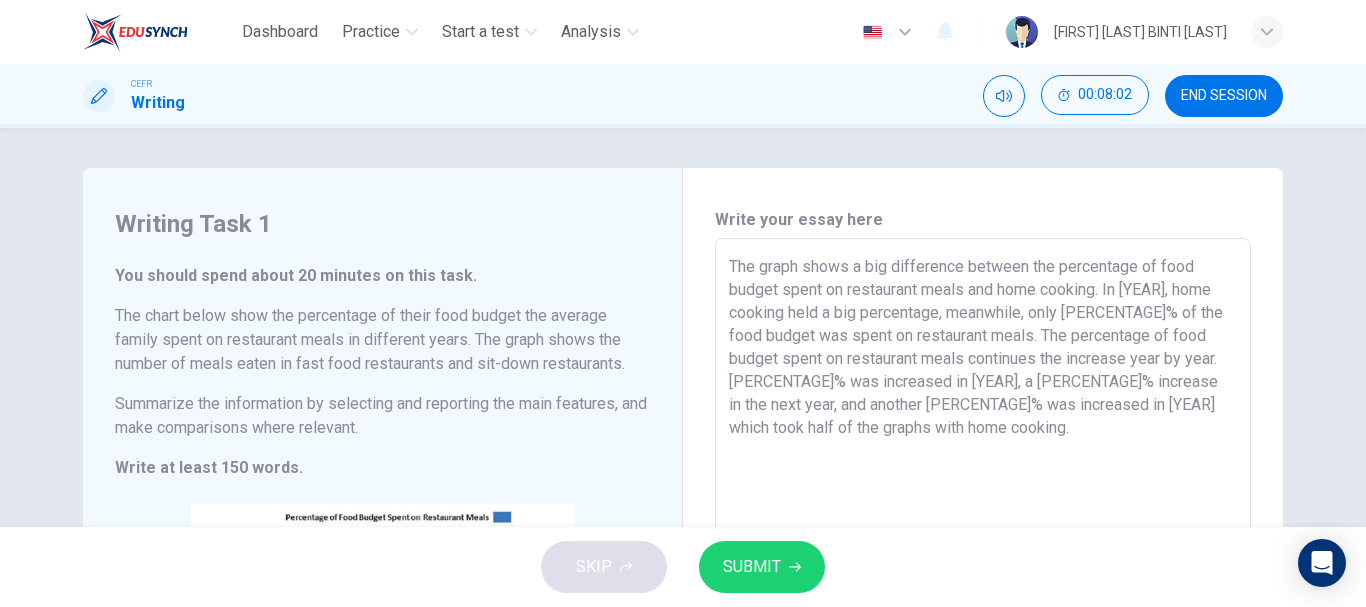 scroll, scrollTop: 129, scrollLeft: 0, axis: vertical 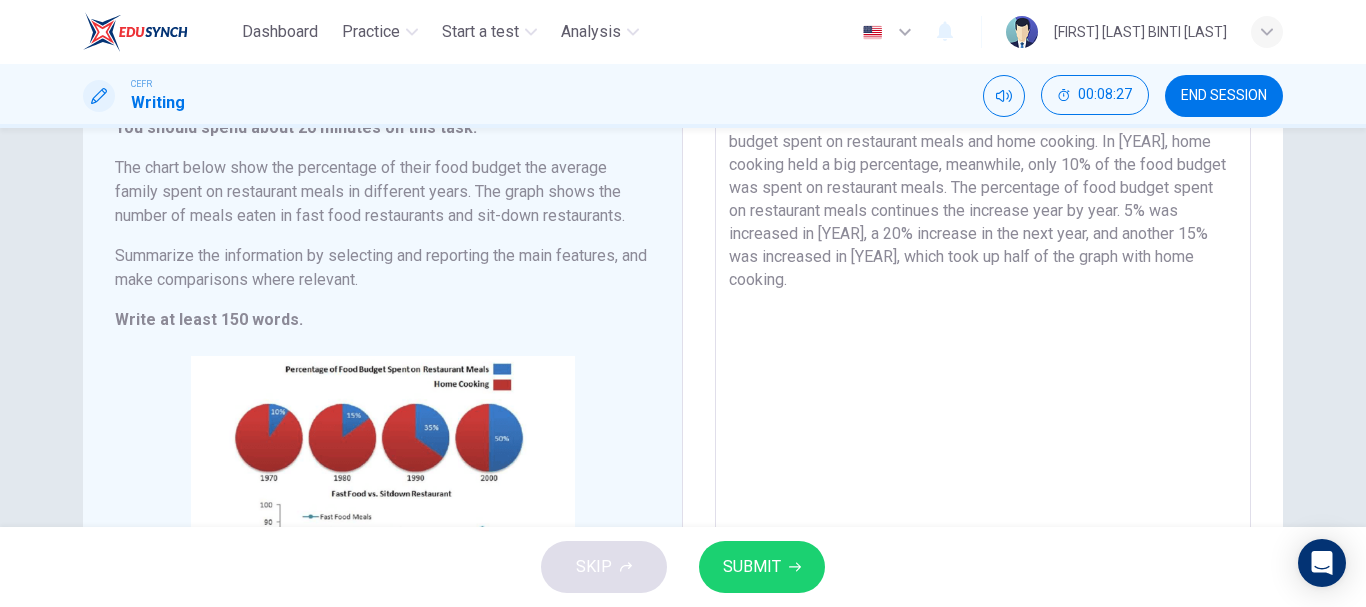 click on "The graph shows a big difference between the percentage of food budget spent on restaurant meals and home cooking. In [YEAR], home cooking held a big percentage, meanwhile, only 10% of the food budget was spent on restaurant meals. The percentage of food budget spent on restaurant meals continues the increase year by year. 5% was increased in [YEAR], a 20% increase in the next year, and another 15% was increased in [YEAR], which took up half of the graph with home cooking." at bounding box center (983, 398) 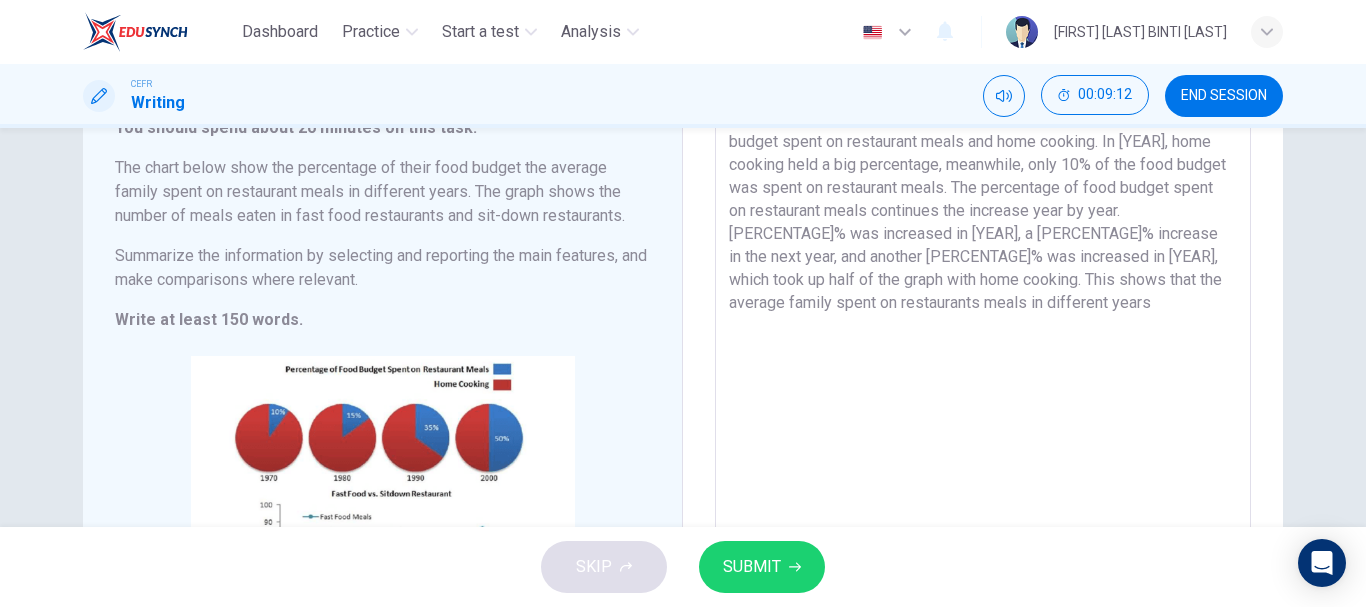 click on "The graph shows a big difference between the percentage of food budget spent on restaurant meals and home cooking. In [YEAR], home cooking held a big percentage, meanwhile, only 10% of the food budget was spent on restaurant meals. The percentage of food budget spent on restaurant meals continues the increase year by year. [PERCENTAGE]% was increased in [YEAR], a [PERCENTAGE]% increase in the next year, and another [PERCENTAGE]% was increased in [YEAR], which took up half of the graph with home cooking. This shows that the average family spent on restaurants meals in different years" at bounding box center (983, 398) 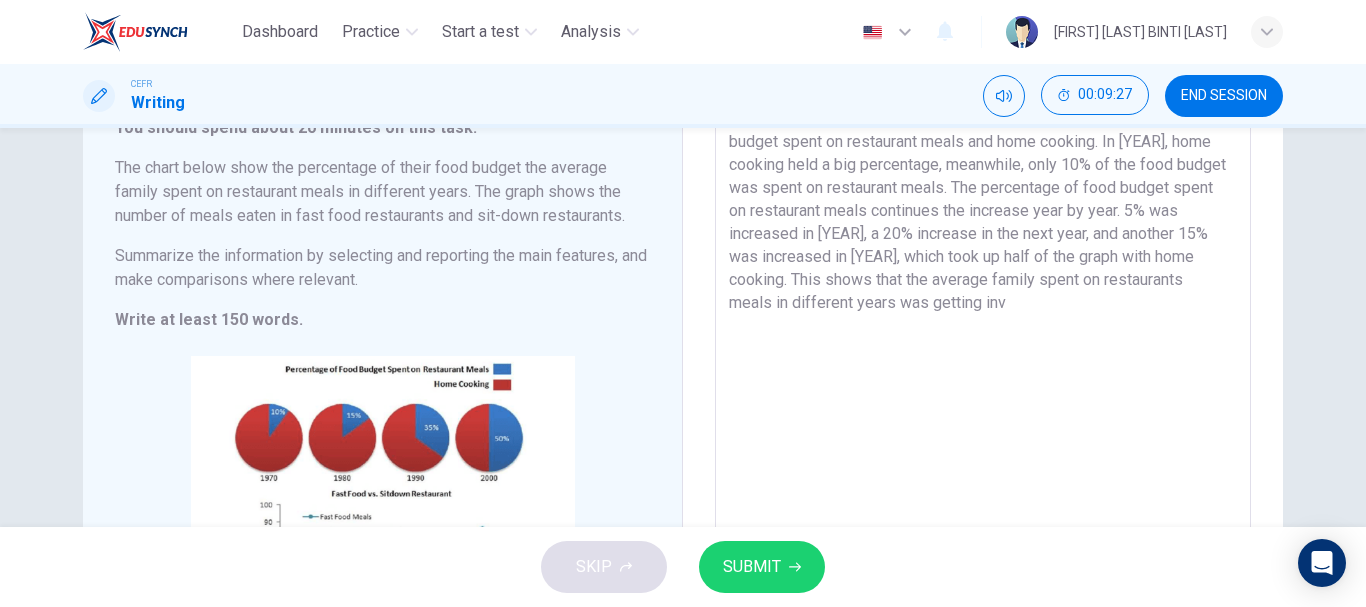 click on "The graph shows a big difference between the percentage of food budget spent on restaurant meals and home cooking. In [YEAR], home cooking held a big percentage, meanwhile, only 10% of the food budget was spent on restaurant meals. The percentage of food budget spent on restaurant meals continues the increase year by year. 5% was increased in [YEAR], a 20% increase in the next year, and another 15% was increased in [YEAR], which took up half of the graph with home cooking. This shows that the average family spent on restaurants meals in different years was getting inv" at bounding box center [983, 398] 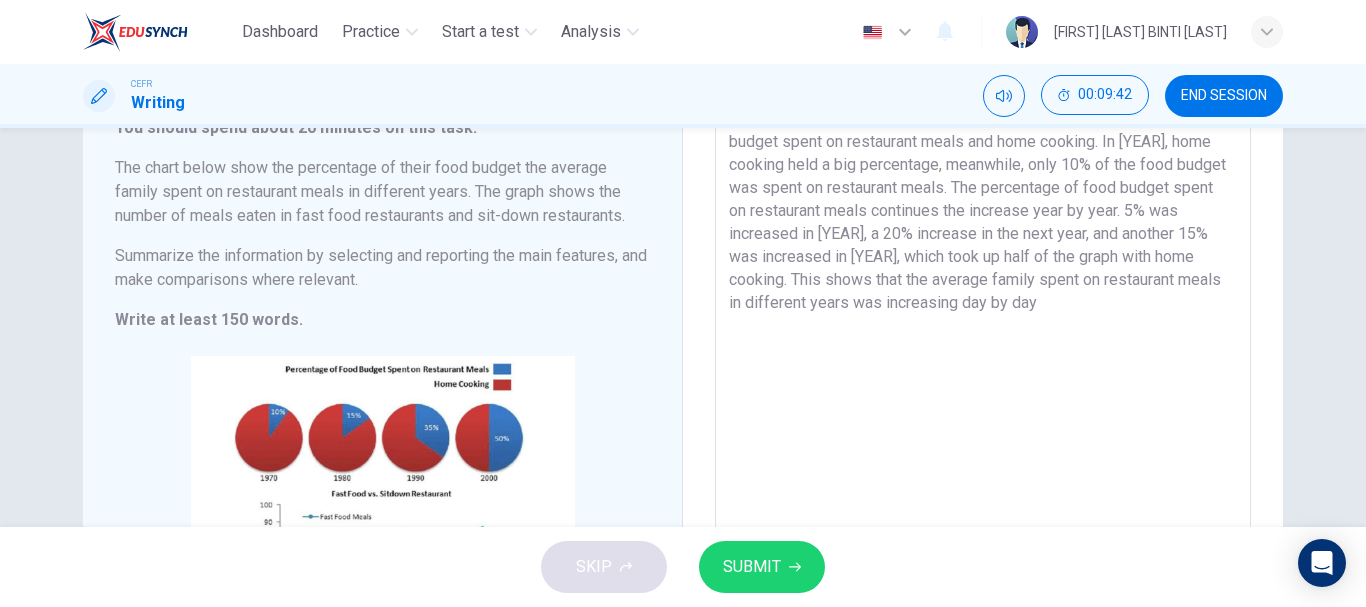 click on "The graph shows a big difference between the percentage of food budget spent on restaurant meals and home cooking. In [YEAR], home cooking held a big percentage, meanwhile, only 10% of the food budget was spent on restaurant meals. The percentage of food budget spent on restaurant meals continues the increase year by year. 5% was increased in [YEAR], a 20% increase in the next year, and another 15% was increased in [YEAR], which took up half of the graph with home cooking. This shows that the average family spent on restaurant meals in different years was increasing day by day" at bounding box center [983, 398] 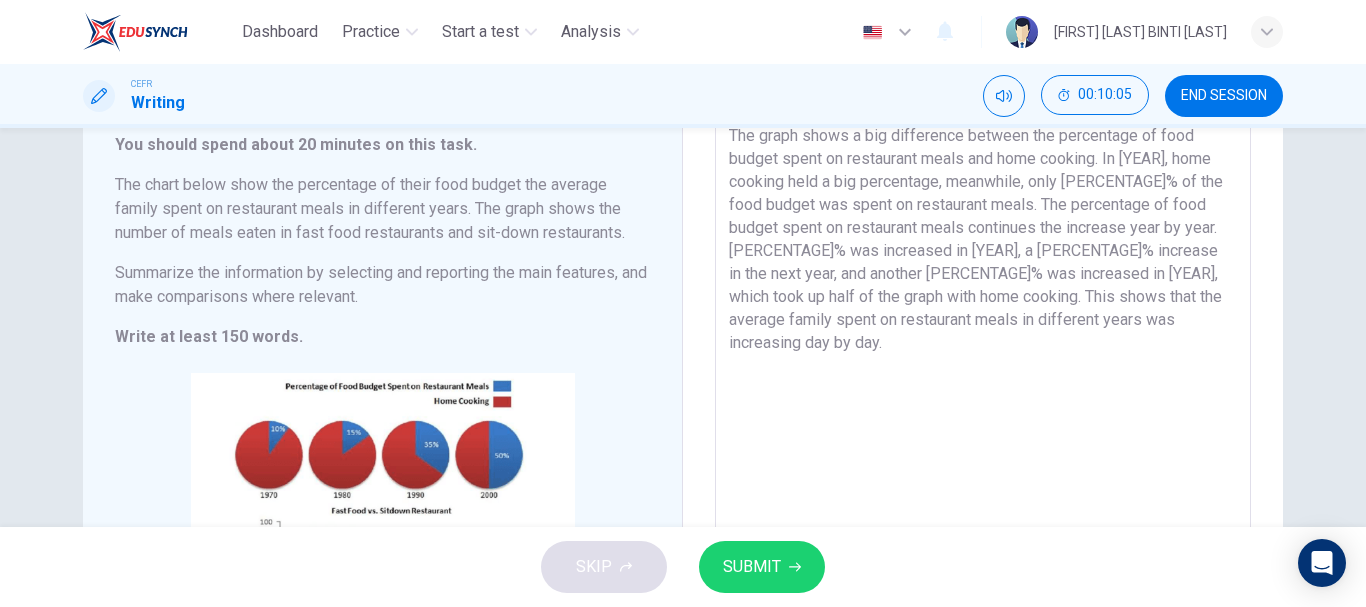 scroll, scrollTop: 132, scrollLeft: 0, axis: vertical 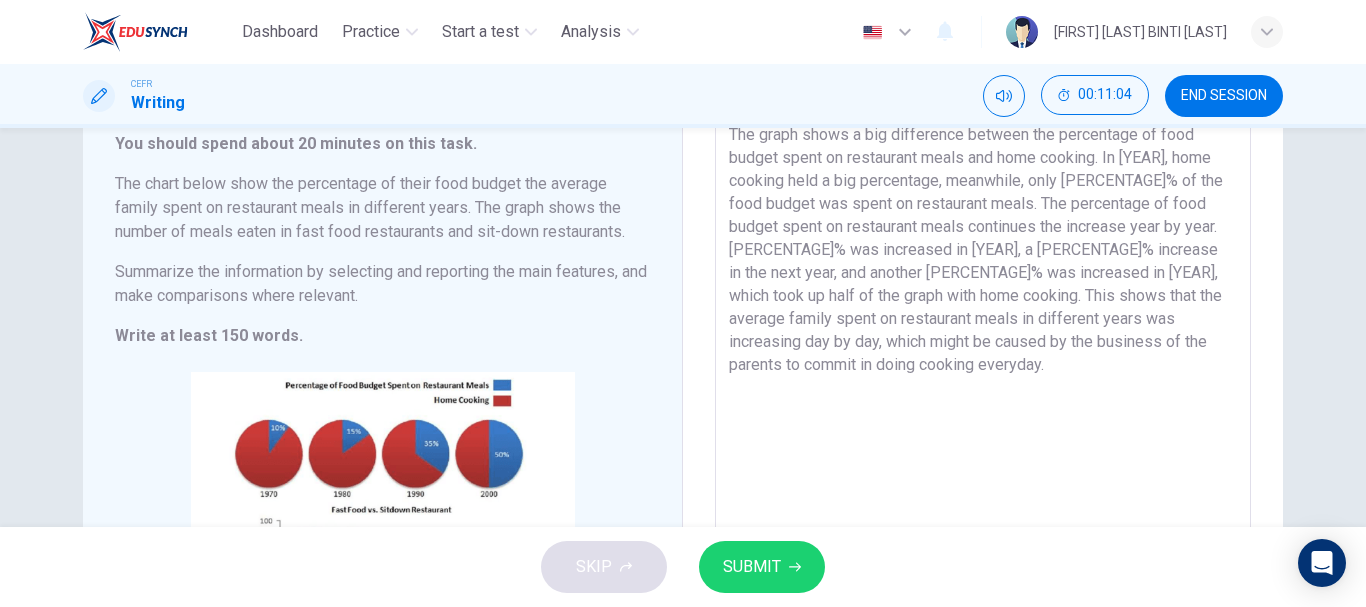click on "The graph shows a big difference between the percentage of food budget spent on restaurant meals and home cooking. In [YEAR], home cooking held a big percentage, meanwhile, only [PERCENTAGE]% of the food budget was spent on restaurant meals. The percentage of food budget spent on restaurant meals continues the increase year by year. [PERCENTAGE]% was increased in [YEAR], a [PERCENTAGE]% increase in the next year, and another [PERCENTAGE]% was increased in [YEAR], which took up half of the graph with home cooking. This shows that the average family spent on restaurant meals in different years was increasing day by day, which might be caused by the business of the parents to commit in doing cooking everyday." at bounding box center [983, 414] 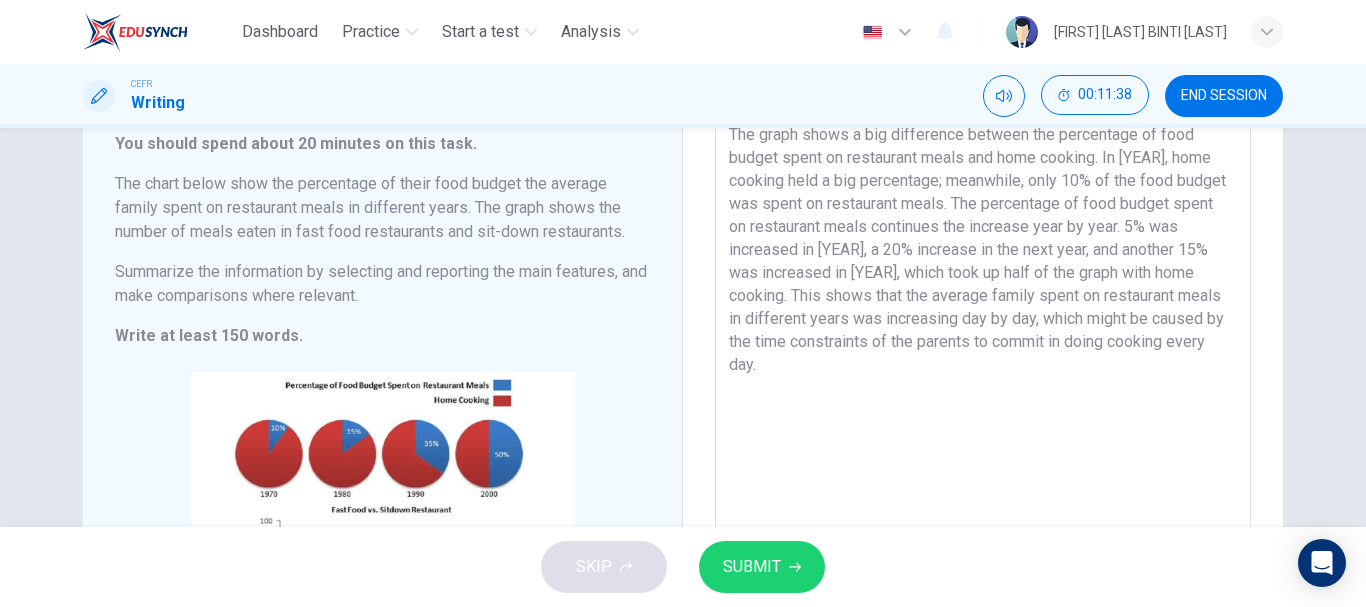 click on "The graph shows a big difference between the percentage of food budget spent on restaurant meals and home cooking. In [YEAR], home cooking held a big percentage; meanwhile, only 10% of the food budget was spent on restaurant meals. The percentage of food budget spent on restaurant meals continues the increase year by year. 5% was increased in [YEAR], a 20% increase in the next year, and another 15% was increased in [YEAR], which took up half of the graph with home cooking. This shows that the average family spent on restaurant meals in different years was increasing day by day, which might be caused by the time constraints of the parents to commit in doing cooking every day." at bounding box center (983, 414) 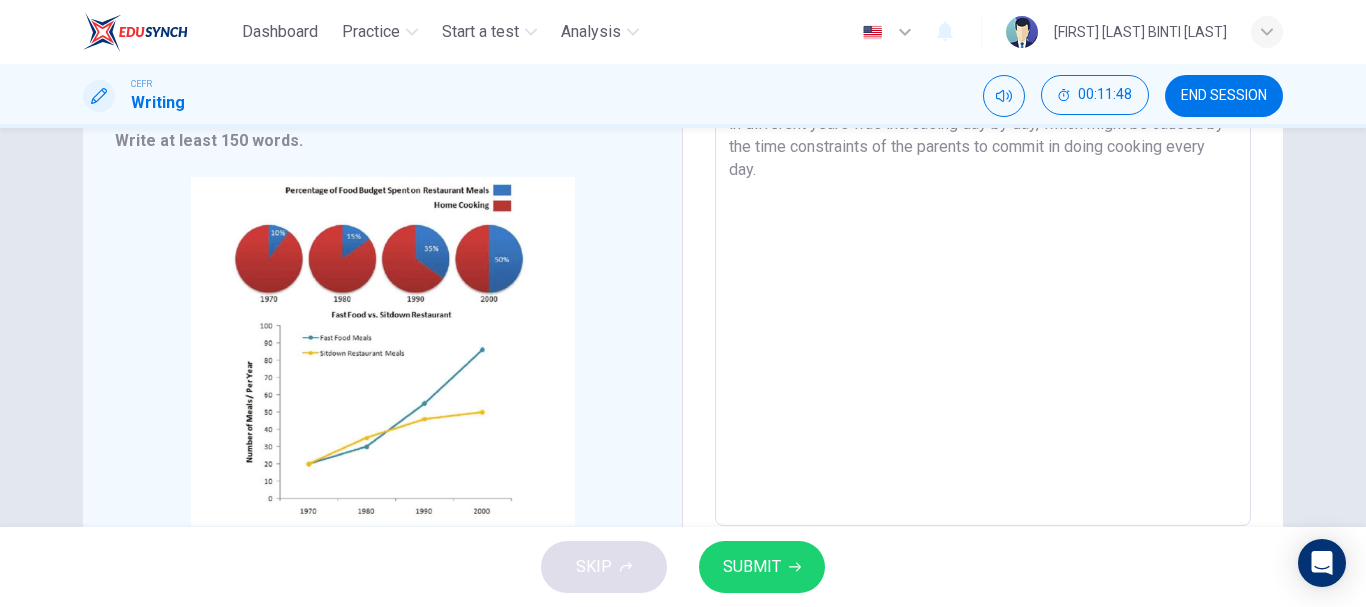 scroll, scrollTop: 341, scrollLeft: 0, axis: vertical 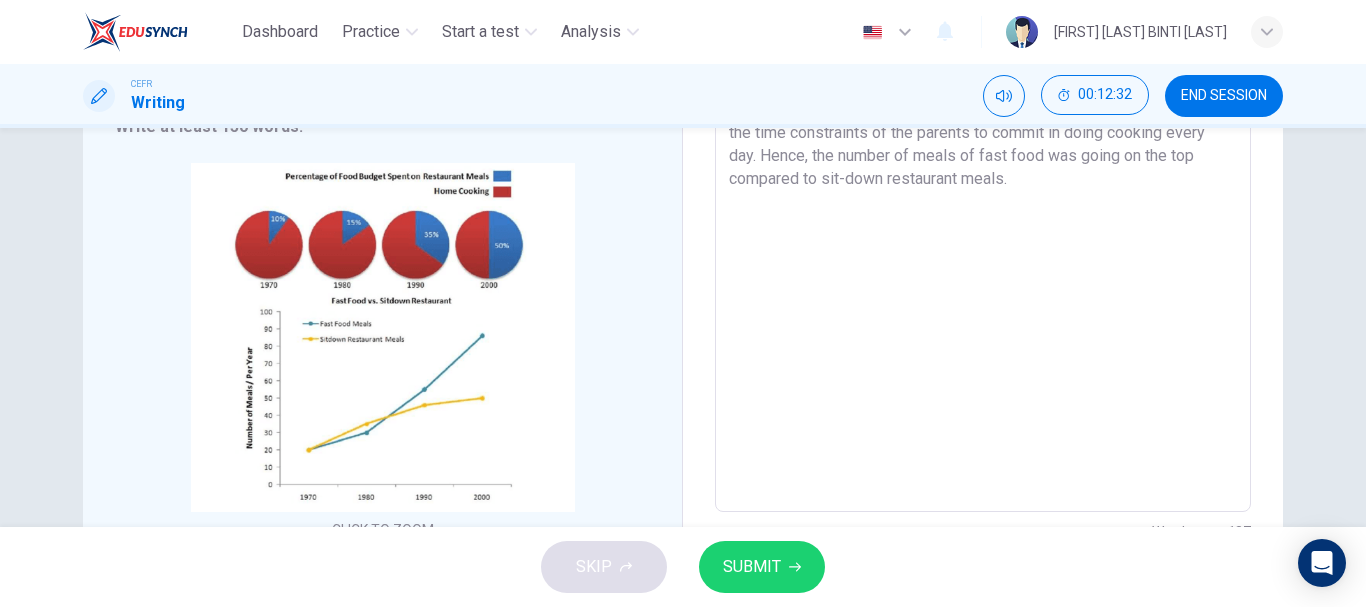 click on "The graph shows a big difference between the percentage of food budget spent on restaurant meals and home cooking. In [YEAR], home cooking held a big percentage; meanwhile, only 10% of the food budget was spent on restaurant meals. The percentage of food budget spent on restaurant meals continues the increase year by year. 5% was increased in [YEAR], a 20% increase in the next year, and another 15% was increased in [YEAR], which took up half of the graph with home cooking. This shows that the average family spent on restaurant meals in different years was increasing day by day, which might be caused by the time constraints of the parents to commit in doing cooking every day. Hence, the number of meals of fast food was going on the top compared to sit-down restaurant meals." at bounding box center [983, 205] 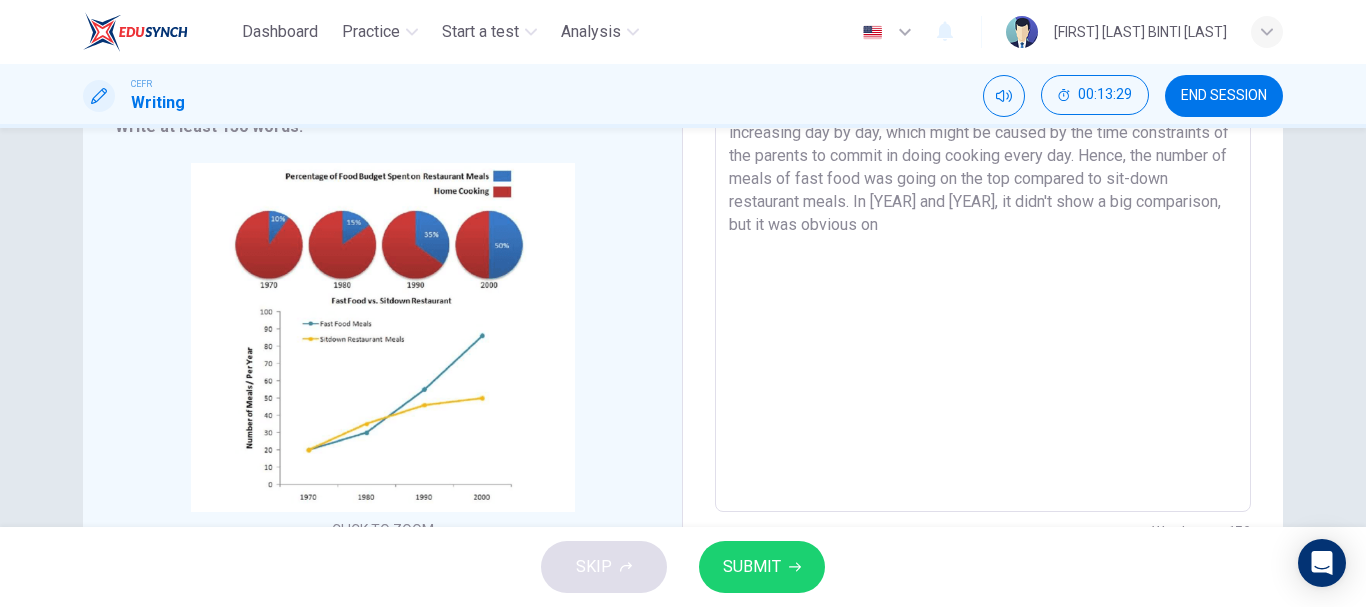 click on "The graph shows a big difference between the percentage of food budget spent on restaurant meals and home cooking. In [YEAR], home cooking held a big percentage; meanwhile, only [PERCENTAGE] of the food budget was spent on restaurant meals. The percentage of food budget spent on restaurant meals continues the increase year by year. [PERCENTAGE] was increased in [YEAR], a [PERCENTAGE] increase in the next year, and another [PERCENTAGE] was increased in [YEAR], which took up half of the graph with home cooking. This shows that the average family spent on restaurant meals in different years was increasing day by day, which might be caused by the time constraints of the parents to commit in doing cooking every day. Hence, the number of meals of fast food was going on the top compared to sit-down restaurant meals. In [YEAR] and [YEAR], it didn't show a big comparison, but it was obvious on" at bounding box center [983, 205] 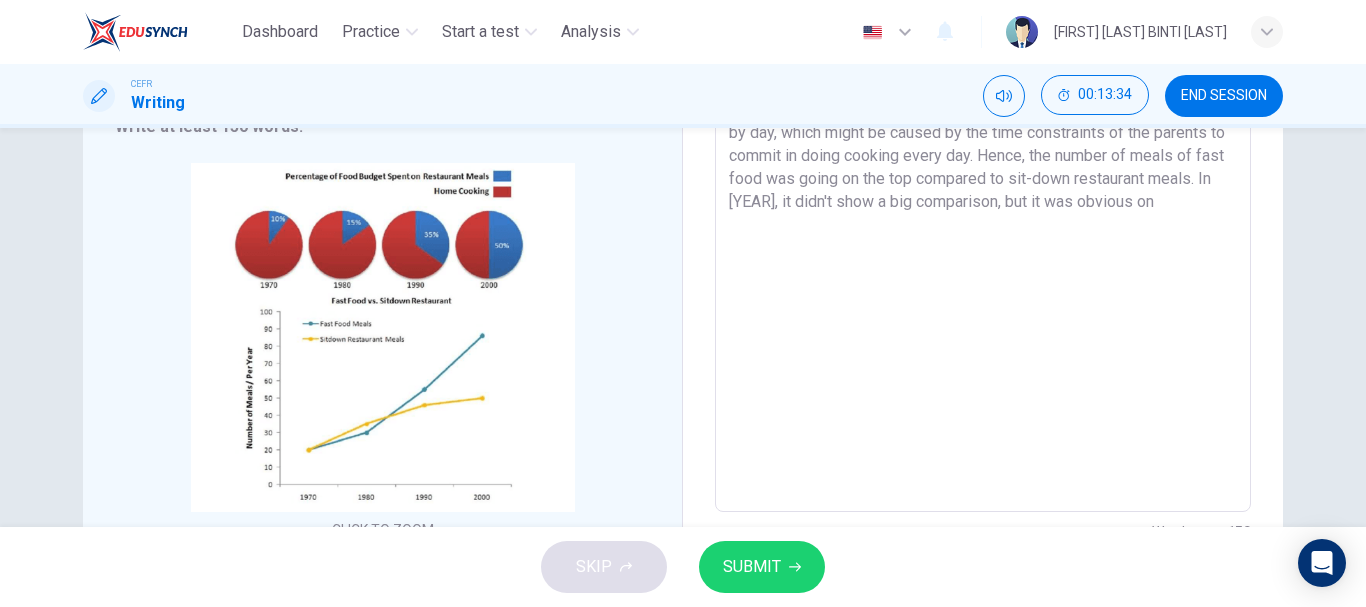 click on "The graph shows a big difference between the percentage of food budget spent on restaurant meals and home cooking. In [YEAR], home cooking held a big percentage; meanwhile, only [PERCENT]% of the food budget was spent on restaurant meals. The percentage of food budget spent on restaurant meals continues the increase year by year. [PERCENT]% was increased in [YEAR], a [PERCENT]% increase in the next year, and another [PERCENT]% was increased in [YEAR], which took up half of the graph with home cooking. This shows that the average family spent on restaurant meals in different years was increasing day by day, which might be caused by the time constraints of the parents to commit in doing cooking every day. Hence, the number of meals of fast food was going on the top compared to sit-down restaurant meals. In [YEAR], it didn't show a big comparison, but it was obvious on" at bounding box center [983, 205] 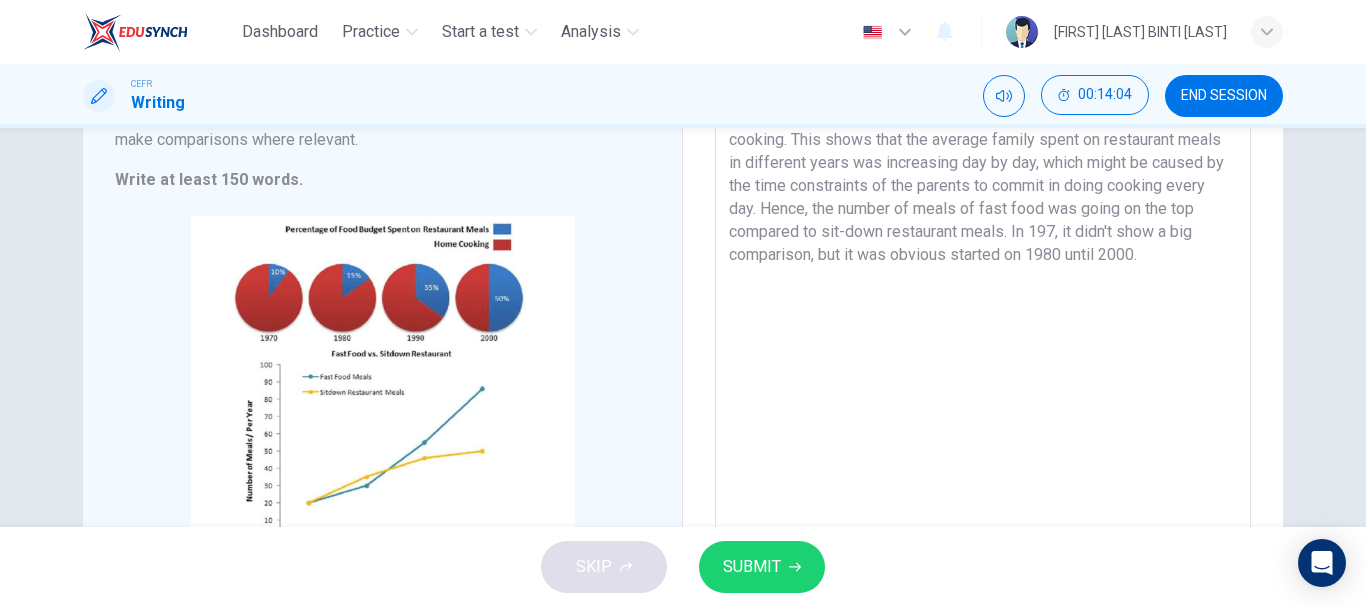 scroll, scrollTop: 293, scrollLeft: 0, axis: vertical 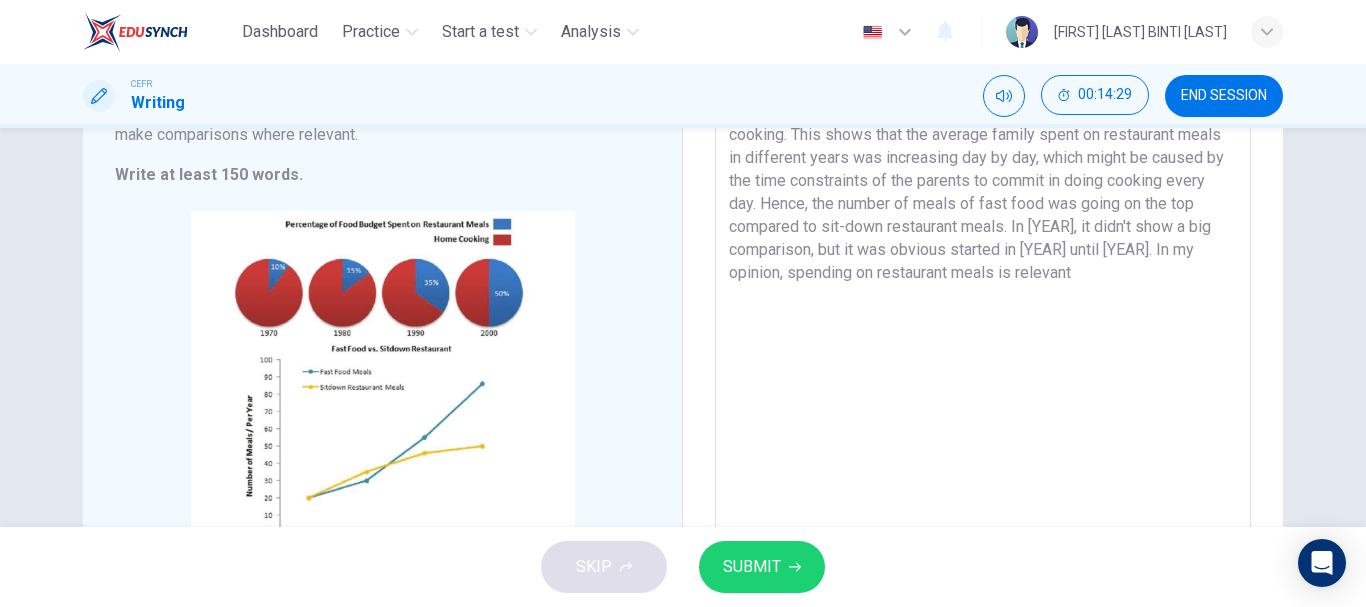 click on "The graph shows a big difference between the percentage of food budget spent on restaurant meals and home cooking. In [YEAR], home cooking held a big percentage; meanwhile, only 10% of the food budget was spent on restaurant meals. The percentage of food budget spent on restaurant meals continues the increase year by year. 5% was increased in [YEAR], a 20% increase in the next year, and another 15% was increased in [YEAR], which took up half of the graph with home cooking. This shows that the average family spent on restaurant meals in different years was increasing day by day, which might be caused by the time constraints of the parents to commit in doing cooking every day. Hence, the number of meals of fast food was going on the top compared to sit-down restaurant meals. In [YEAR], it didn't show a big comparison, but it was obvious started in [YEAR] until [YEAR]. In my opinion, spending on restaurant meals is relevant" at bounding box center (983, 253) 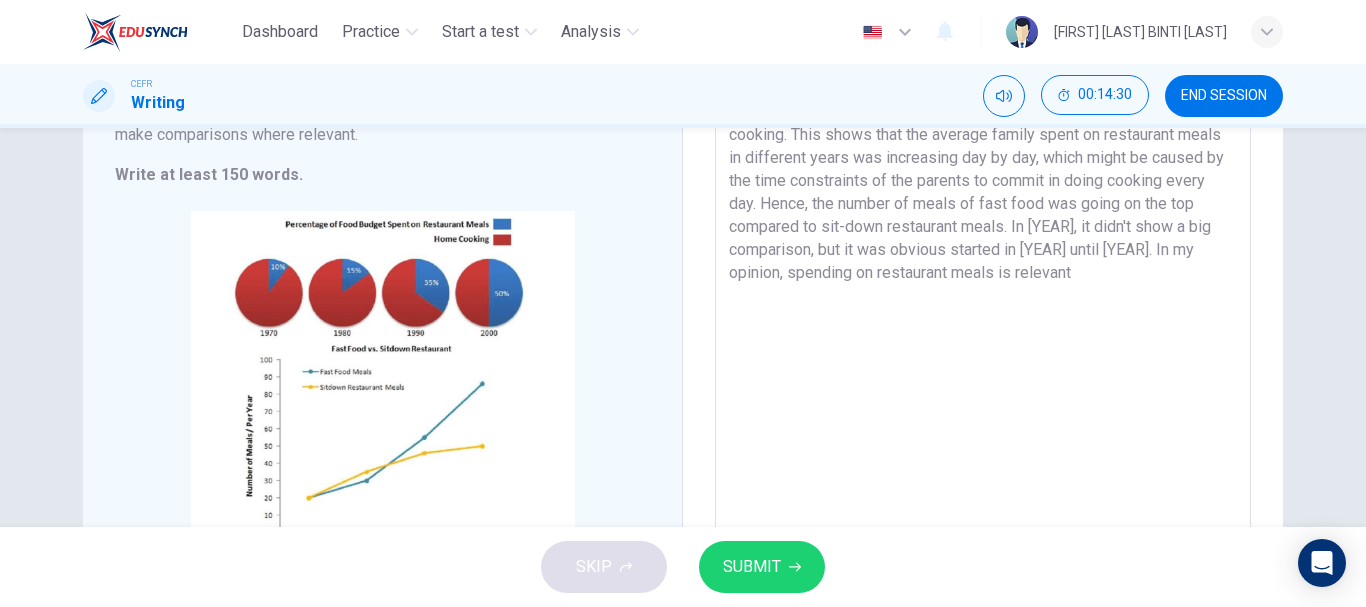 click on "The graph shows a big difference between the percentage of food budget spent on restaurant meals and home cooking. In [YEAR], home cooking held a big percentage; meanwhile, only 10% of the food budget was spent on restaurant meals. The percentage of food budget spent on restaurant meals continues the increase year by year. 5% was increased in [YEAR], a 20% increase in the next year, and another 15% was increased in [YEAR], which took up half of the graph with home cooking. This shows that the average family spent on restaurant meals in different years was increasing day by day, which might be caused by the time constraints of the parents to commit in doing cooking every day. Hence, the number of meals of fast food was going on the top compared to sit-down restaurant meals. In [YEAR], it didn't show a big comparison, but it was obvious started in [YEAR] until [YEAR]. In my opinion, spending on restaurant meals is relevant" at bounding box center (983, 253) 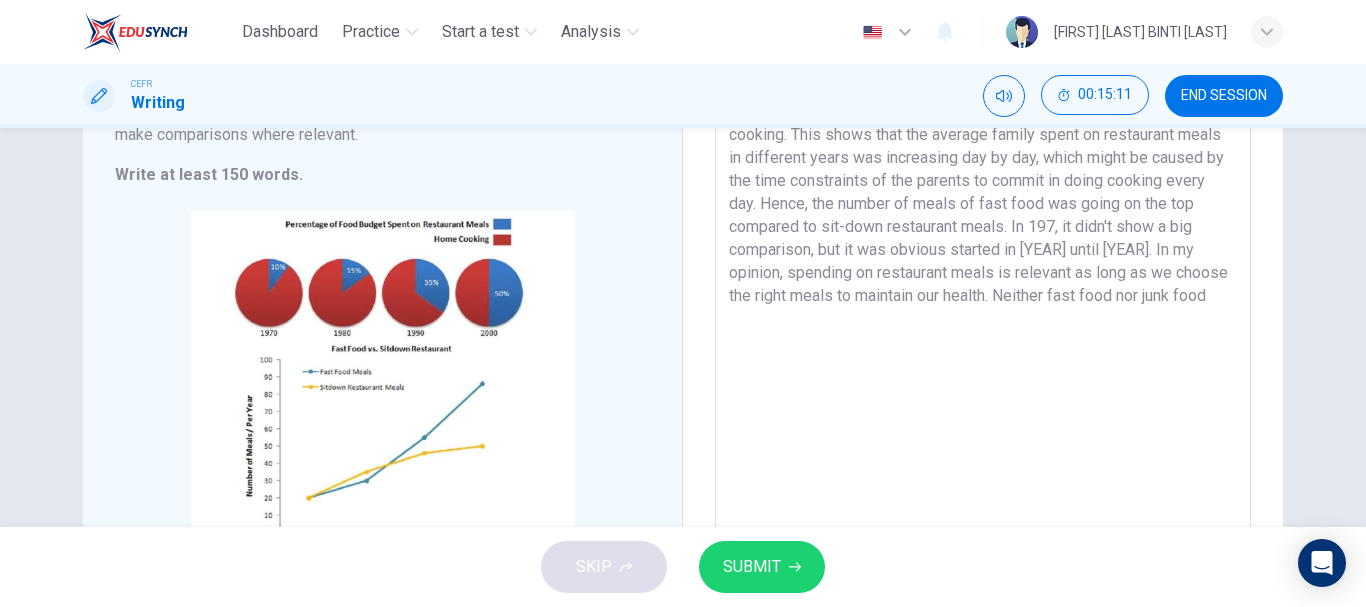 click on "The graph shows a big difference between the percentage of food budget spent on restaurant meals and home cooking. In [YEAR], home cooking held a big percentage; meanwhile, only 10% of the food budget was spent on restaurant meals. The percentage of food budget spent on restaurant meals continues the increase year by year. 5% was increased in [YEAR], a 20% increase in the next year, and another 15% was increased in [YEAR], which took up half of the graph with home cooking. This shows that the average family spent on restaurant meals in different years was increasing day by day, which might be caused by the time constraints of the parents to commit in doing cooking every day. Hence, the number of meals of fast food was going on the top compared to sit-down restaurant meals. In 197, it didn't show a big comparison, but it was obvious started in [YEAR] until [YEAR]. In my opinion, spending on restaurant meals is relevant as long as we choose the right meals to maintain our health. Neither fast food nor junk food" at bounding box center [983, 253] 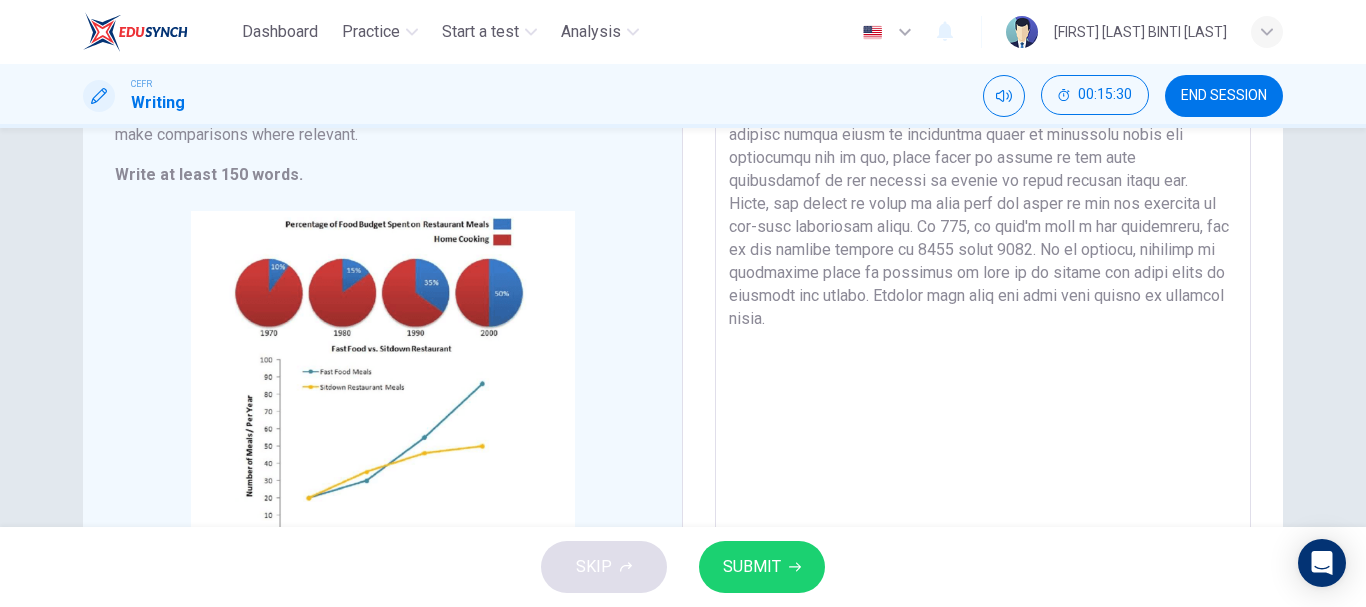 click at bounding box center (983, 253) 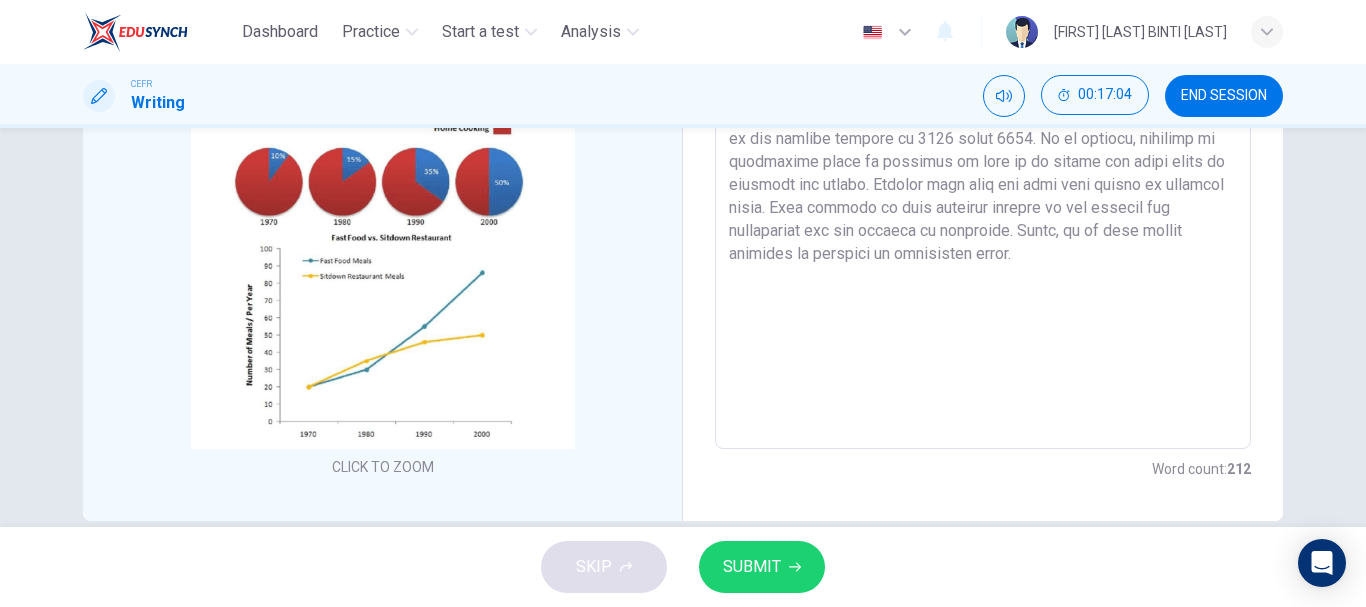 scroll, scrollTop: 438, scrollLeft: 0, axis: vertical 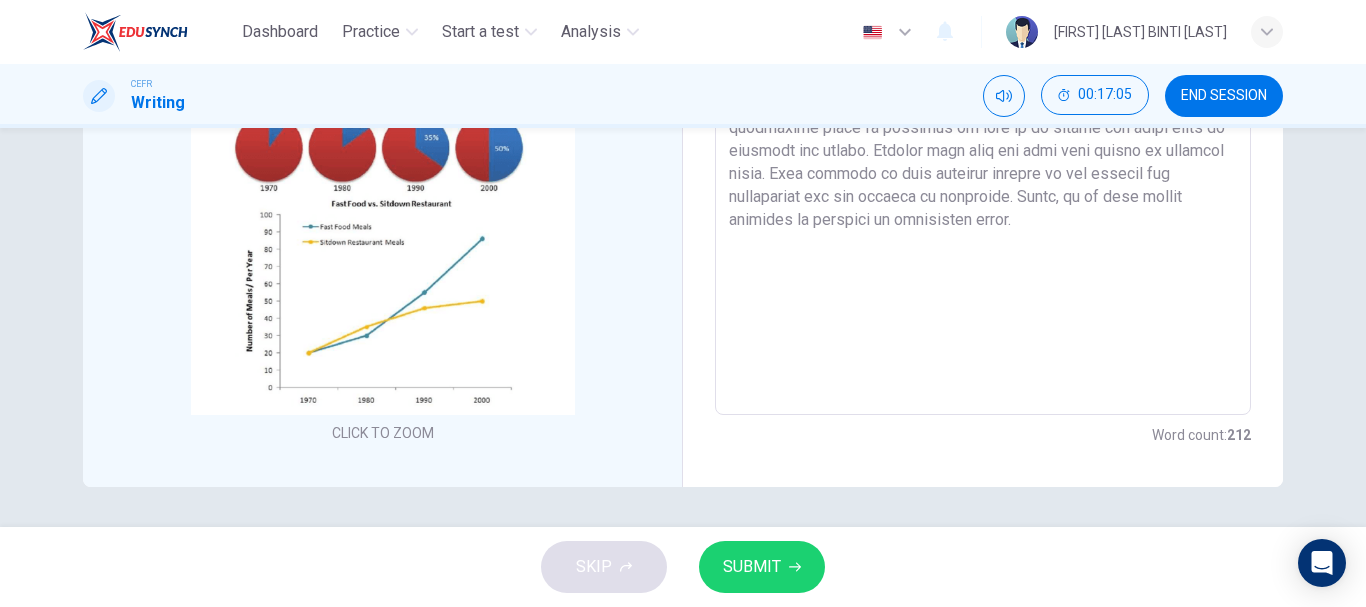 type on "The graph shows a big difference between the percentage of food budget spent on restaurant meals and home cooking. In [YEAR], home cooking held a big percentage; meanwhile, only 10% of the food budget was spent on restaurant meals. The percentage of food budget spent on restaurant meals continues the increase year by year. 5% was increased in [YEAR], a 20% increase in the next year, and another 15% was increased in [YEAR], which took up half of the graph with home cooking. This shows that the average family spent on restaurant meals in different years was increasing day by day, which might be caused by the time constraints of the parents to commit in doing cooking every day. Hence, the number of meals of fast food was going on the top compared to sit-down restaurant meals. In [YEAR], it didn't show a big comparison, but it was obvious started in [YEAR] until [YEAR]. In my opinion, spending on restaurant meals is relevant as long as we choose the right meals to maintain our health. Neither fast food nor junk food should..." 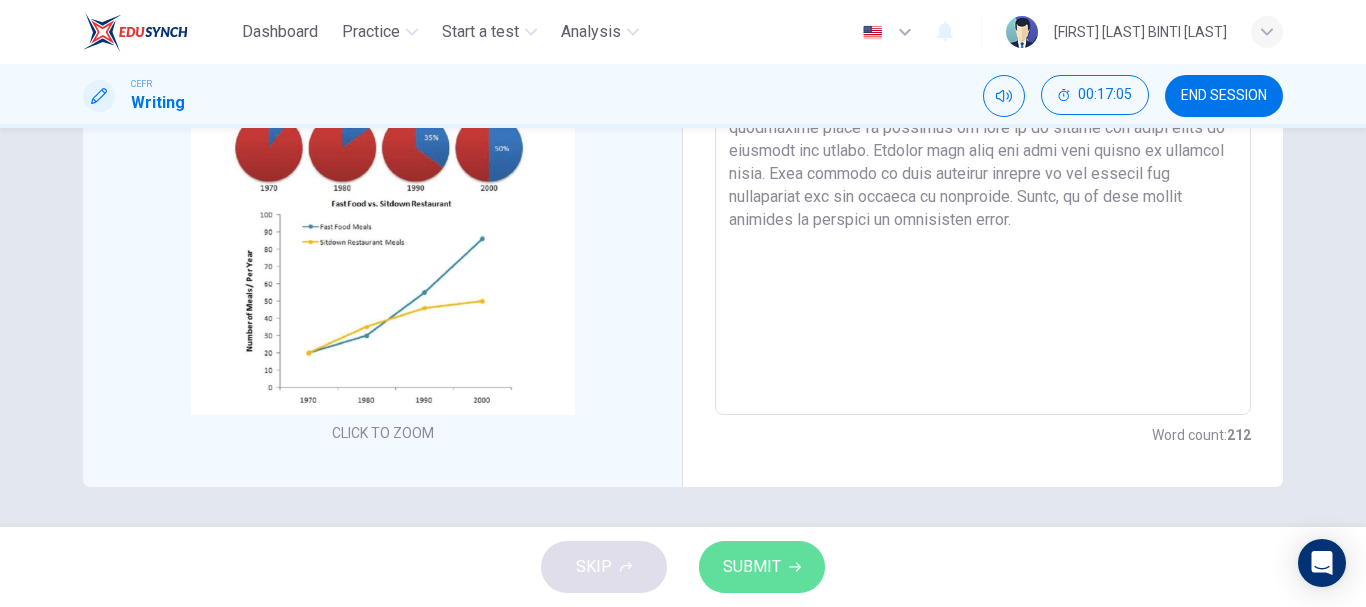 click on "SUBMIT" at bounding box center [762, 567] 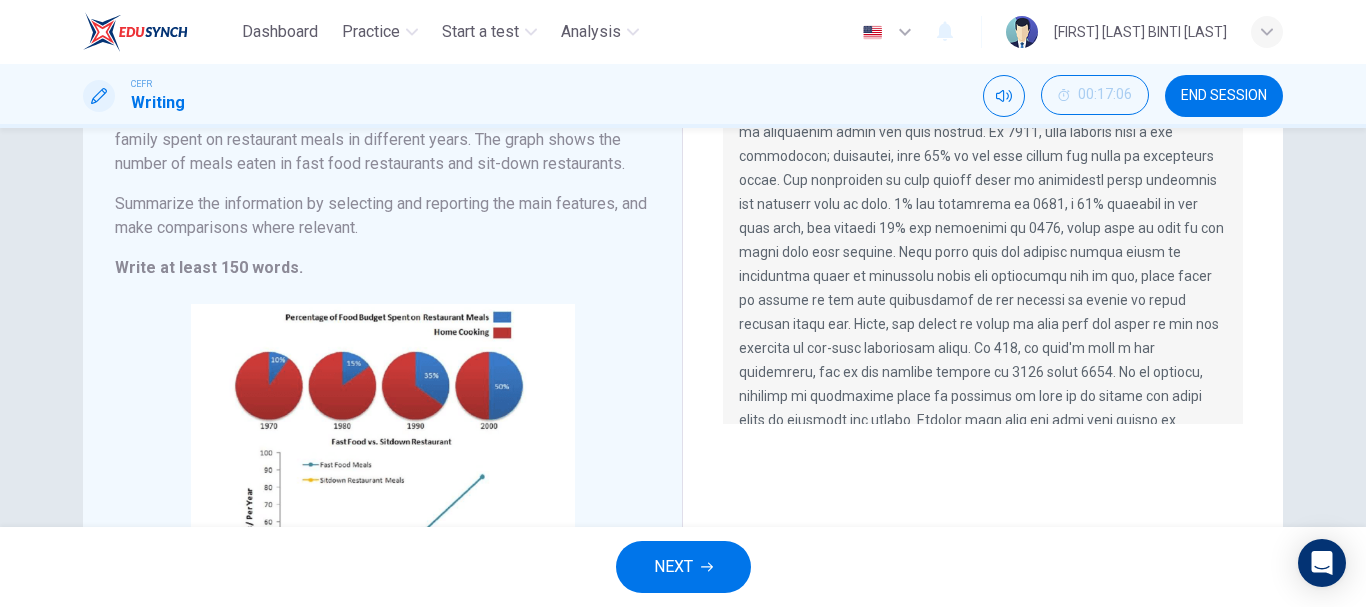 scroll, scrollTop: 100, scrollLeft: 0, axis: vertical 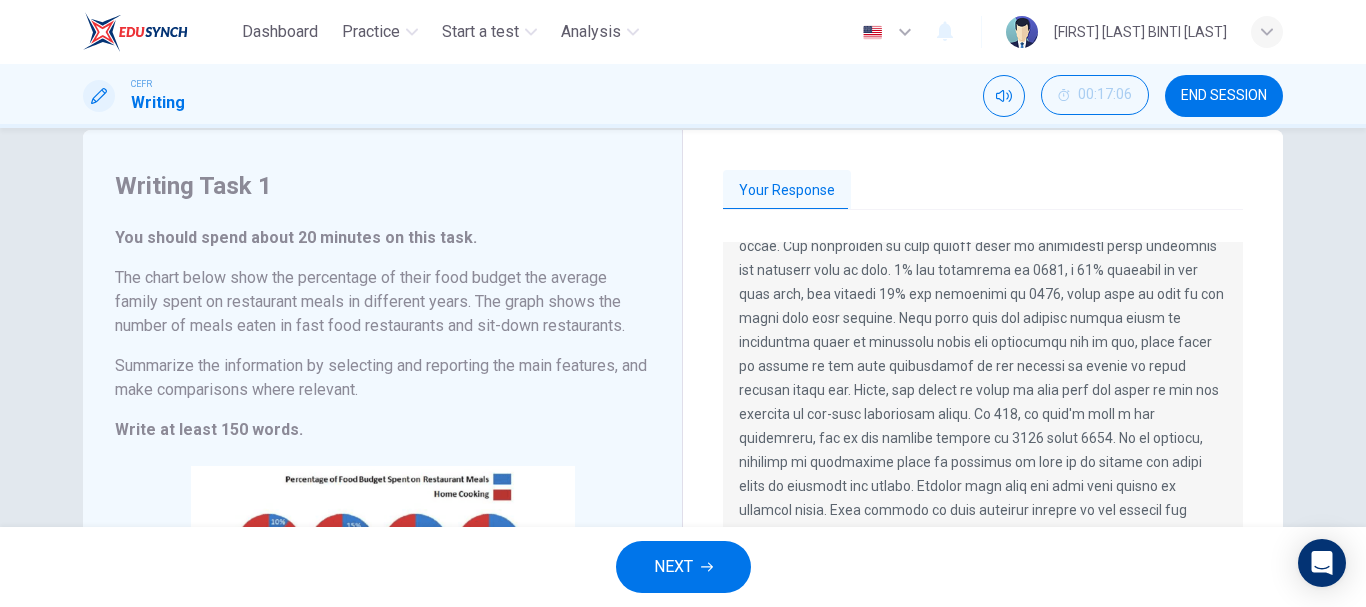 click on "You should spend about 20 minutes on this task." at bounding box center (382, 238) 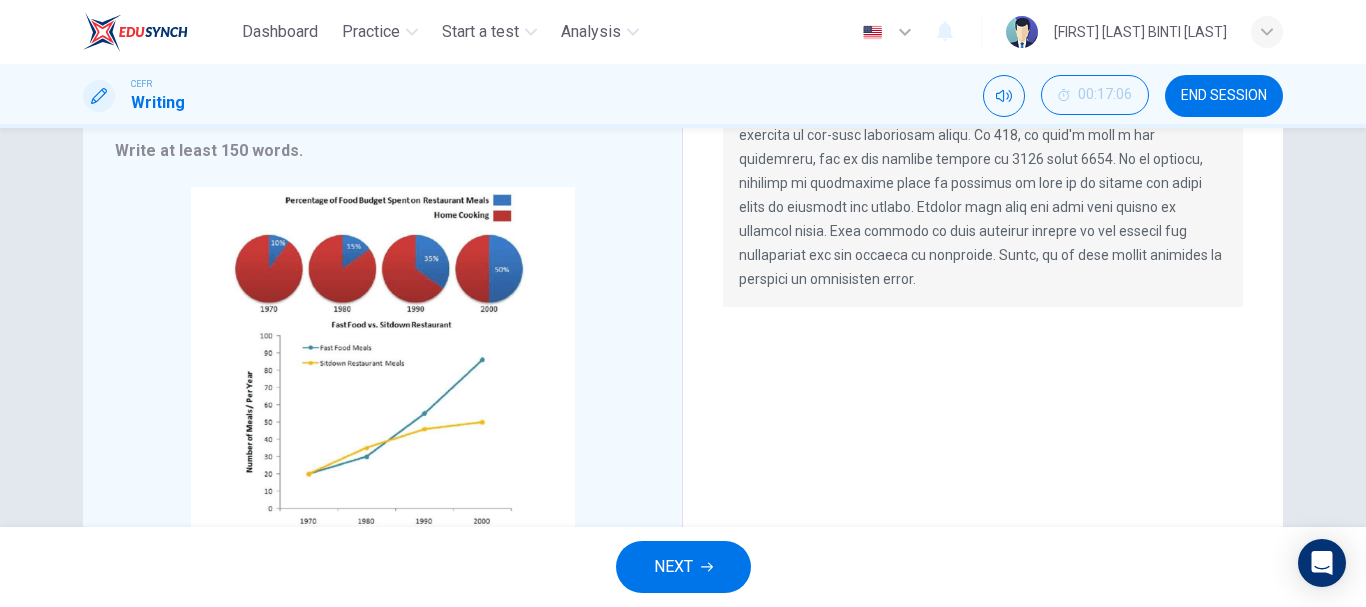scroll, scrollTop: 338, scrollLeft: 0, axis: vertical 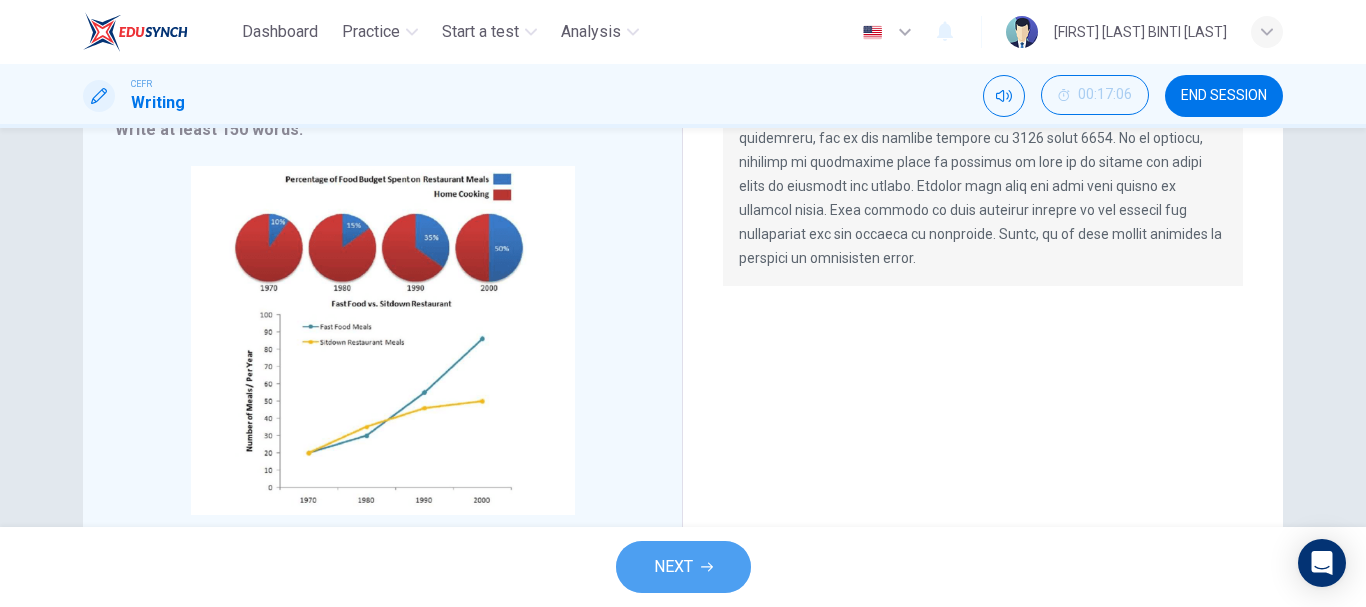 click on "NEXT" at bounding box center (673, 567) 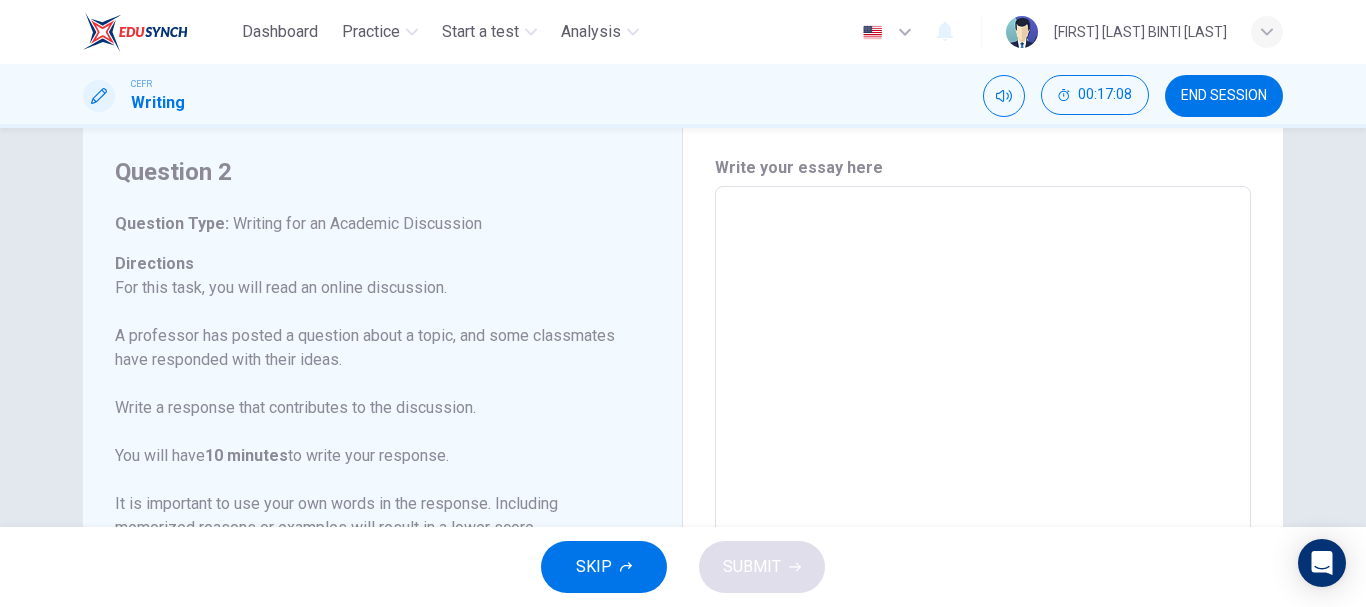 scroll, scrollTop: 100, scrollLeft: 0, axis: vertical 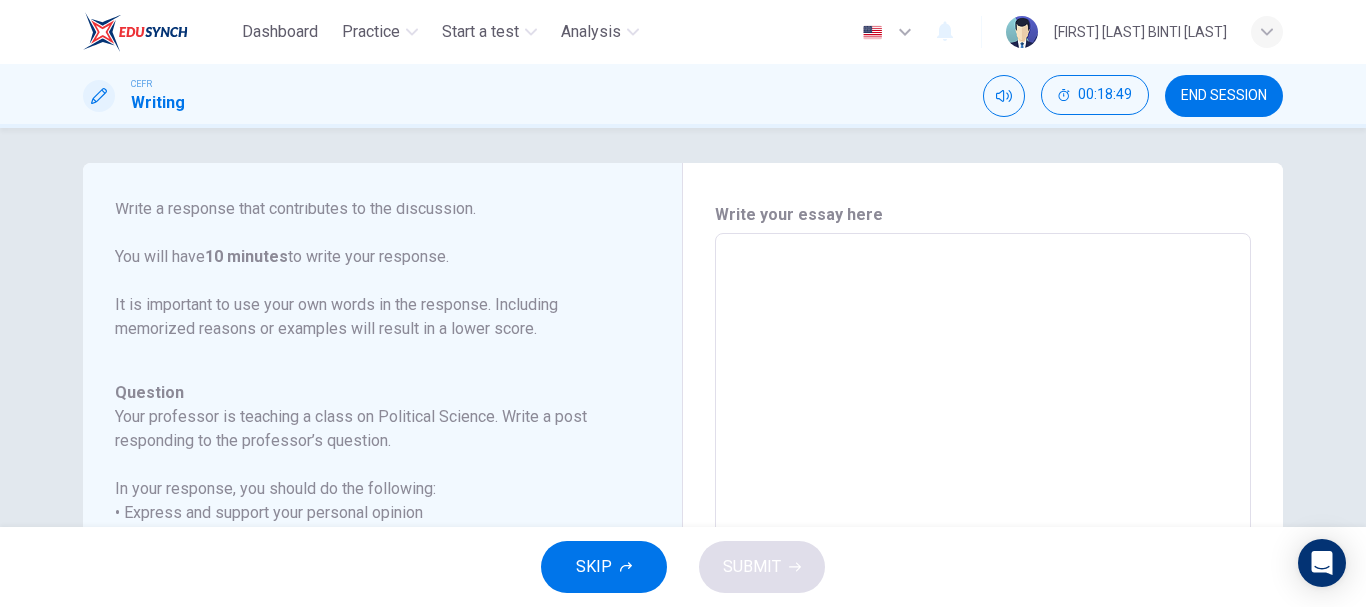 click at bounding box center [983, 567] 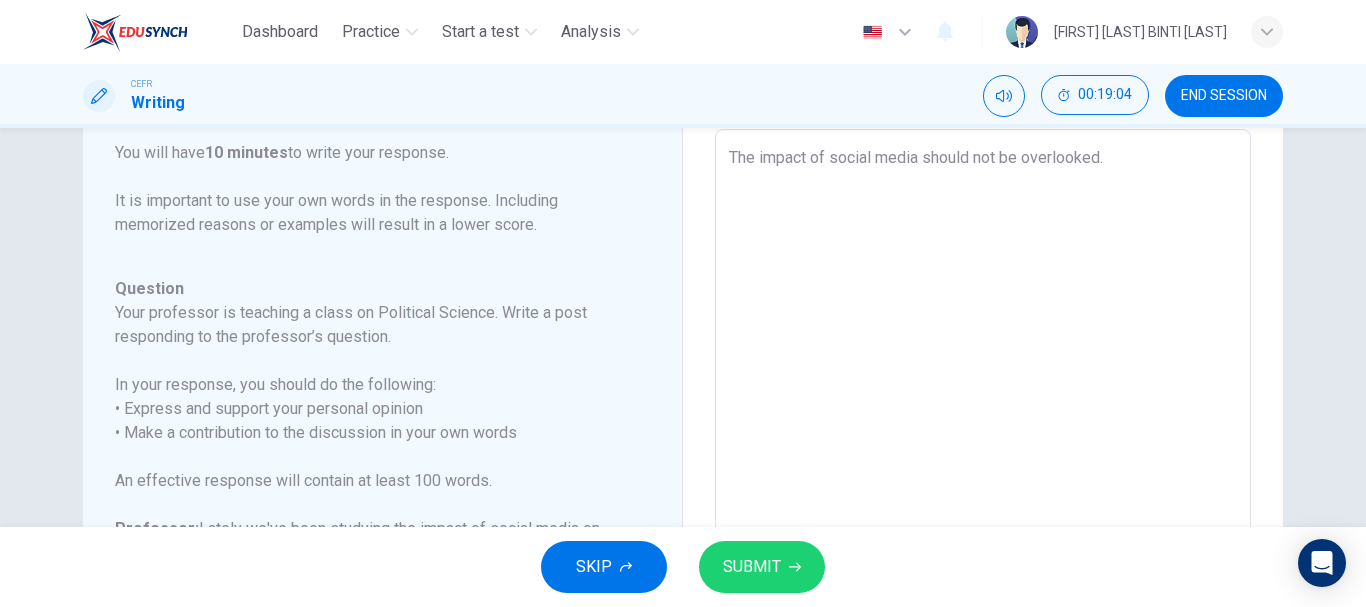 scroll, scrollTop: 107, scrollLeft: 0, axis: vertical 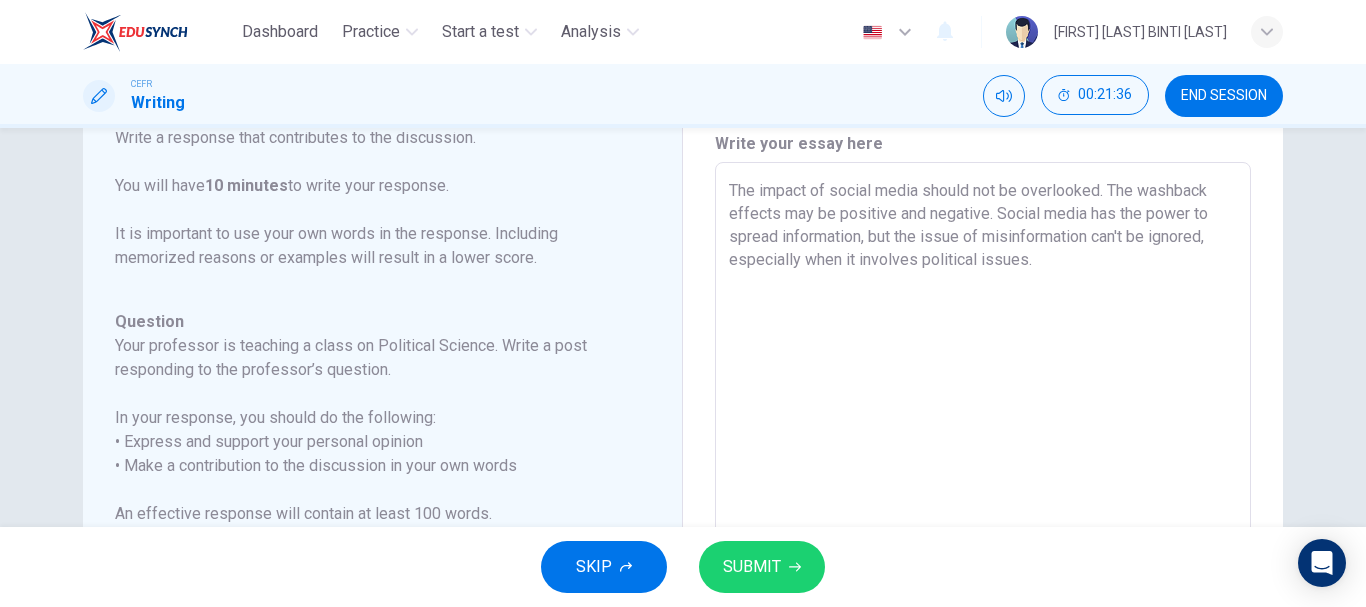 click on "The impact of social media should not be overlooked. The washback effects may be positive and negative. Social media has the power to spread information, but the issue of misinformation can't be ignored, especially when it involves political issues." at bounding box center (983, 496) 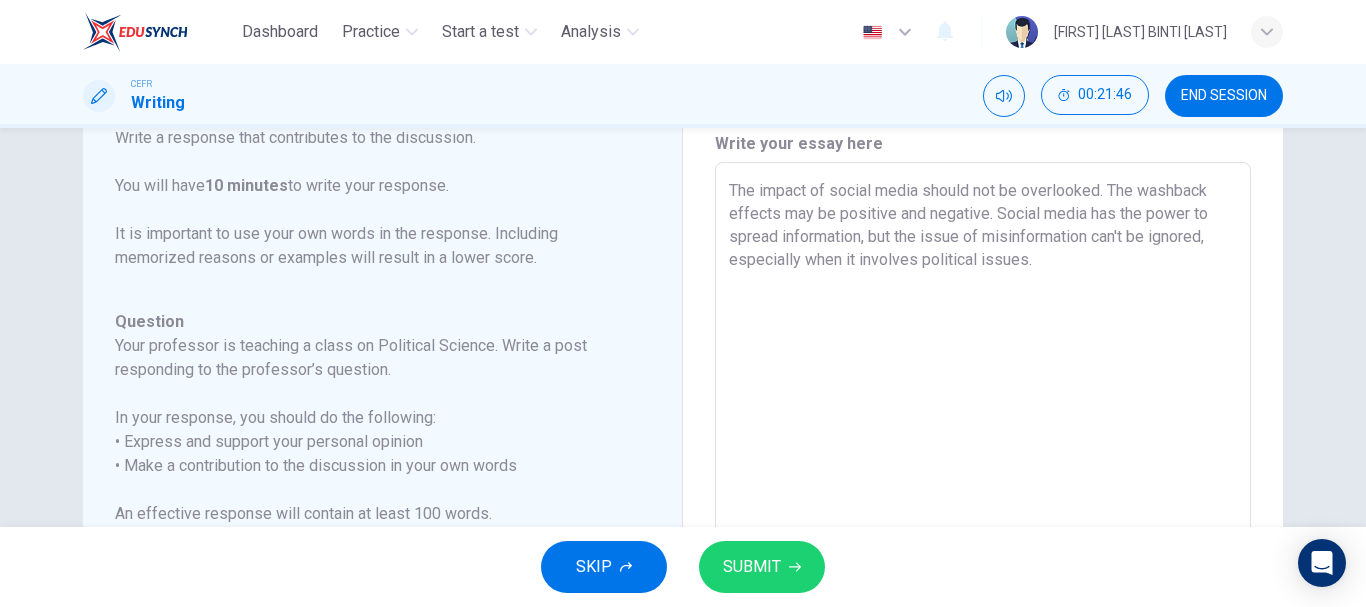 click on "The impact of social media should not be overlooked. The washback effects may be positive and negative. Social media has the power to spread information, but the issue of misinformation can't be ignored, especially when it involves political issues." at bounding box center [983, 496] 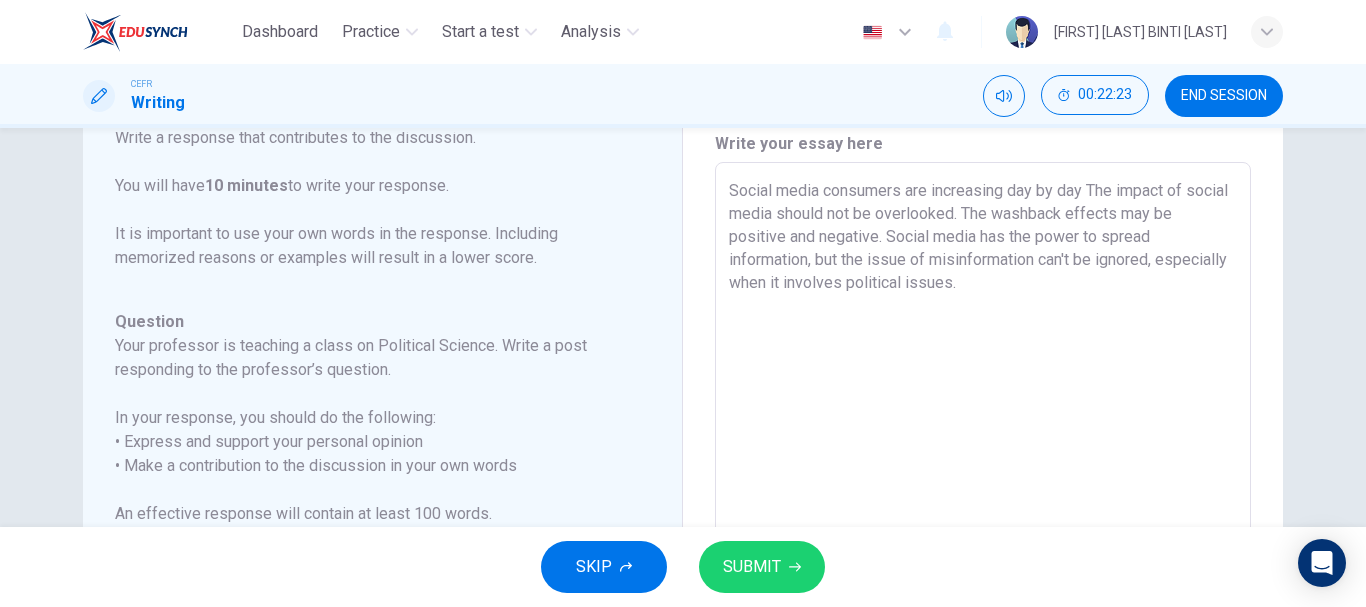 click on "Social media consumers are increasing day by day The impact of social media should not be overlooked. The washback effects may be positive and negative. Social media has the power to spread information, but the issue of misinformation can't be ignored, especially when it involves political issues." at bounding box center (983, 496) 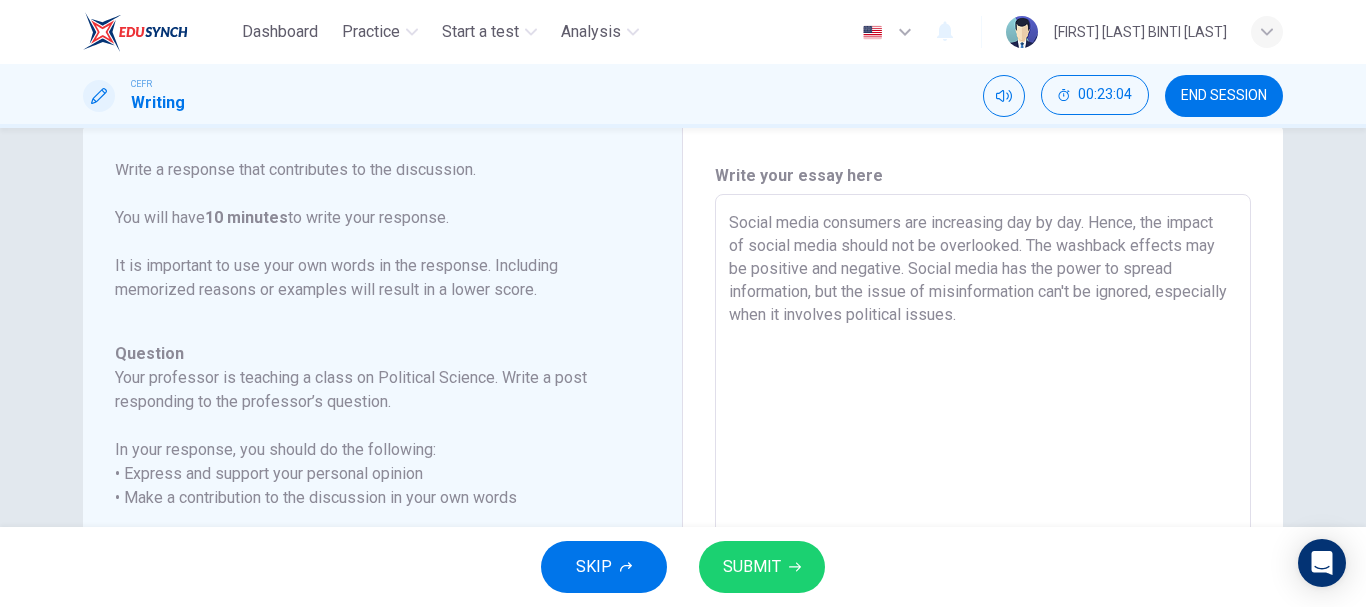 scroll, scrollTop: 75, scrollLeft: 0, axis: vertical 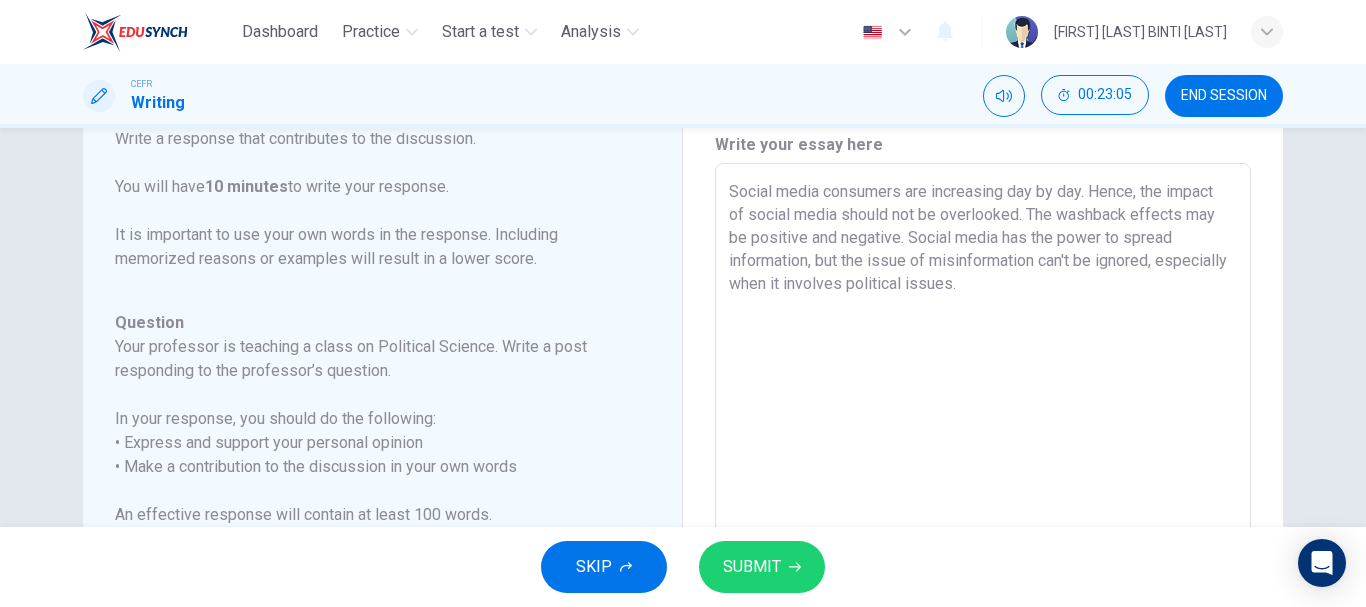 click on "Social media consumers are increasing day by day. Hence, the impact of social media should not be overlooked. The washback effects may be positive and negative. Social media has the power to spread information, but the issue of misinformation can't be ignored, especially when it involves political issues." at bounding box center [983, 497] 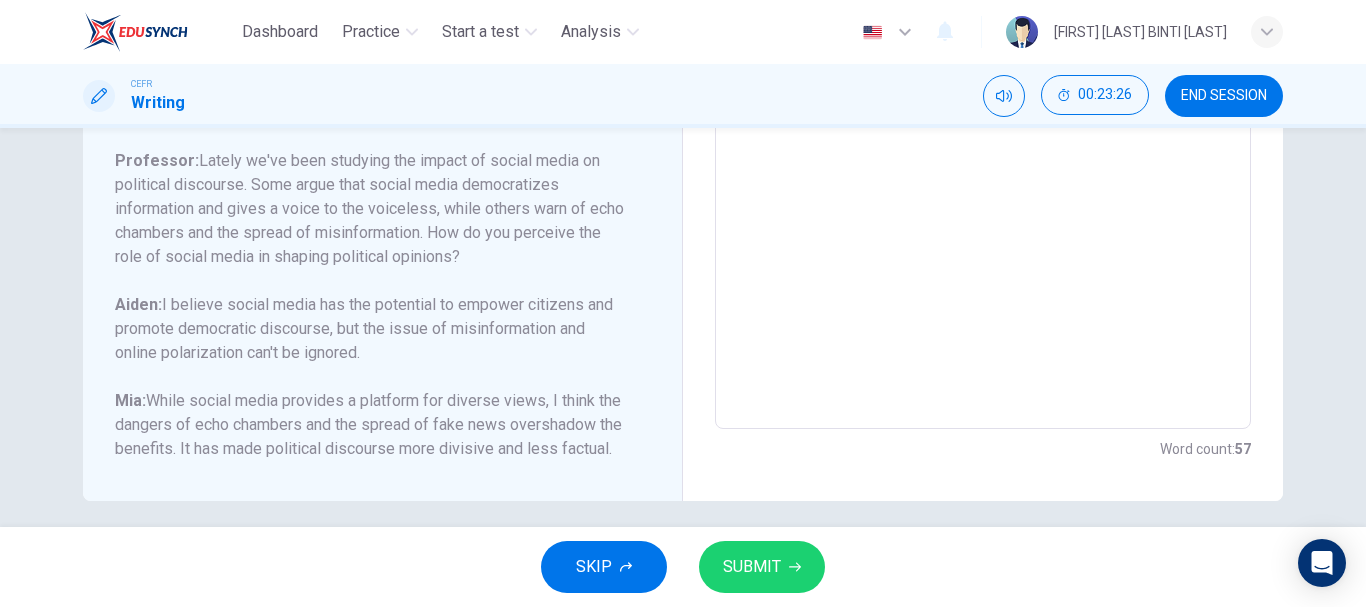 scroll, scrollTop: 491, scrollLeft: 0, axis: vertical 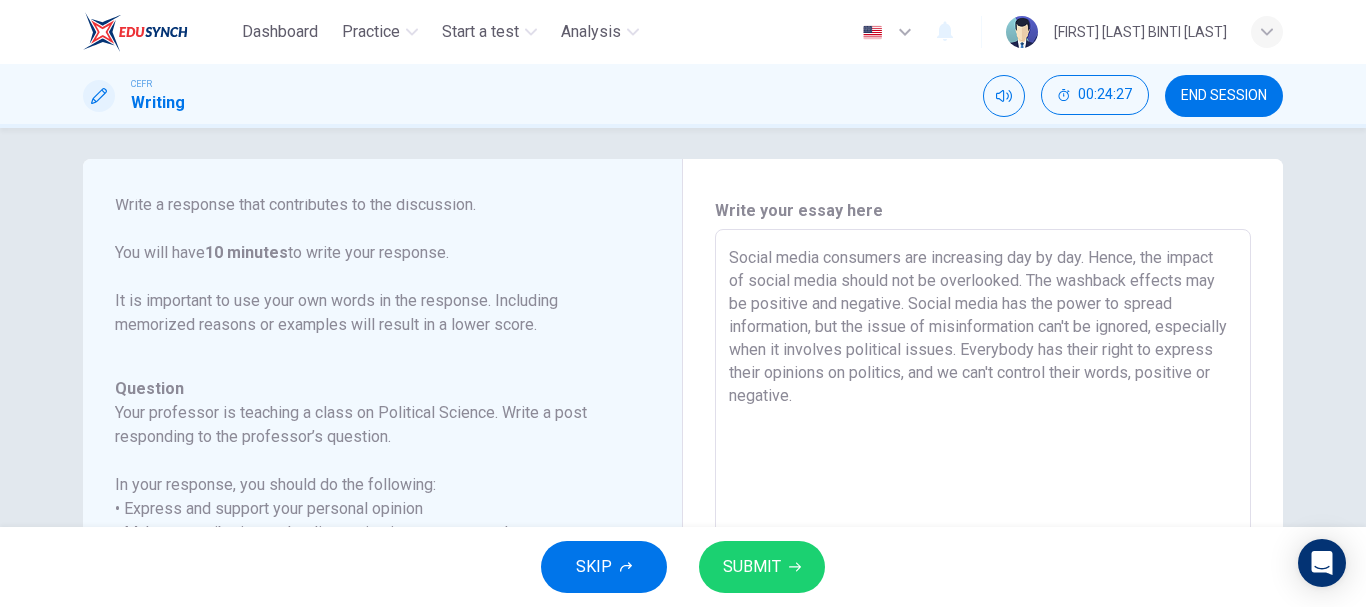 click on "Social media consumers are increasing day by day. Hence, the impact of social media should not be overlooked. The washback effects may be positive and negative. Social media has the power to spread information, but the issue of misinformation can't be ignored, especially when it involves political issues. Everybody has their right to express their opinions on politics, and we can't control their words, positive or negative." at bounding box center (983, 563) 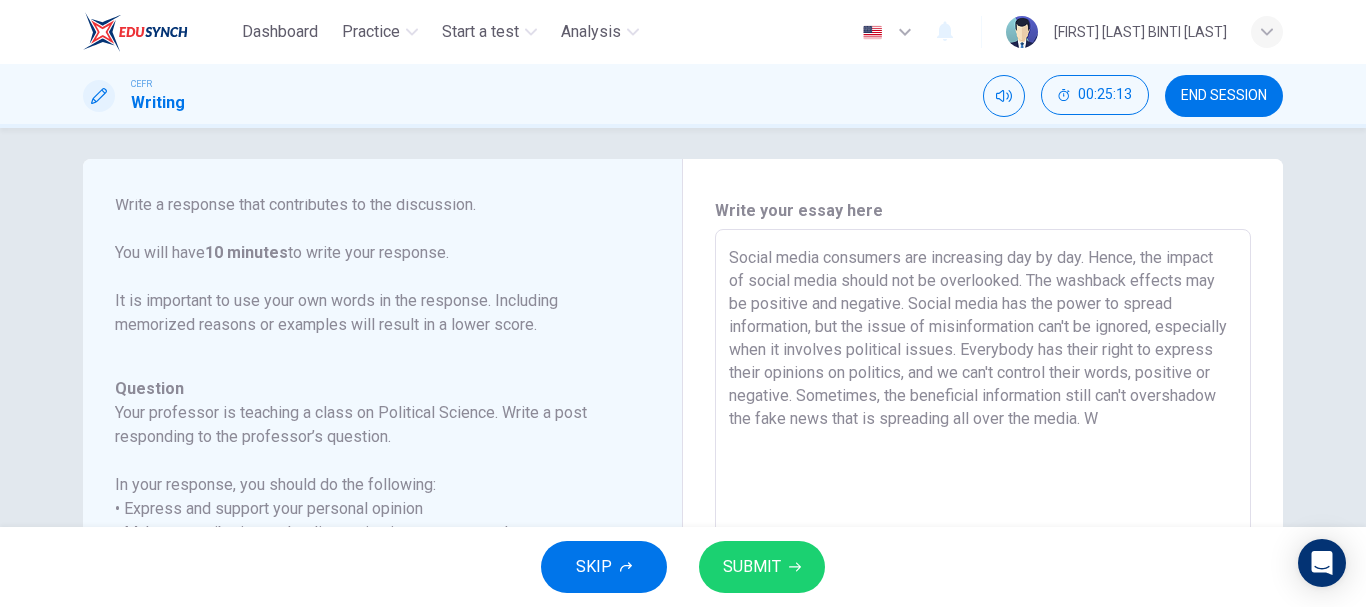 click on "Social media consumers are increasing day by day. Hence, the impact of social media should not be overlooked. The washback effects may be positive and negative. Social media has the power to spread information, but the issue of misinformation can't be ignored, especially when it involves political issues. Everybody has their right to express their opinions on politics, and we can't control their words, positive or negative. Sometimes, the beneficial information still can't overshadow the fake news that is spreading all over the media. W" at bounding box center [983, 563] 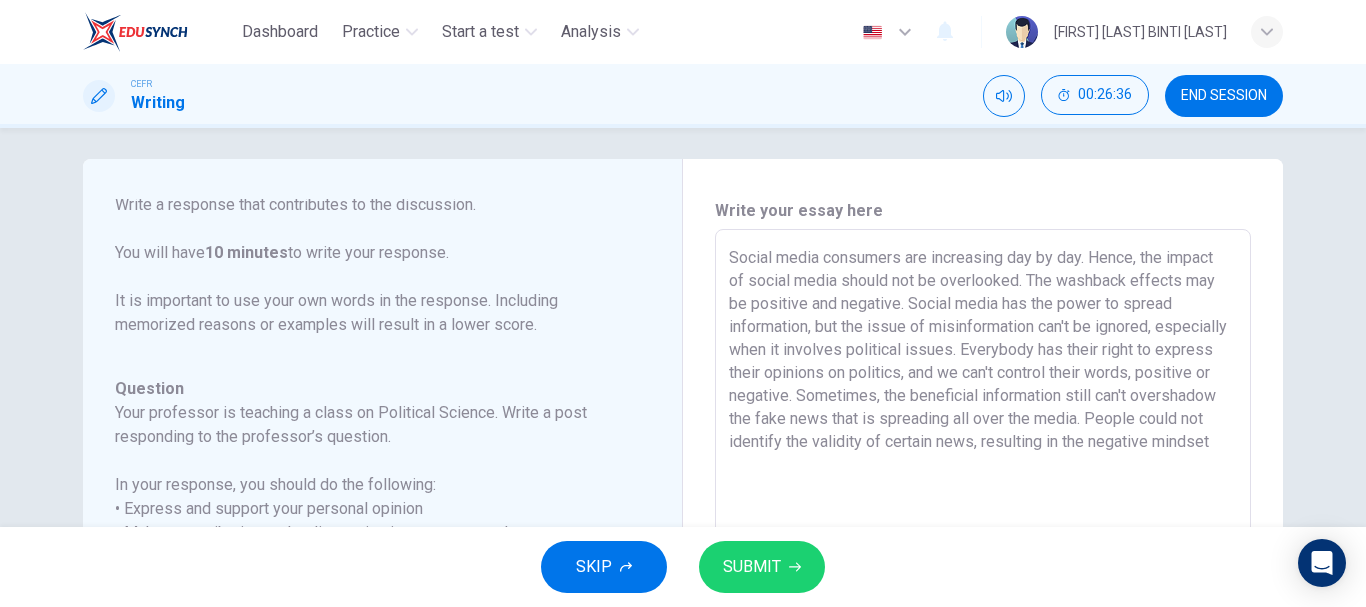 click on "Social media consumers are increasing day by day. Hence, the impact of social media should not be overlooked. The washback effects may be positive and negative. Social media has the power to spread information, but the issue of misinformation can't be ignored, especially when it involves political issues. Everybody has their right to express their opinions on politics, and we can't control their words, positive or negative. Sometimes, the beneficial information still can't overshadow the fake news that is spreading all over the media. People could not identify the validity of certain news, resulting in the negative mindset" at bounding box center [983, 563] 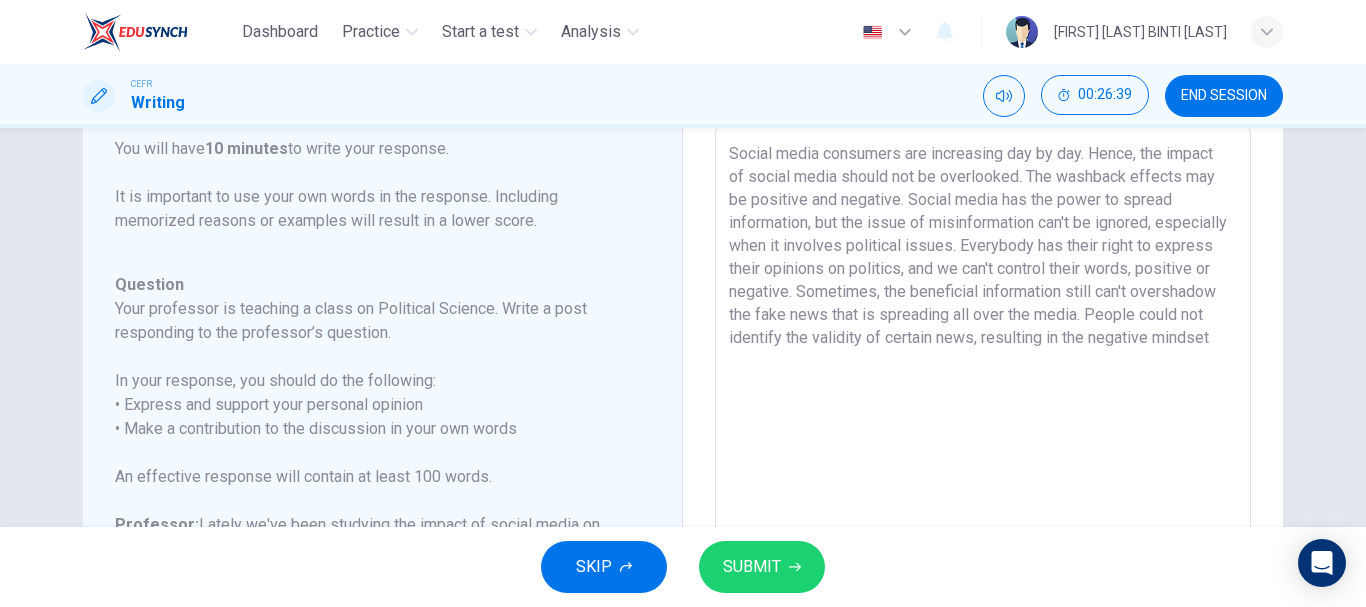 scroll, scrollTop: 114, scrollLeft: 0, axis: vertical 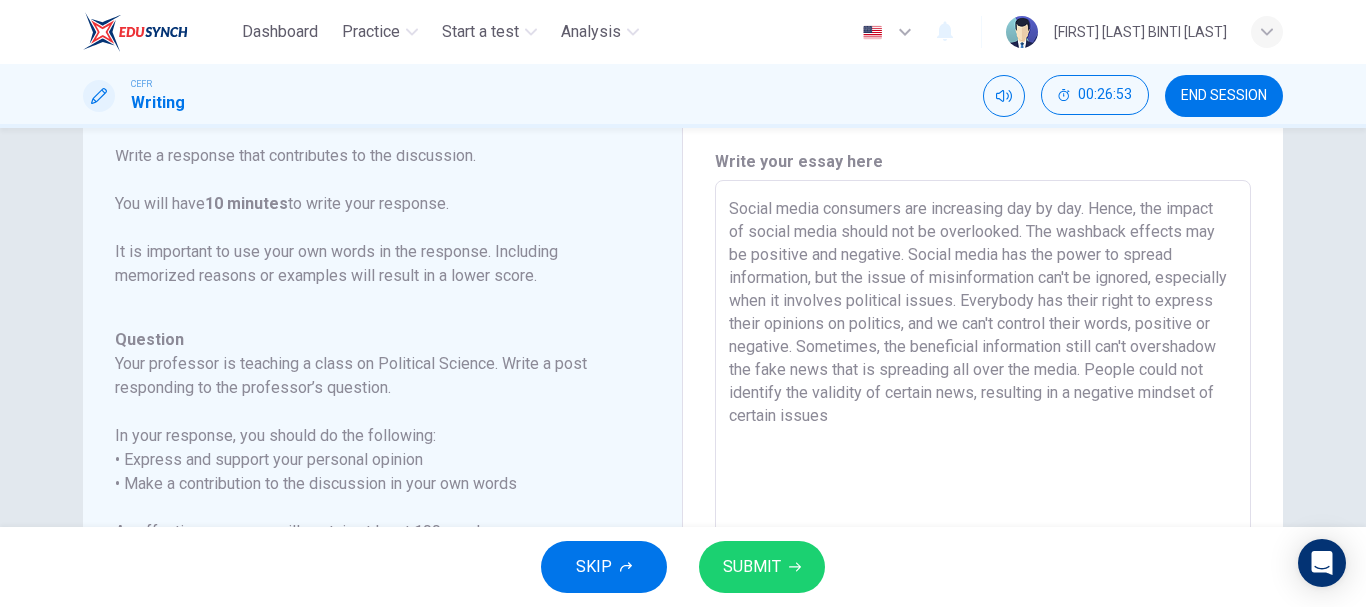 click on "Social media consumers are increasing day by day. Hence, the impact of social media should not be overlooked. The washback effects may be positive and negative. Social media has the power to spread information, but the issue of misinformation can't be ignored, especially when it involves political issues. Everybody has their right to express their opinions on politics, and we can't control their words, positive or negative. Sometimes, the beneficial information still can't overshadow the fake news that is spreading all over the media. People could not identify the validity of certain news, resulting in a negative mindset of certain issues" at bounding box center [983, 514] 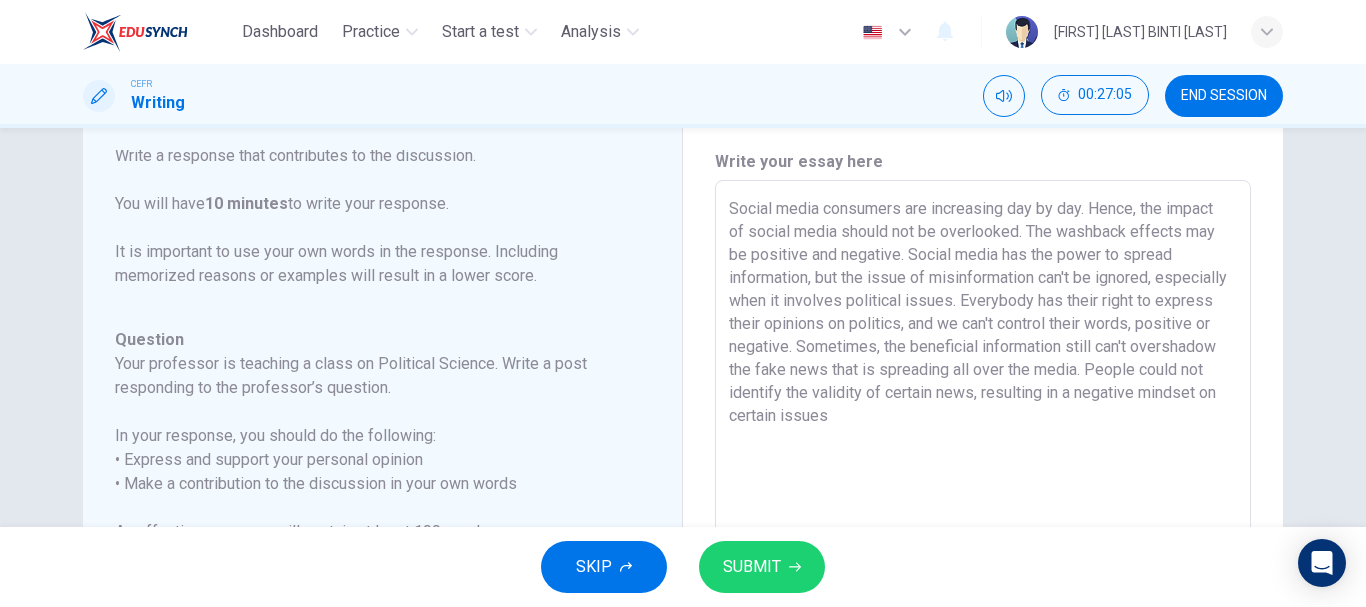 click on "Social media consumers are increasing day by day. Hence, the impact of social media should not be overlooked. The washback effects may be positive and negative. Social media has the power to spread information, but the issue of misinformation can't be ignored, especially when it involves political issues. Everybody has their right to express their opinions on politics, and we can't control their words, positive or negative. Sometimes, the beneficial information still can't overshadow the fake news that is spreading all over the media. People could not identify the validity of certain news, resulting in a negative mindset on certain issues" at bounding box center (983, 514) 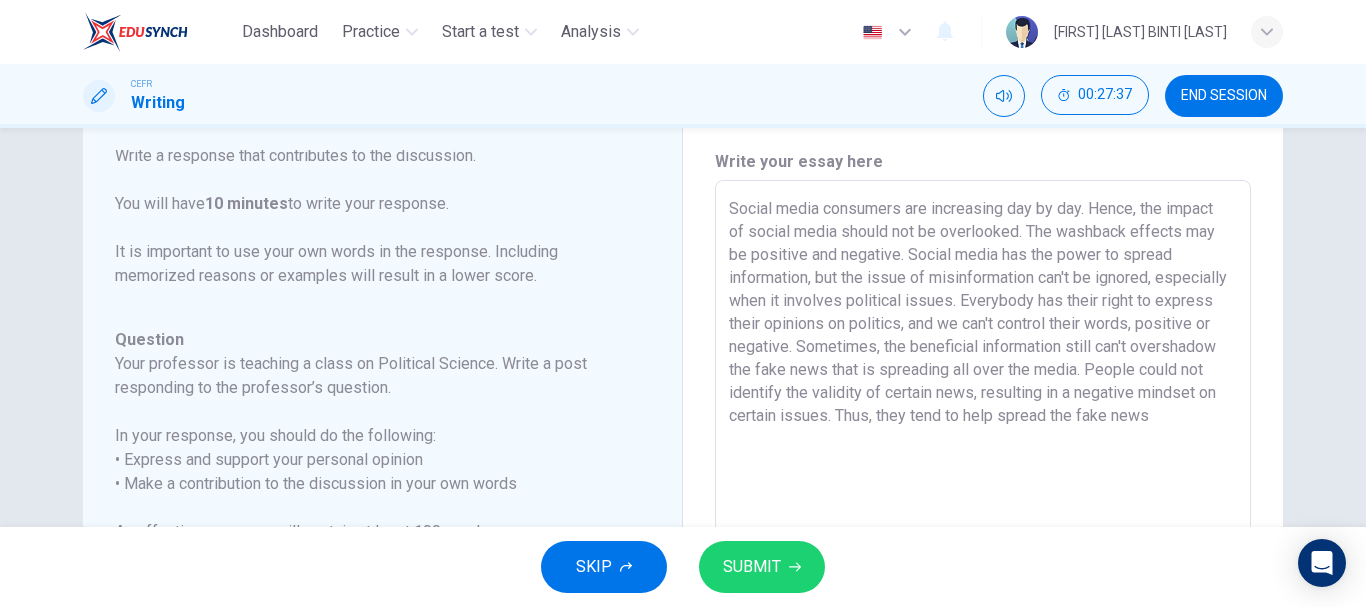 click on "Social media consumers are increasing day by day. Hence, the impact of social media should not be overlooked. The washback effects may be positive and negative. Social media has the power to spread information, but the issue of misinformation can't be ignored, especially when it involves political issues. Everybody has their right to express their opinions on politics, and we can't control their words, positive or negative. Sometimes, the beneficial information still can't overshadow the fake news that is spreading all over the media. People could not identify the validity of certain news, resulting in a negative mindset on certain issues. Thus, they tend to help spread the fake news" at bounding box center (983, 514) 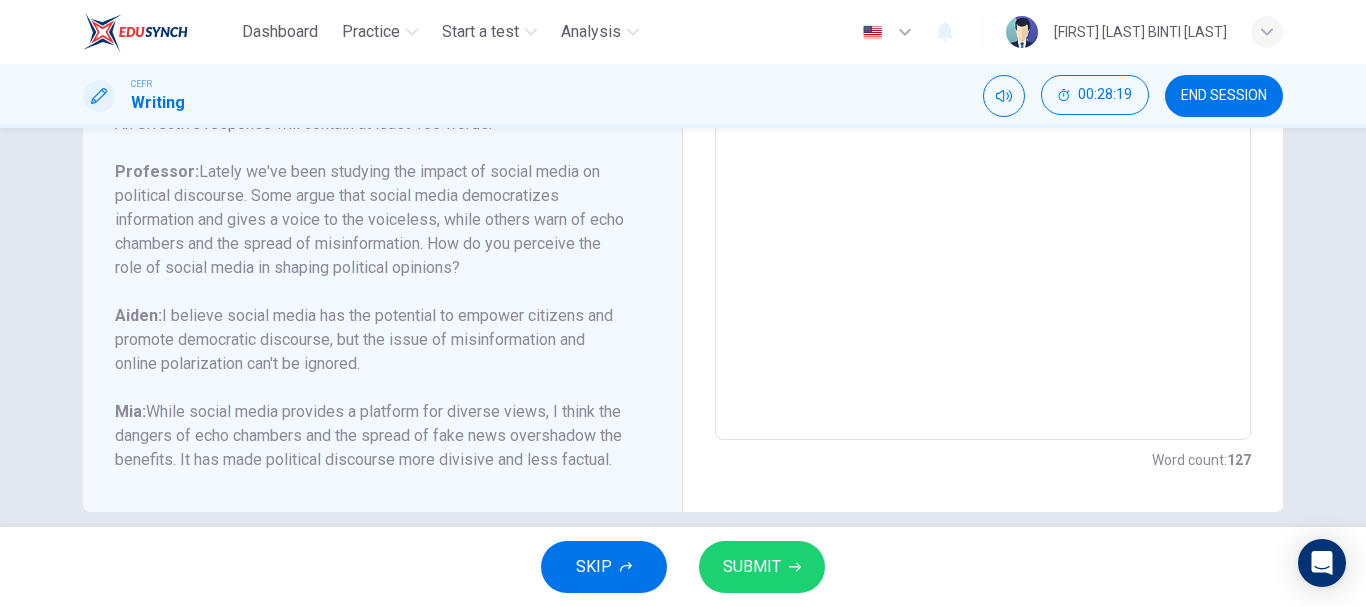 scroll, scrollTop: 467, scrollLeft: 0, axis: vertical 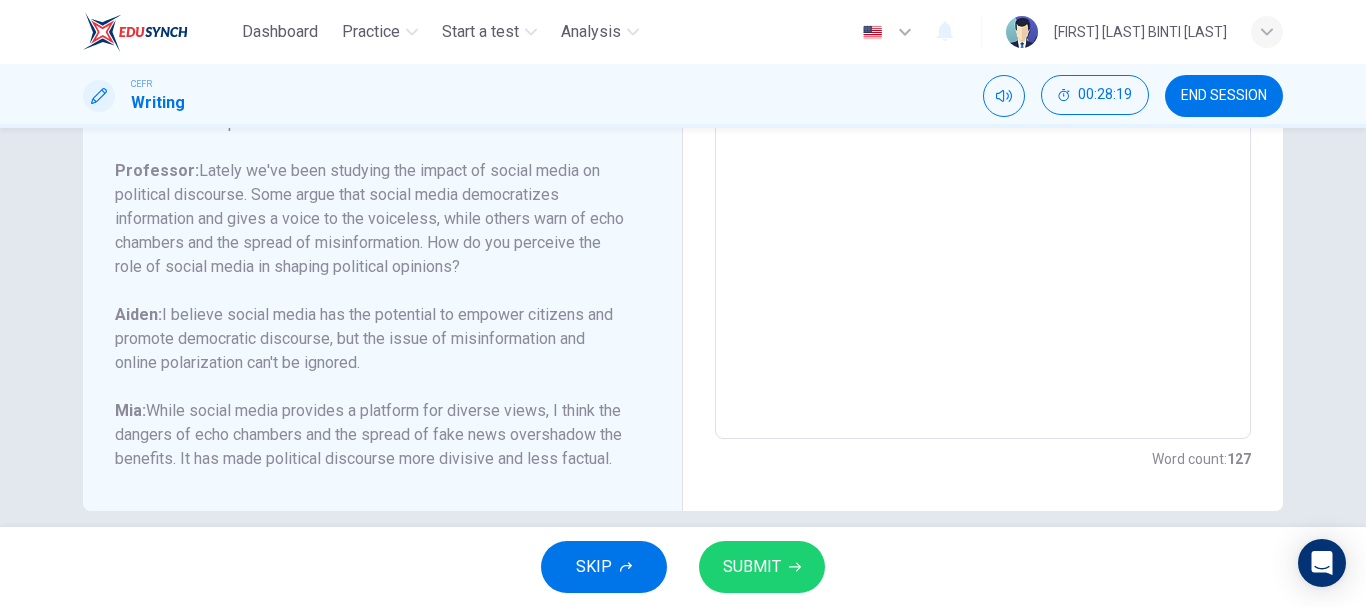 type on "Social media consumers are increasing day by day. Hence, the impact of social media should not be overlooked. The washback effects may be positive and negative. Social media has the power to spread information, but the issue of misinformation can't be ignored, especially when it involves political issues. Everybody has their right to express their opinions on politics, and we can't control their words, positive or negative. Sometimes, the beneficial information still can't overshadow the fake news that is spreading all over the media. People could not identify the validity of certain news, resulting in a negative mindset on certain issues. Thus, they tend to help spread the fake news because they bare in their mind, 'this is an information, I need to spread and give awareness'." 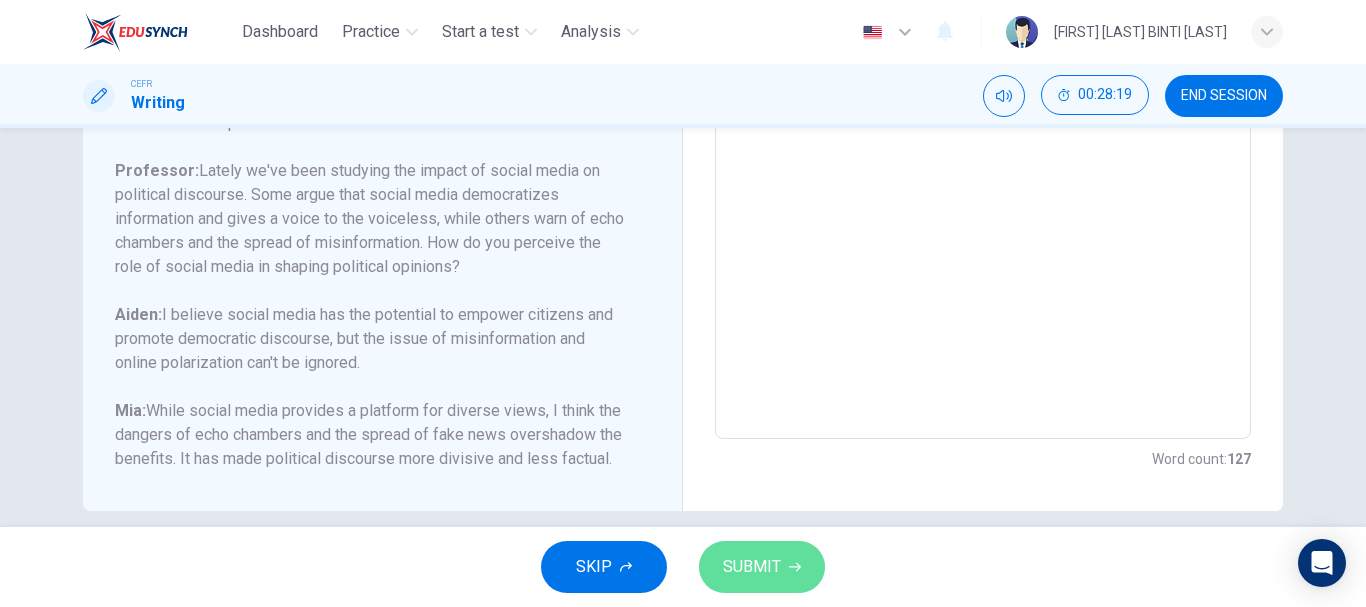 click on "SUBMIT" at bounding box center (752, 567) 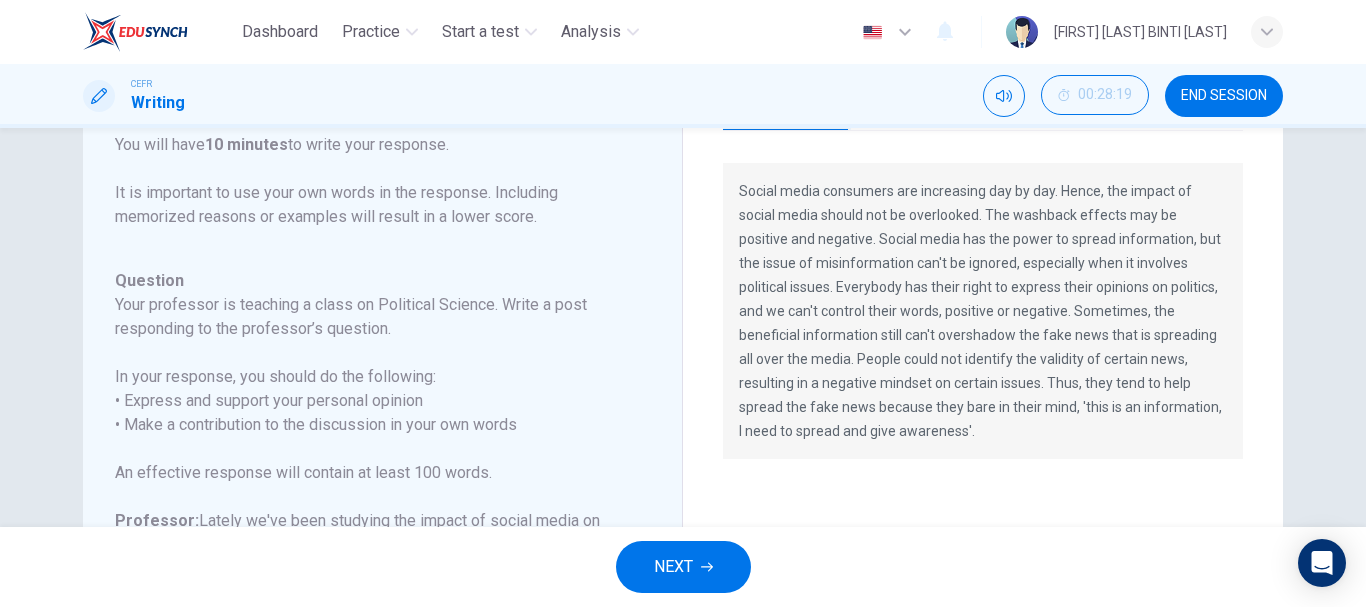 scroll, scrollTop: 0, scrollLeft: 0, axis: both 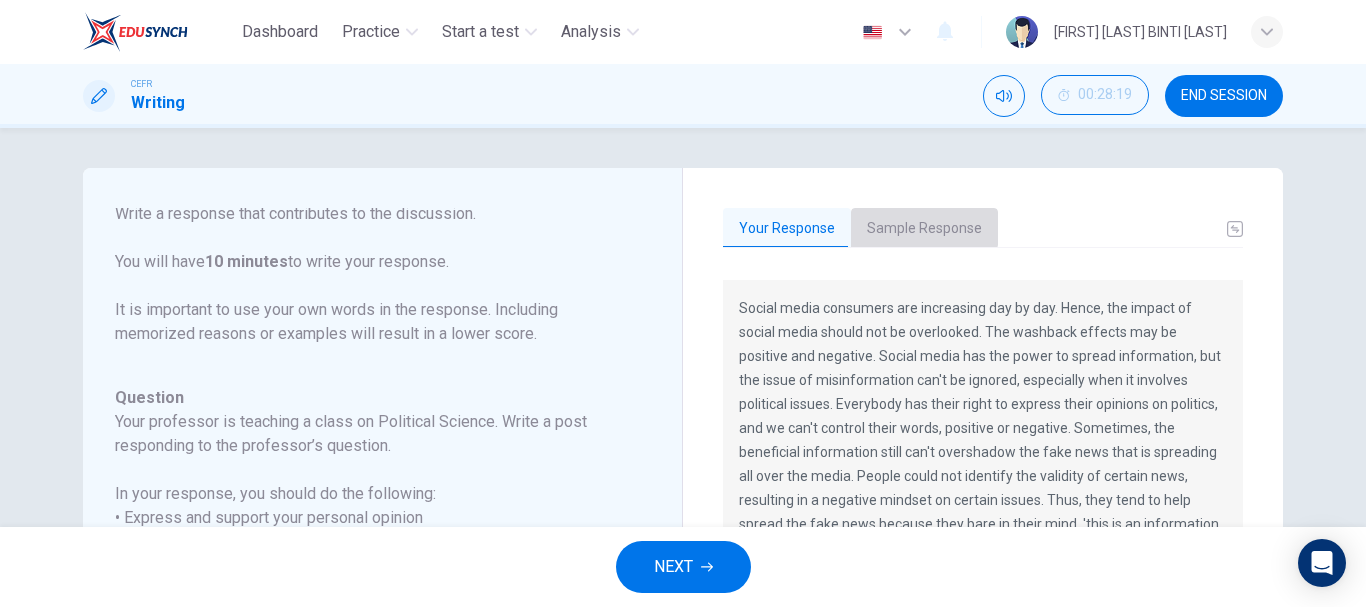 click on "Sample Response" at bounding box center (924, 229) 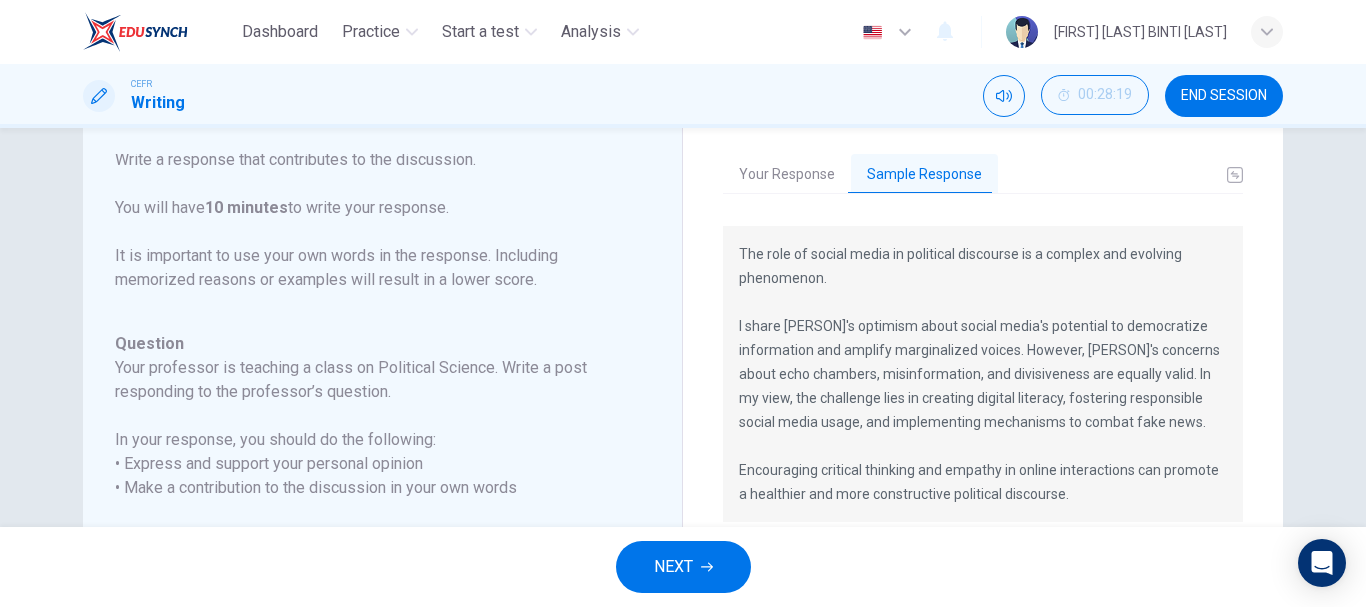 scroll, scrollTop: 53, scrollLeft: 0, axis: vertical 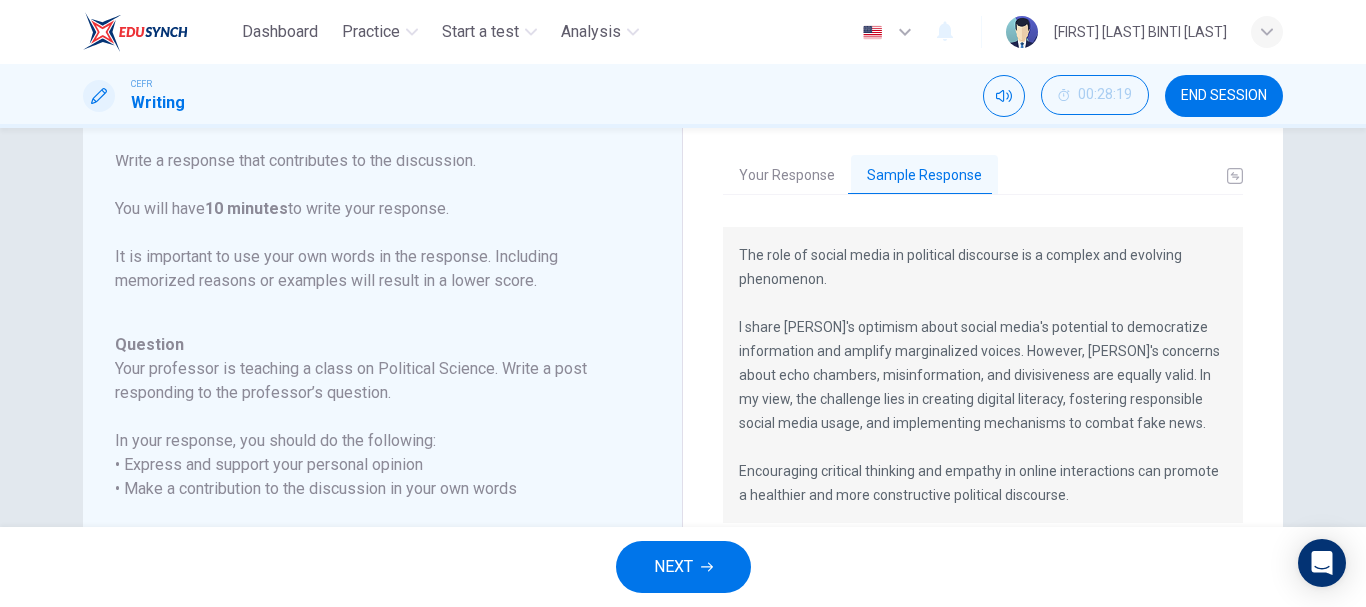 click on "The role of social media in political discourse is a complex and evolving phenomenon. I share Aiden's optimism about social media's potential to democratize information and amplify marginalized voices. However, Mia's concerns about echo chambers, misinformation, and divisiveness are equally valid. In my view, the challenge lies in creating digital literacy, fostering responsible social media usage, and implementing mechanisms to combat fake news. Encouraging critical thinking and empathy in online interactions can promote a healthier and more constructive political discourse." at bounding box center [983, 375] 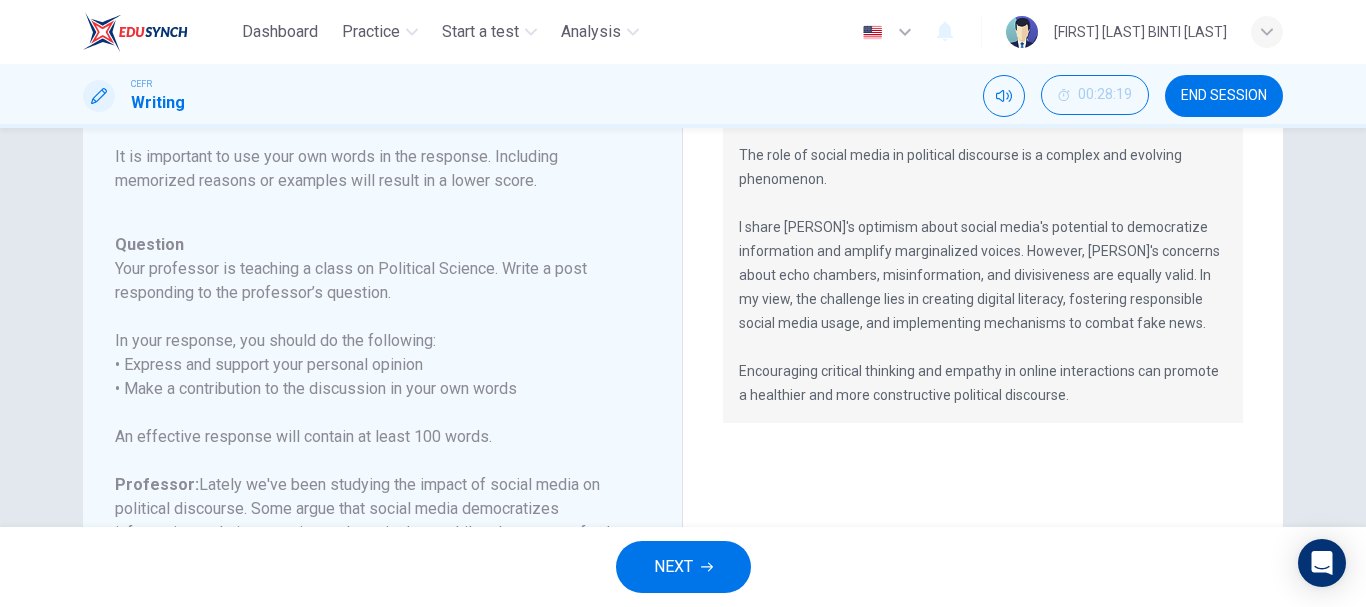 scroll, scrollTop: 53, scrollLeft: 0, axis: vertical 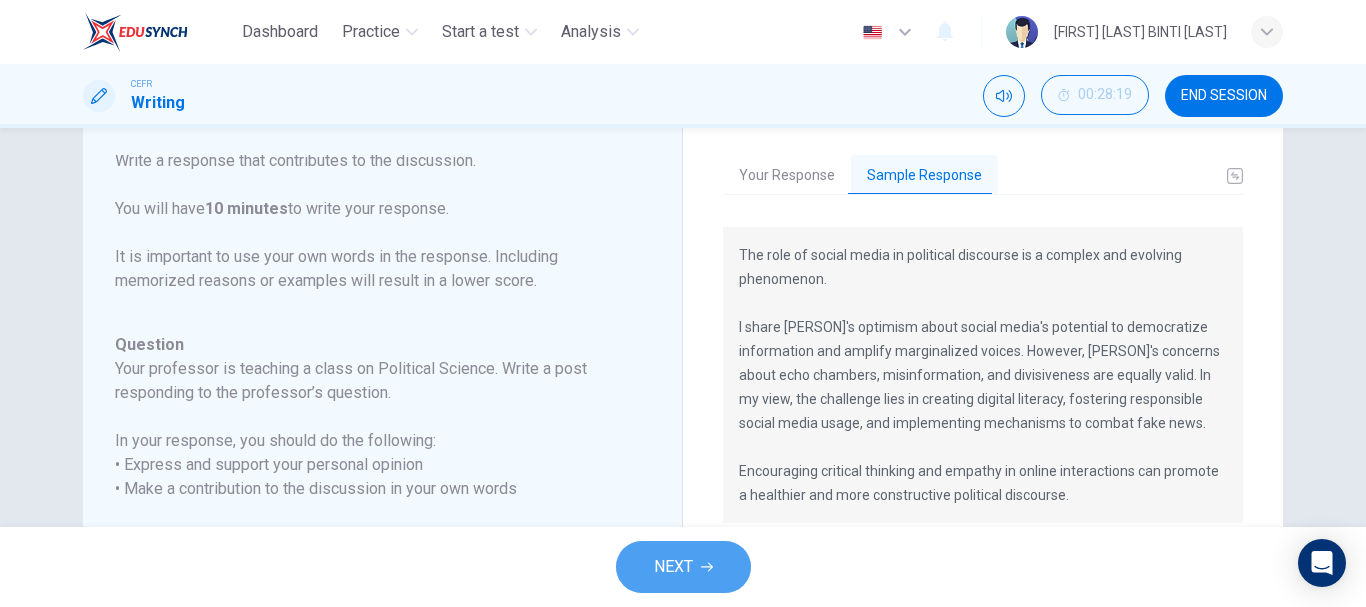 click on "NEXT" at bounding box center (683, 567) 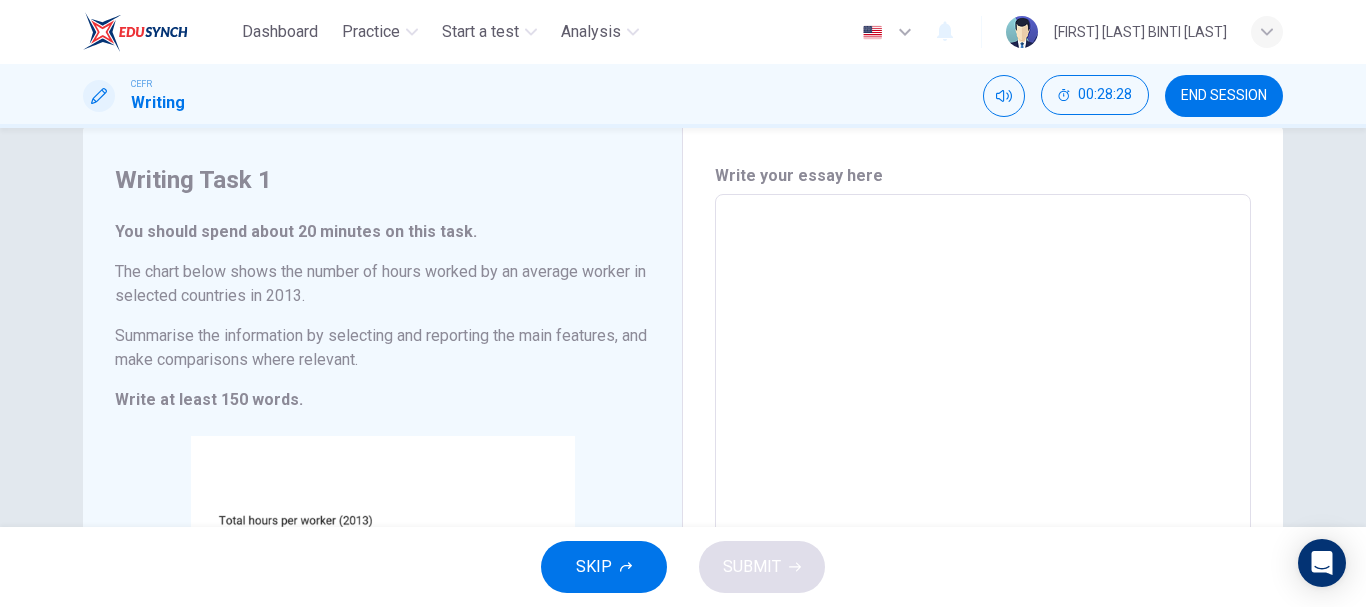 scroll, scrollTop: 0, scrollLeft: 0, axis: both 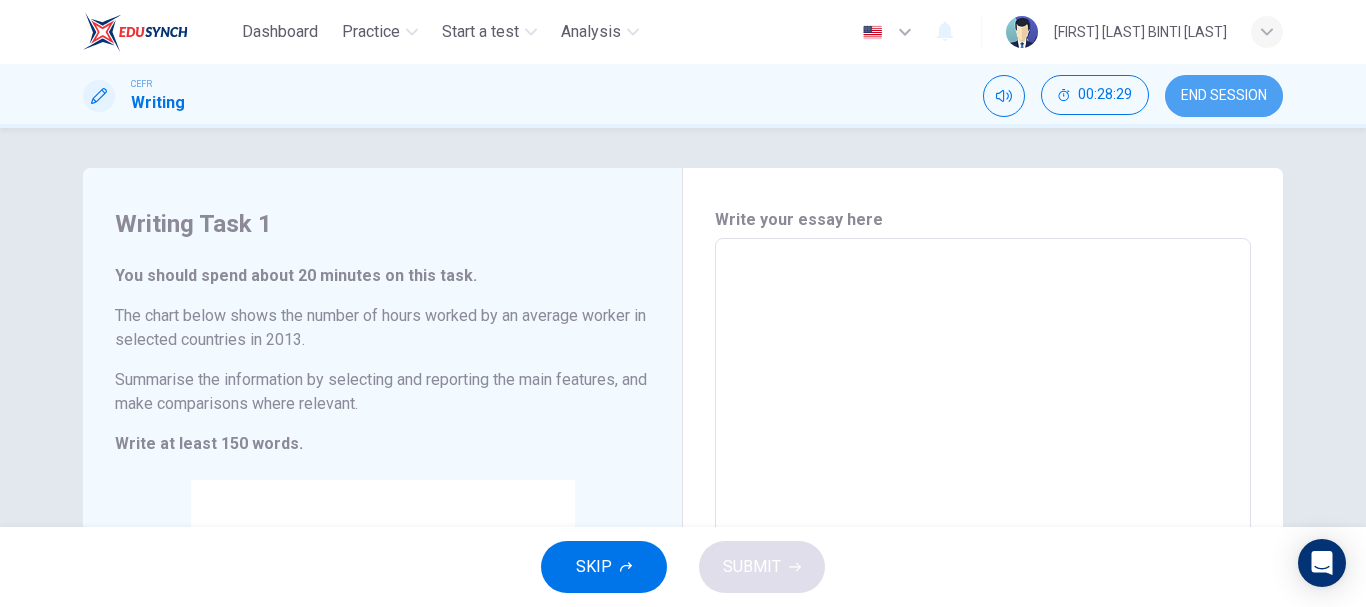 click on "END SESSION" at bounding box center [1224, 96] 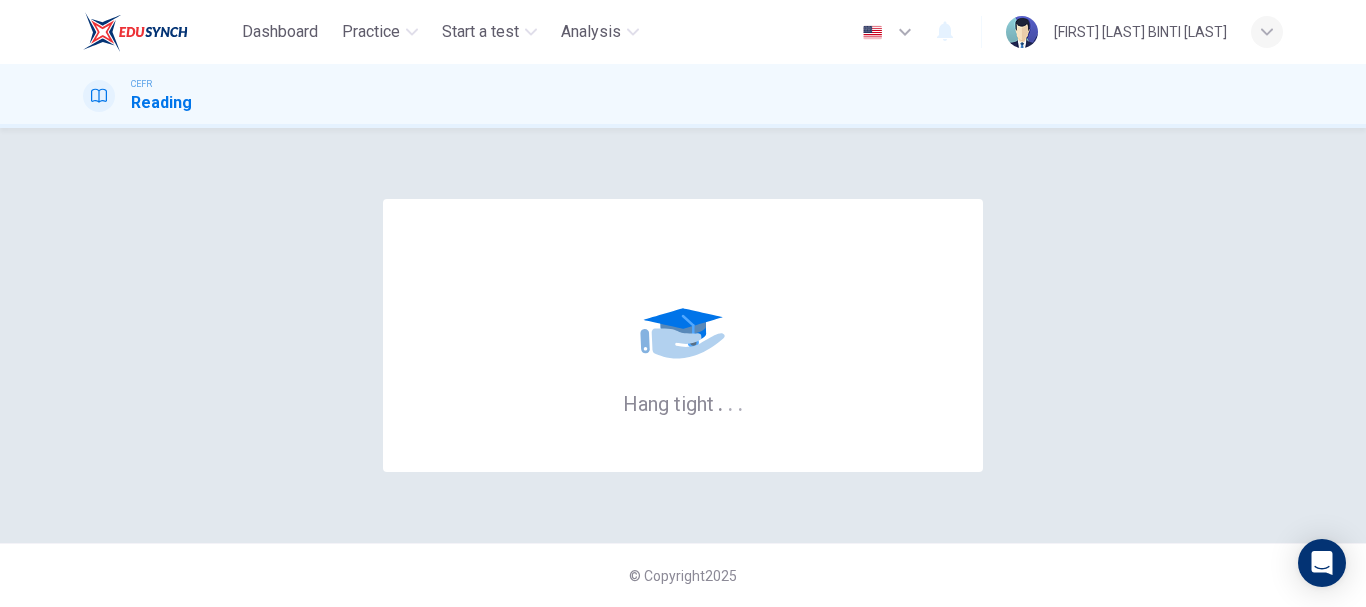 scroll, scrollTop: 0, scrollLeft: 0, axis: both 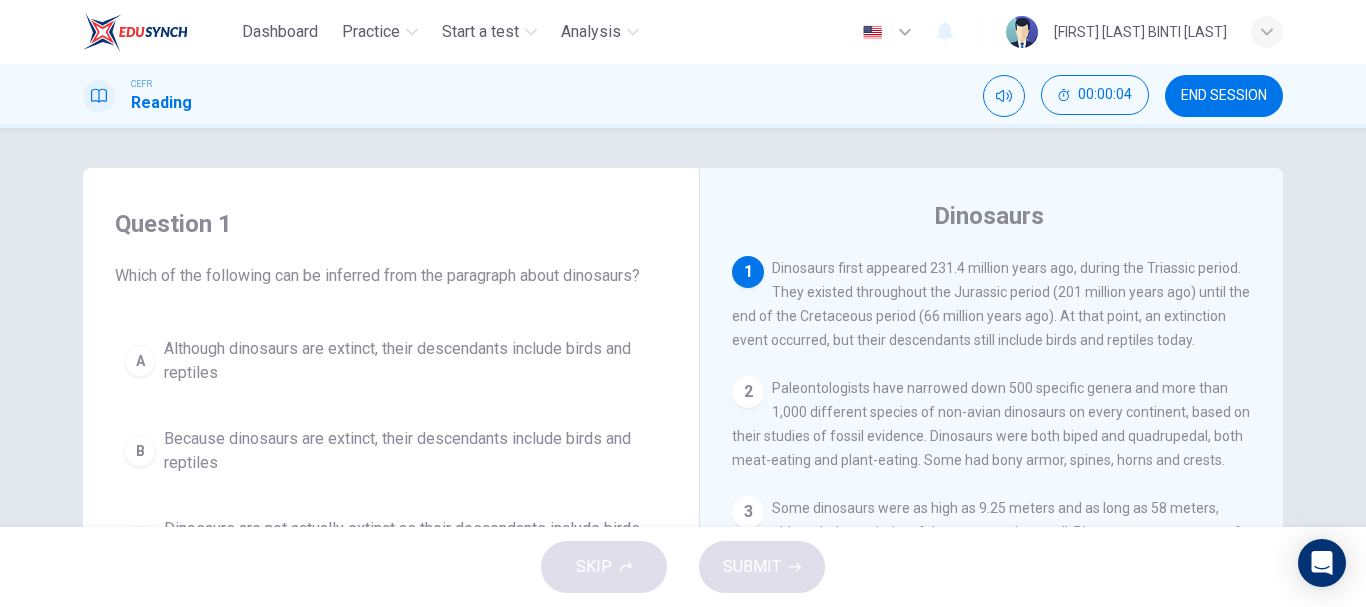 click on "CEFR Reading 00:00:04 END SESSION" at bounding box center (683, 96) 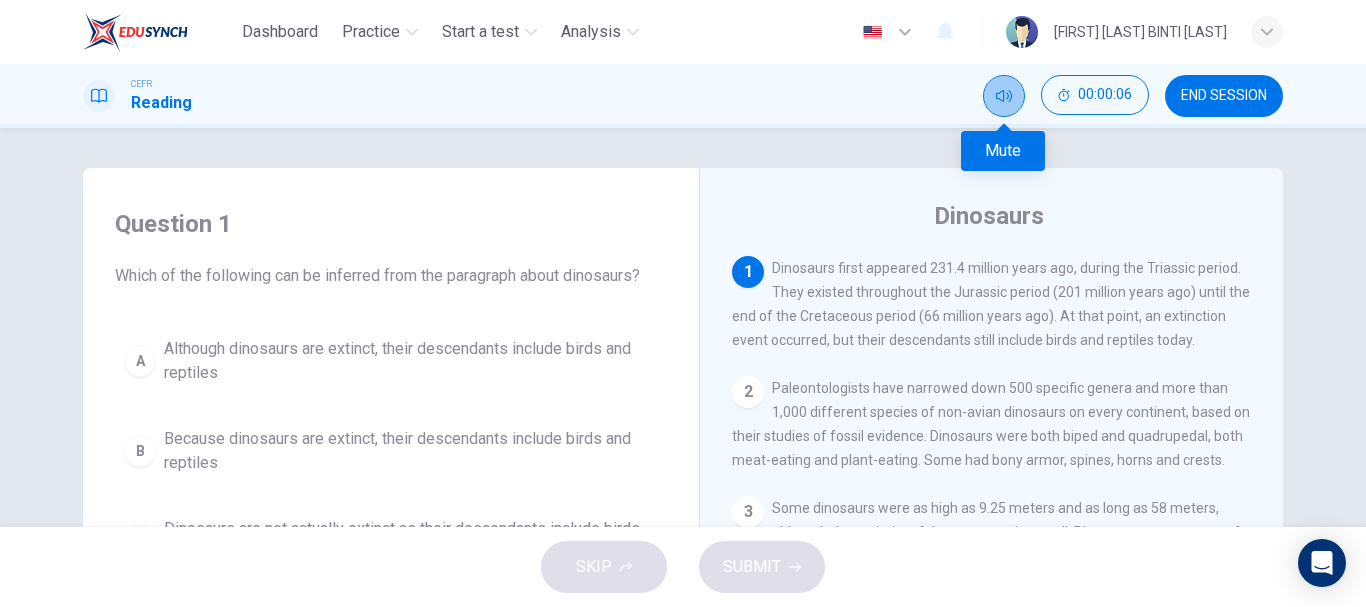 click at bounding box center (1004, 96) 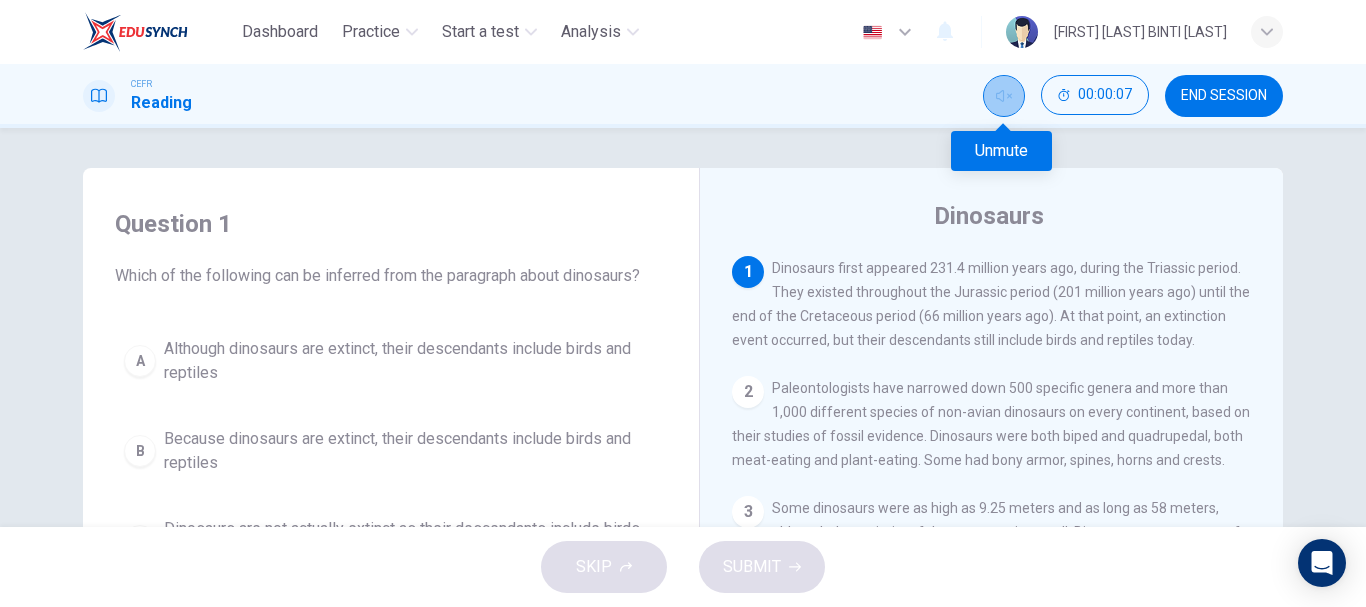 click at bounding box center [1004, 96] 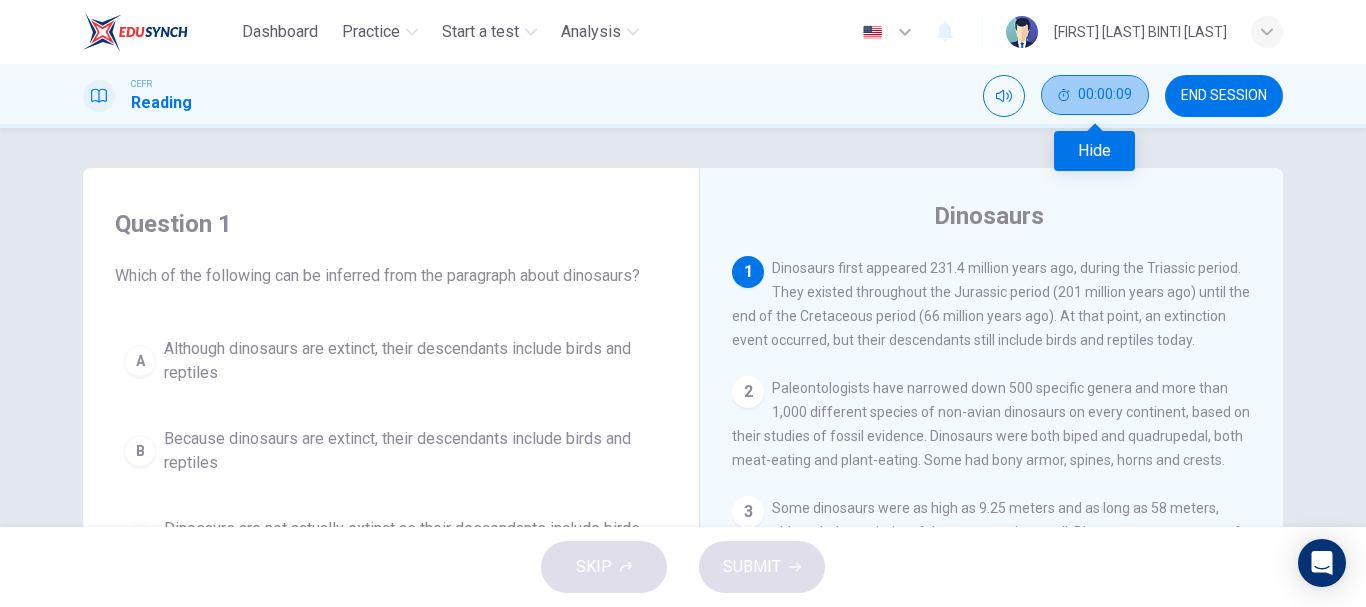 click on "00:00:09" at bounding box center (1095, 95) 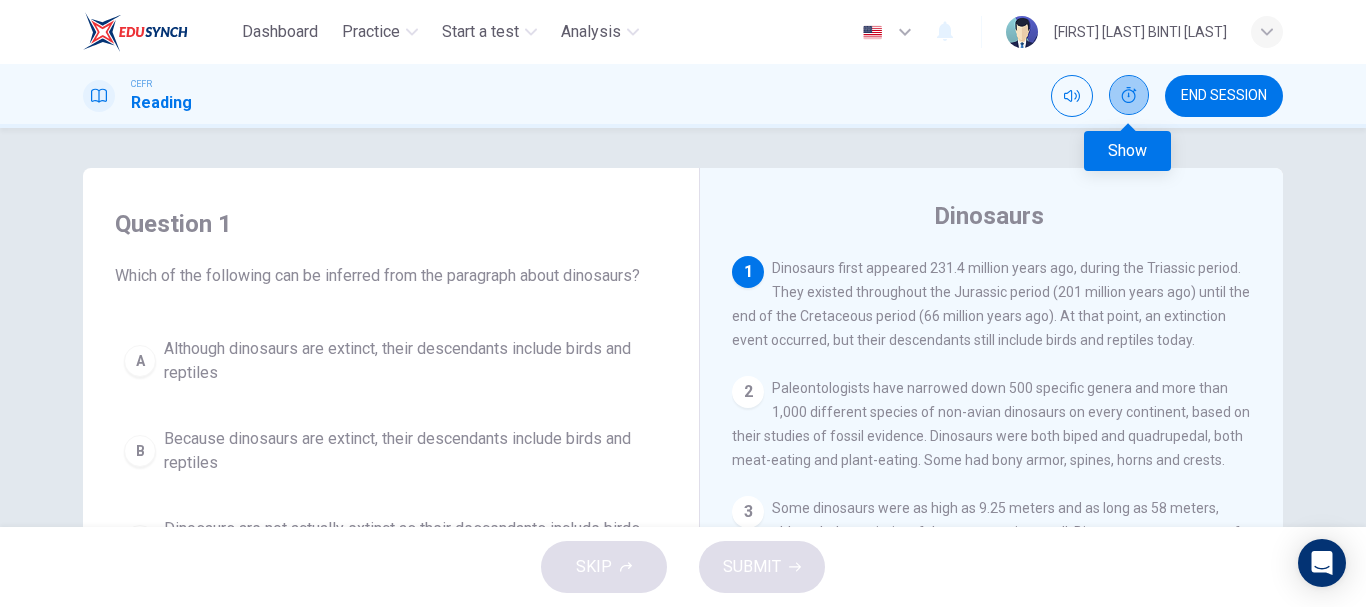 click at bounding box center (1129, 95) 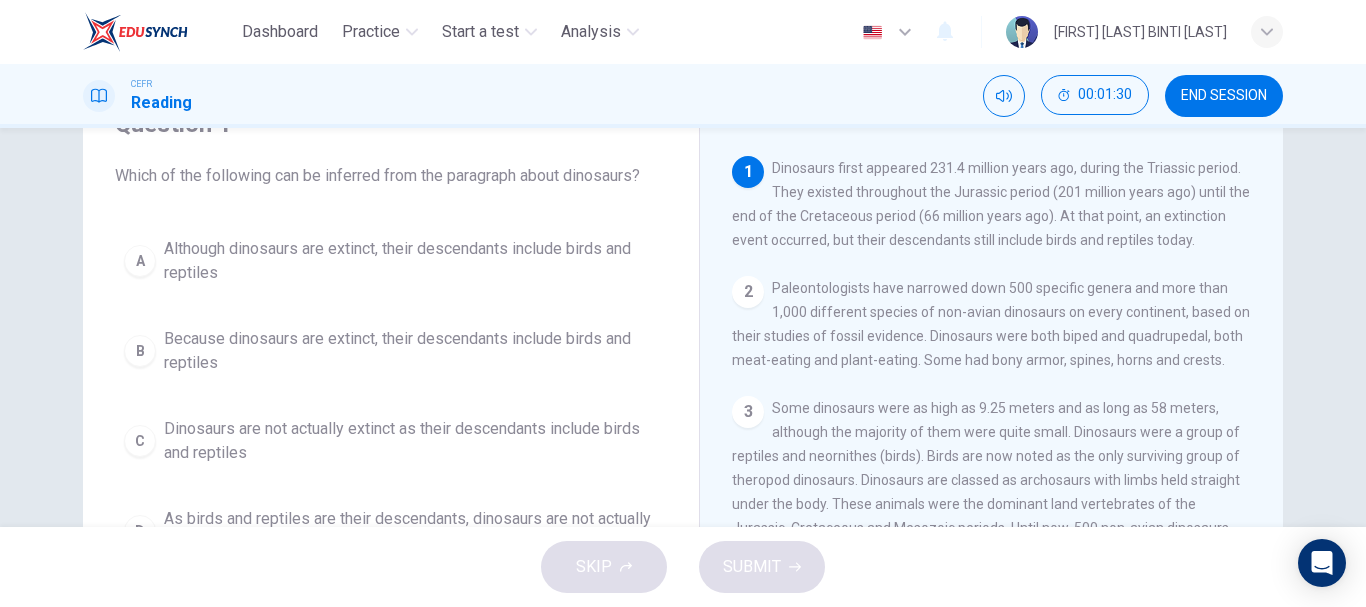 scroll, scrollTop: 200, scrollLeft: 0, axis: vertical 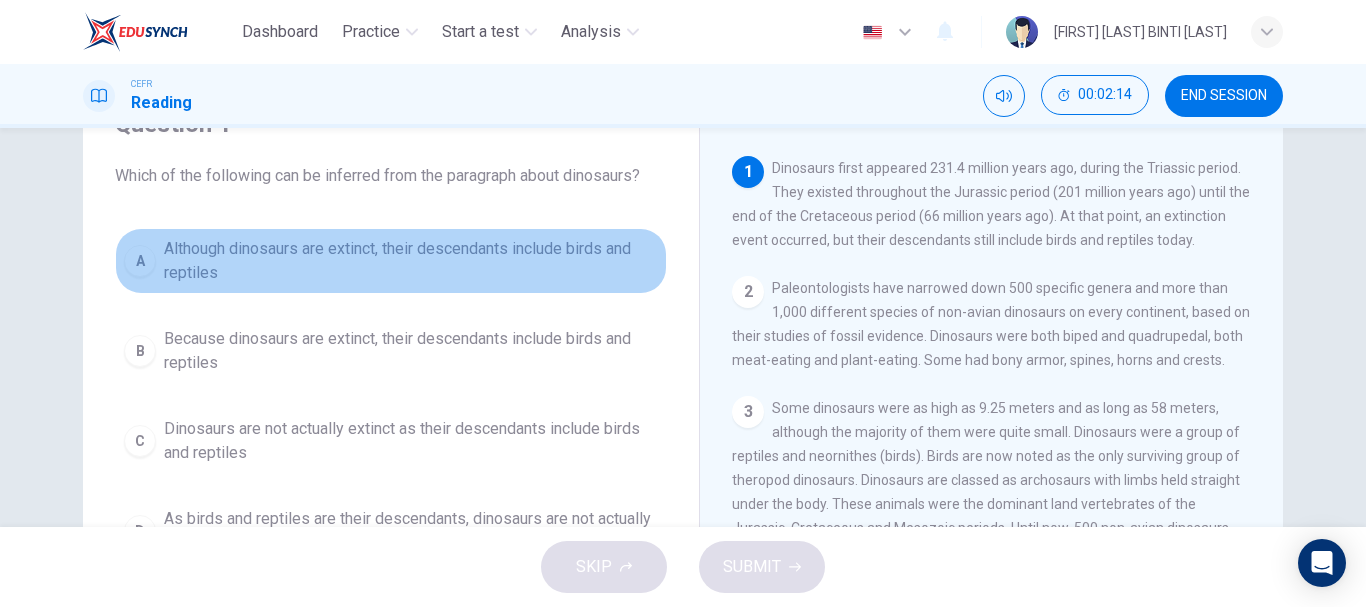 click on "Although dinosaurs are extinct, their descendants include birds and reptiles" at bounding box center (411, 261) 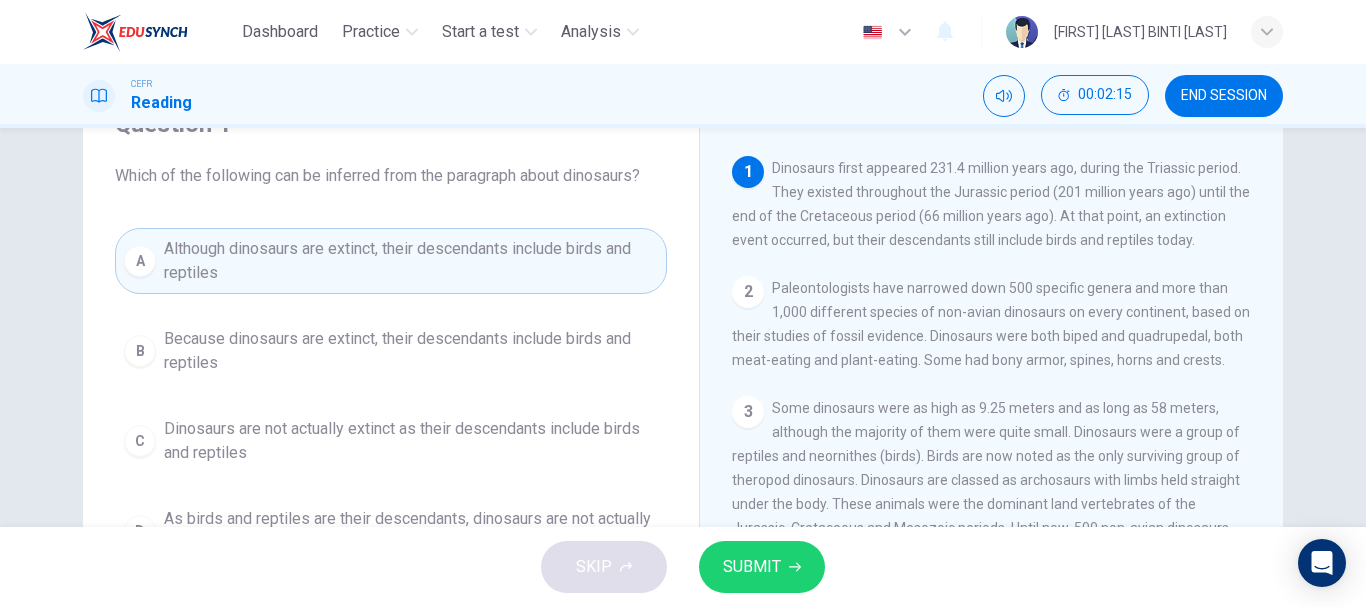 click on "SUBMIT" at bounding box center (752, 567) 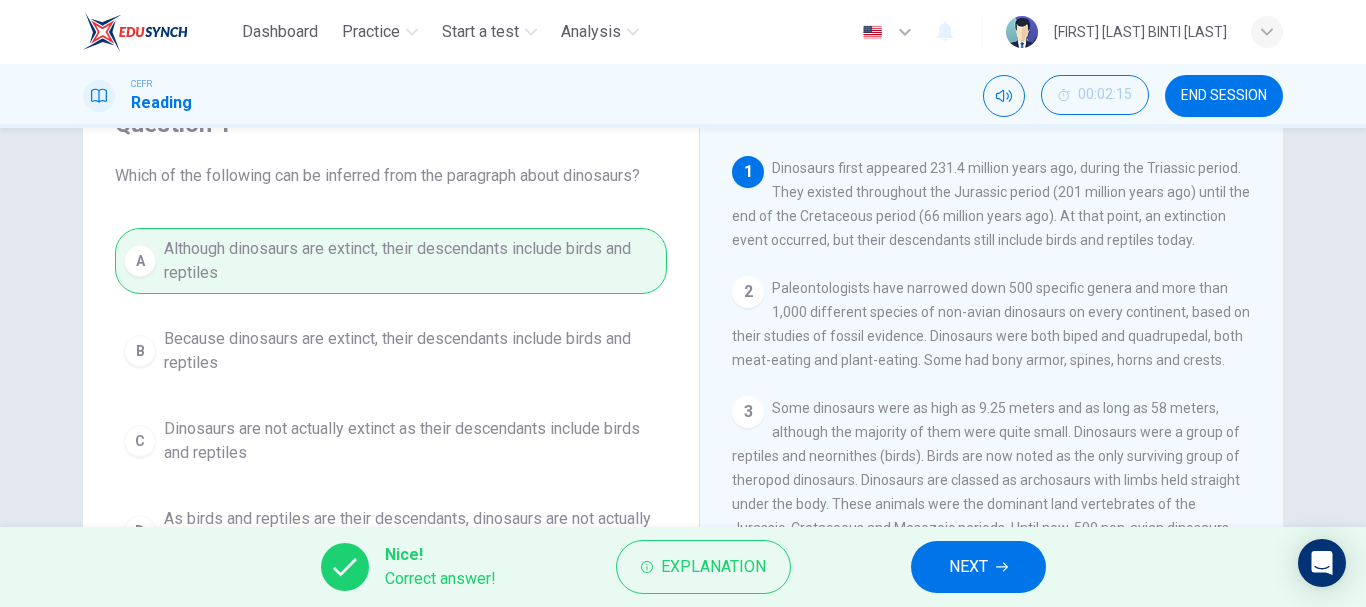 click at bounding box center [1002, 567] 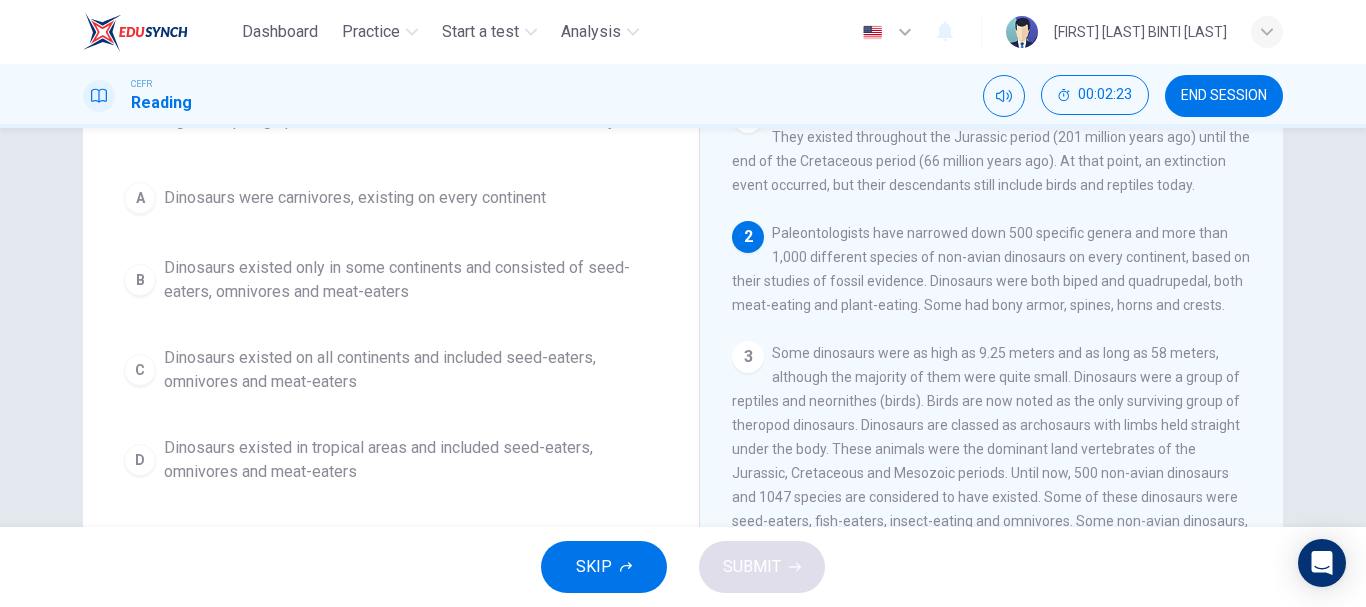 scroll, scrollTop: 200, scrollLeft: 0, axis: vertical 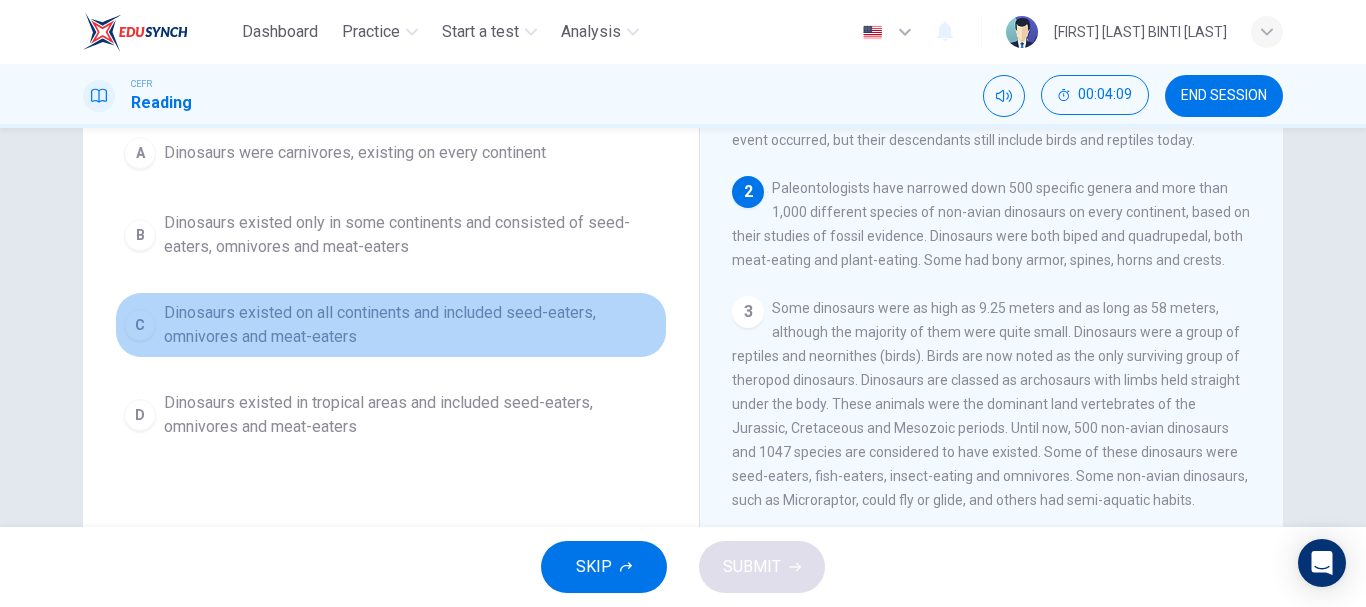 click on "Dinosaurs existed on all continents and included seed-eaters, omnivores and meat-eaters" at bounding box center (355, 153) 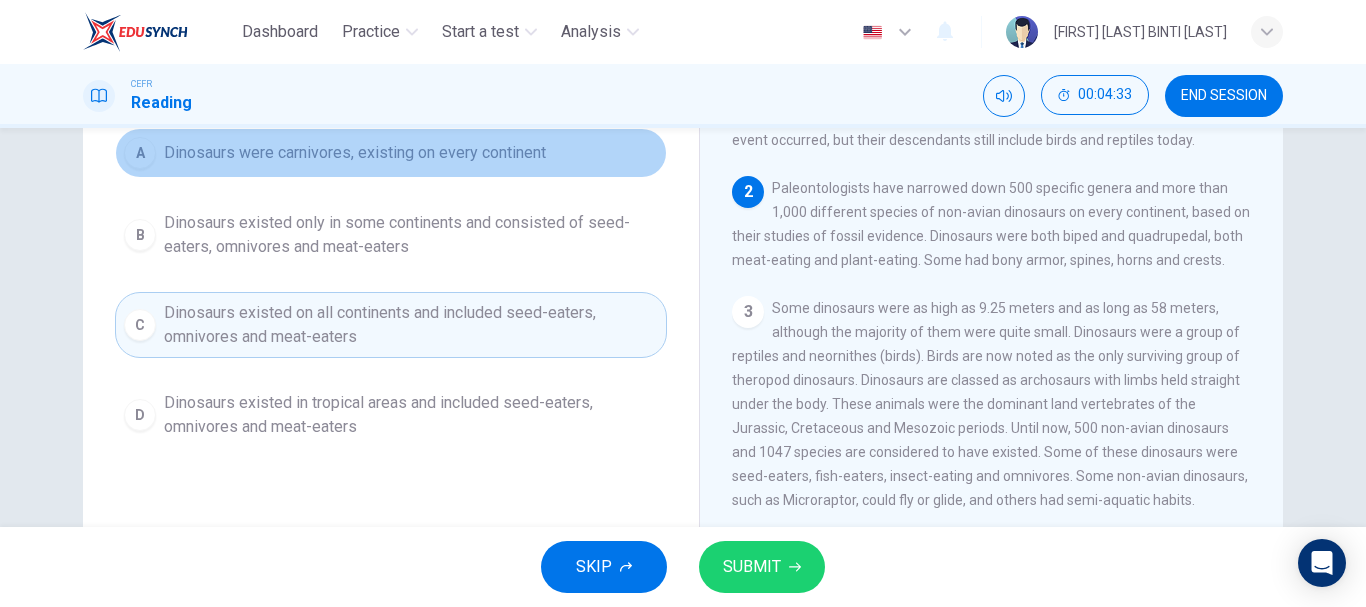 click on "A Dinosaurs were carnivores, existing on every continent" at bounding box center (391, 153) 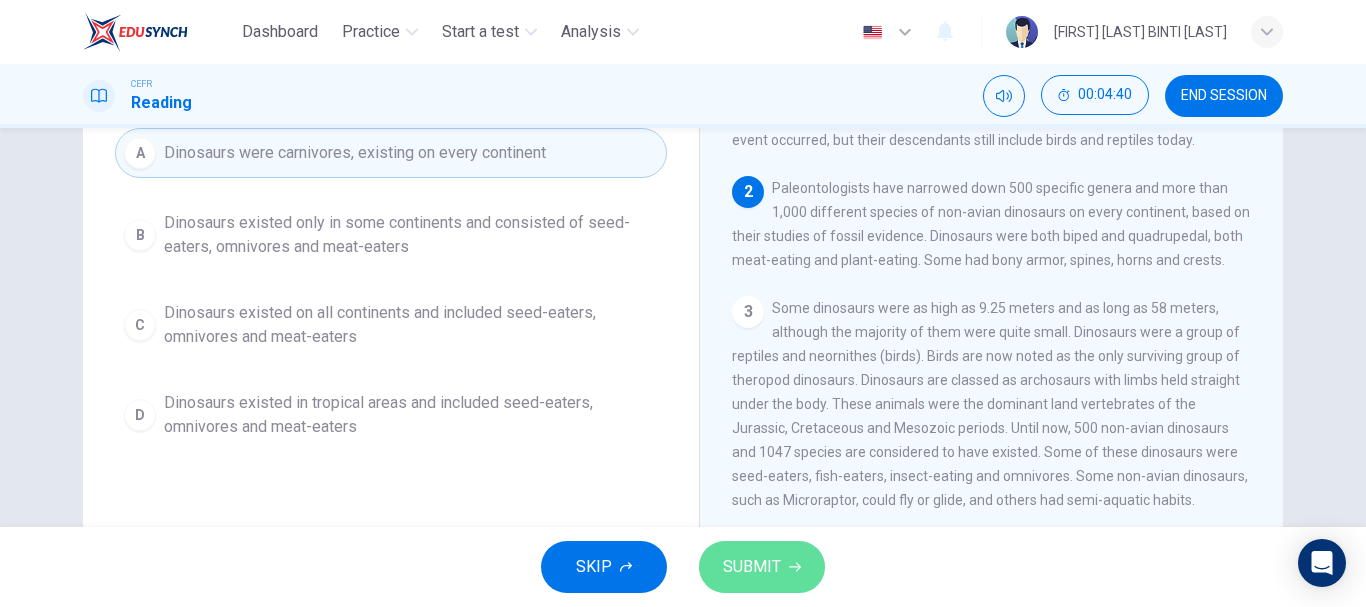 click on "SUBMIT" at bounding box center (752, 567) 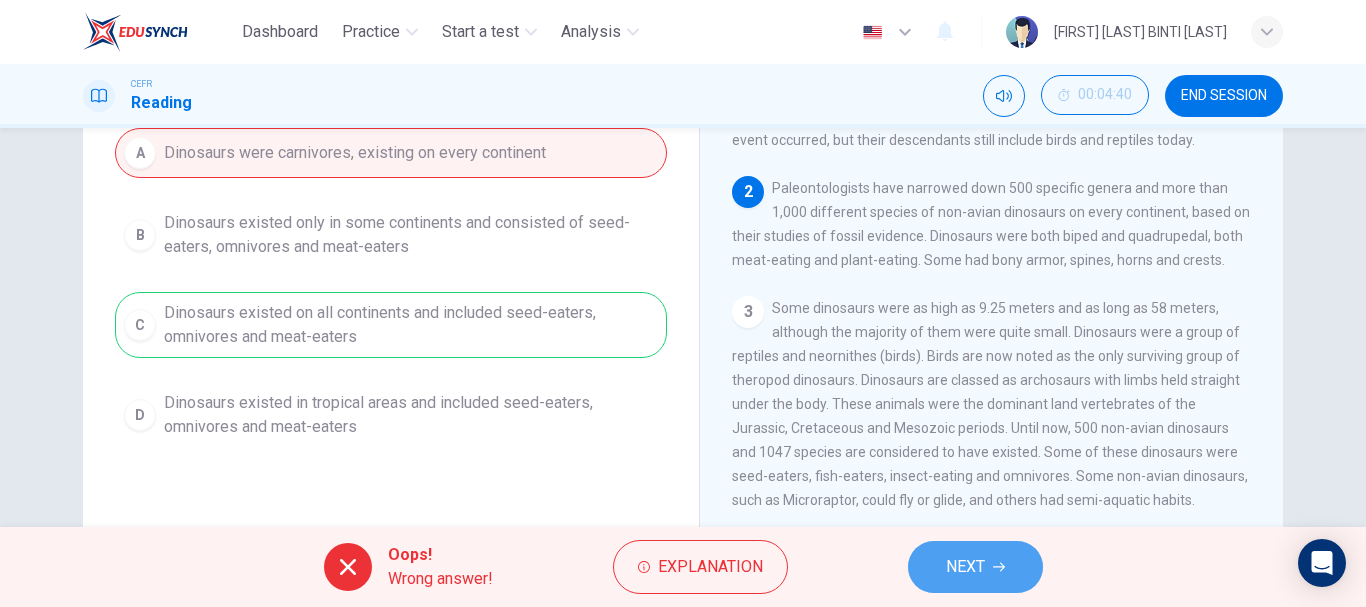 click on "NEXT" at bounding box center (965, 567) 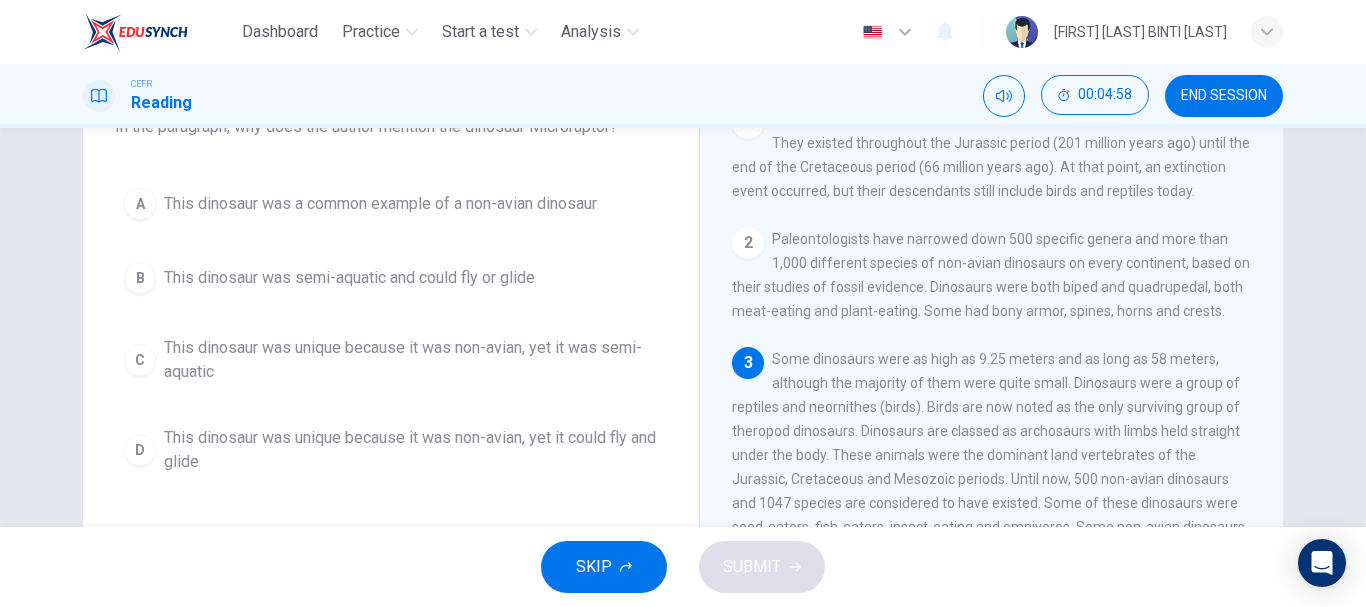 scroll, scrollTop: 150, scrollLeft: 0, axis: vertical 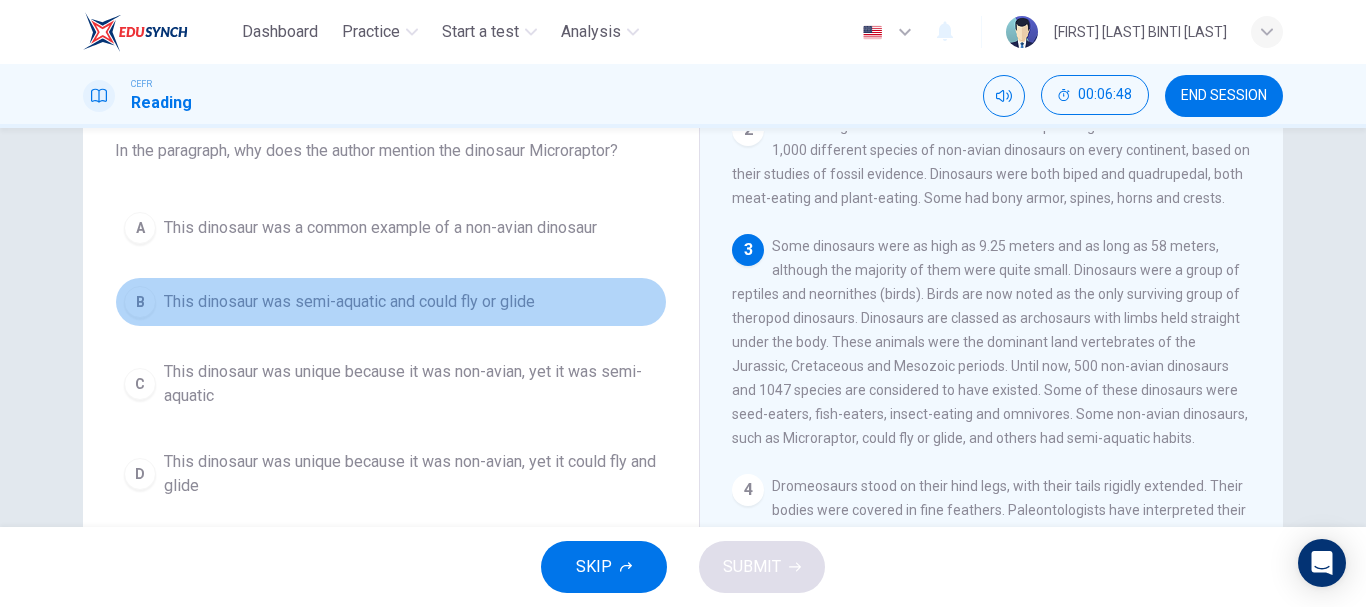 click on "This dinosaur was semi-aquatic and could fly or glide" at bounding box center [380, 228] 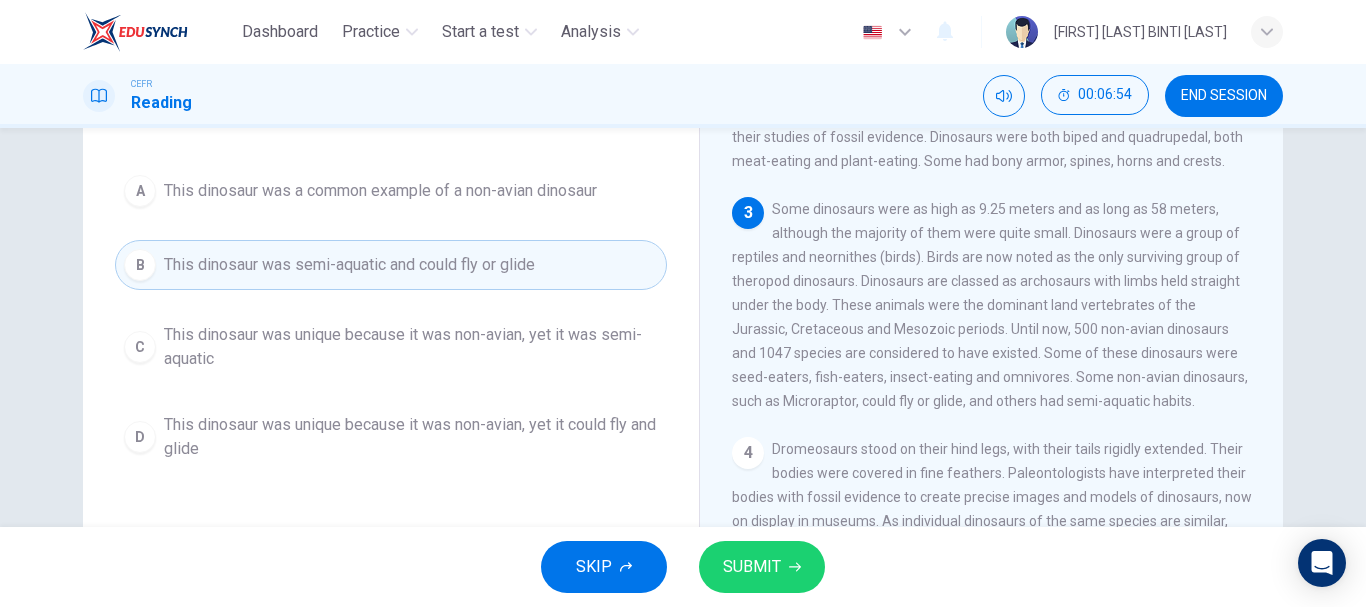 scroll, scrollTop: 163, scrollLeft: 0, axis: vertical 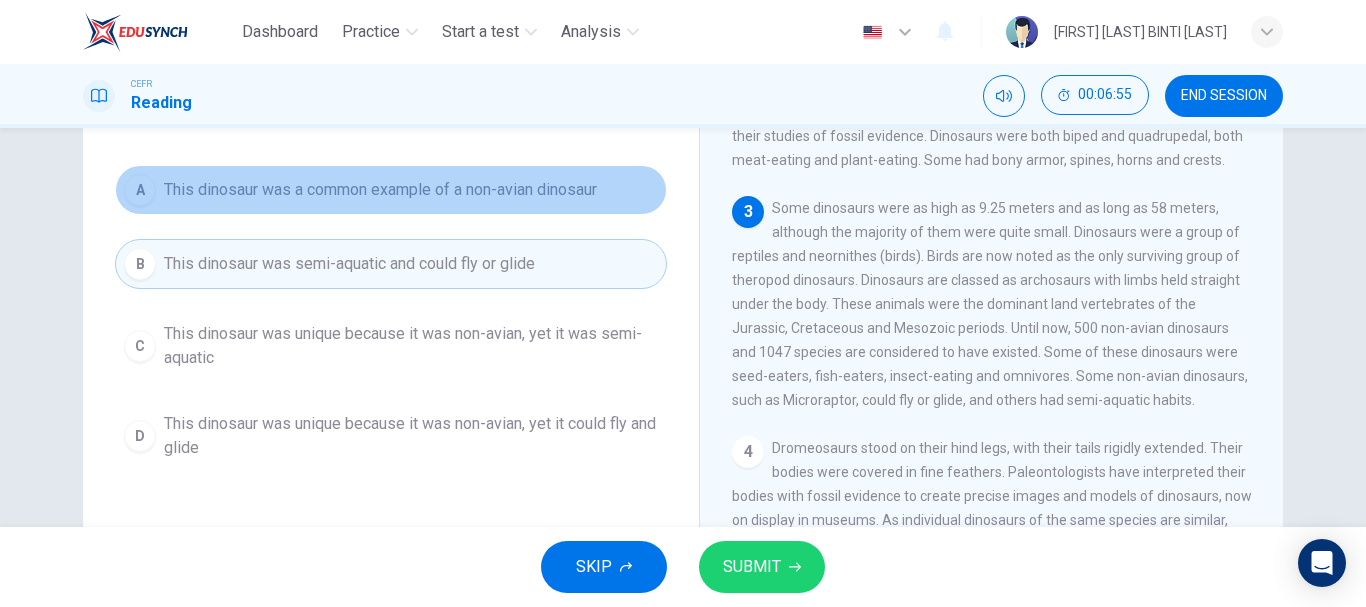 click on "A This dinosaur was a common example of a non-avian dinosaur" at bounding box center [391, 190] 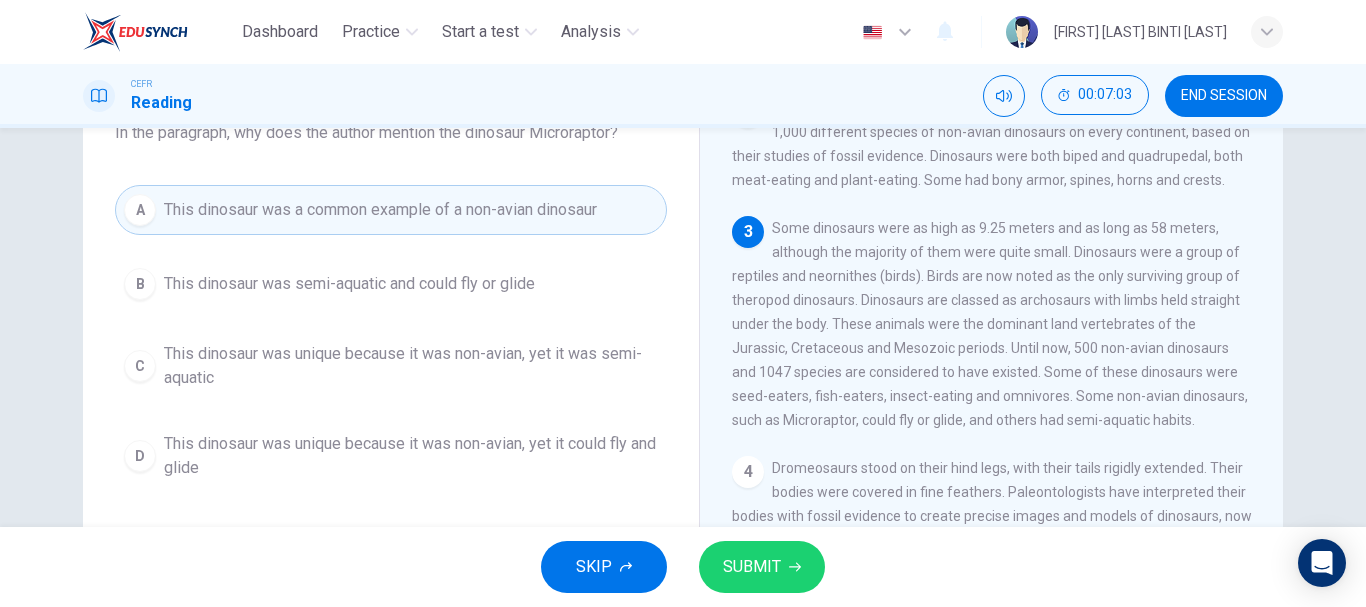 scroll, scrollTop: 140, scrollLeft: 0, axis: vertical 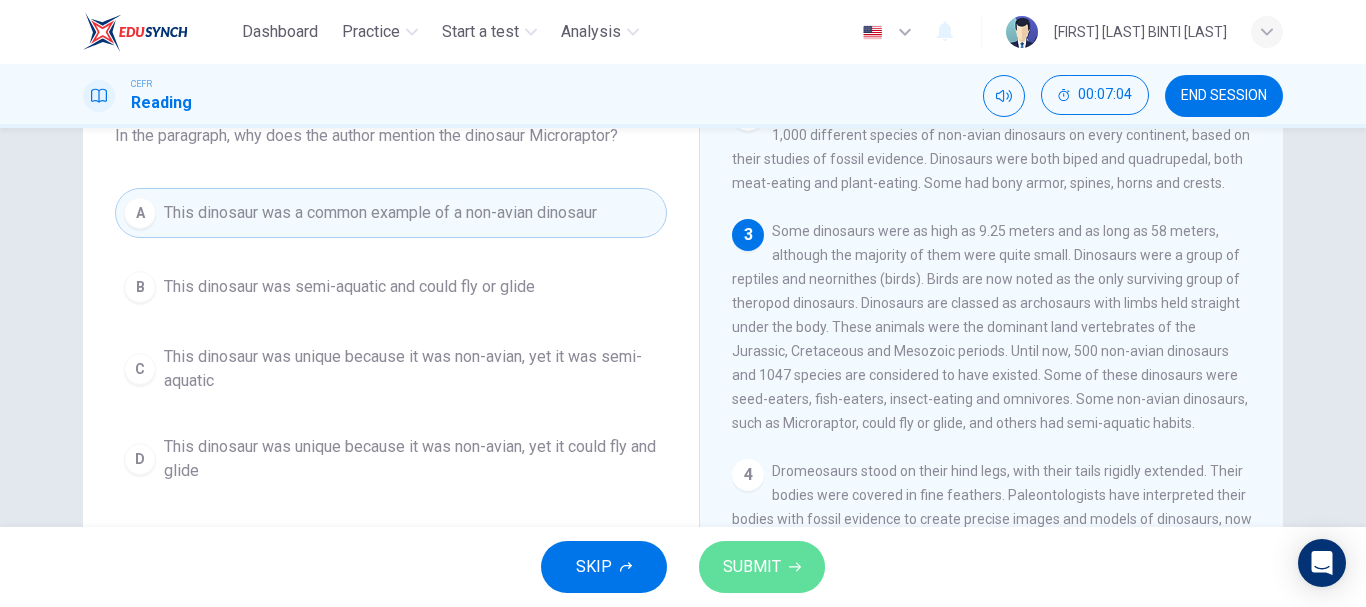 click on "SUBMIT" at bounding box center [762, 567] 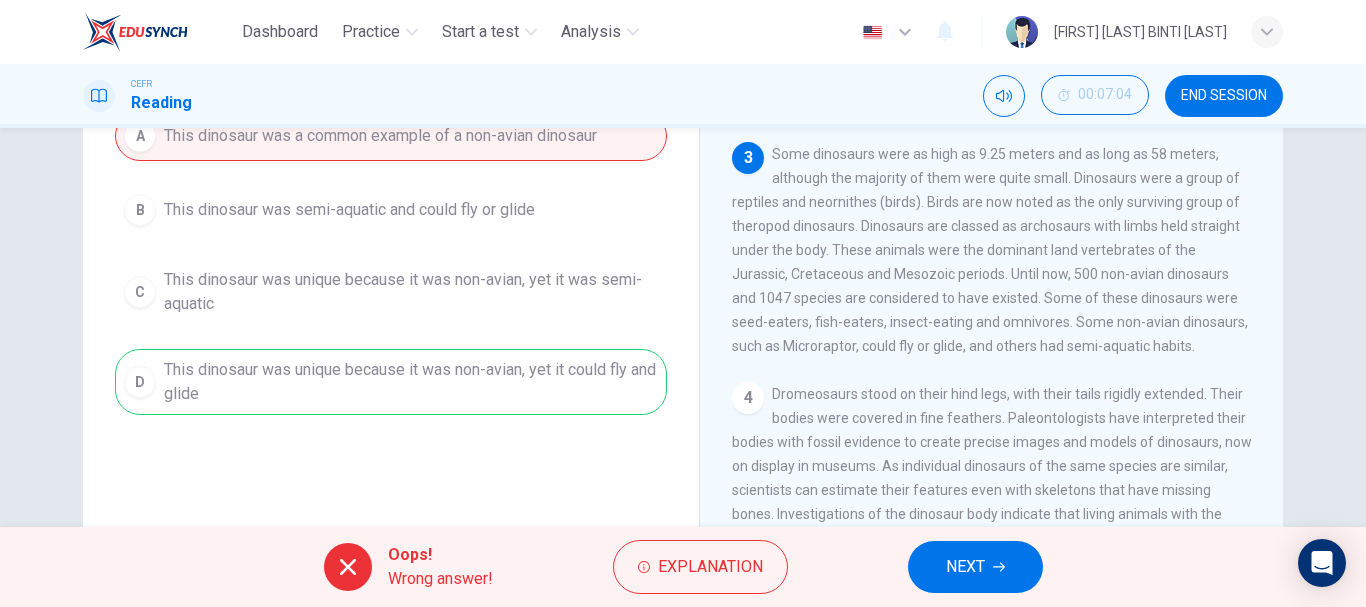 scroll, scrollTop: 218, scrollLeft: 0, axis: vertical 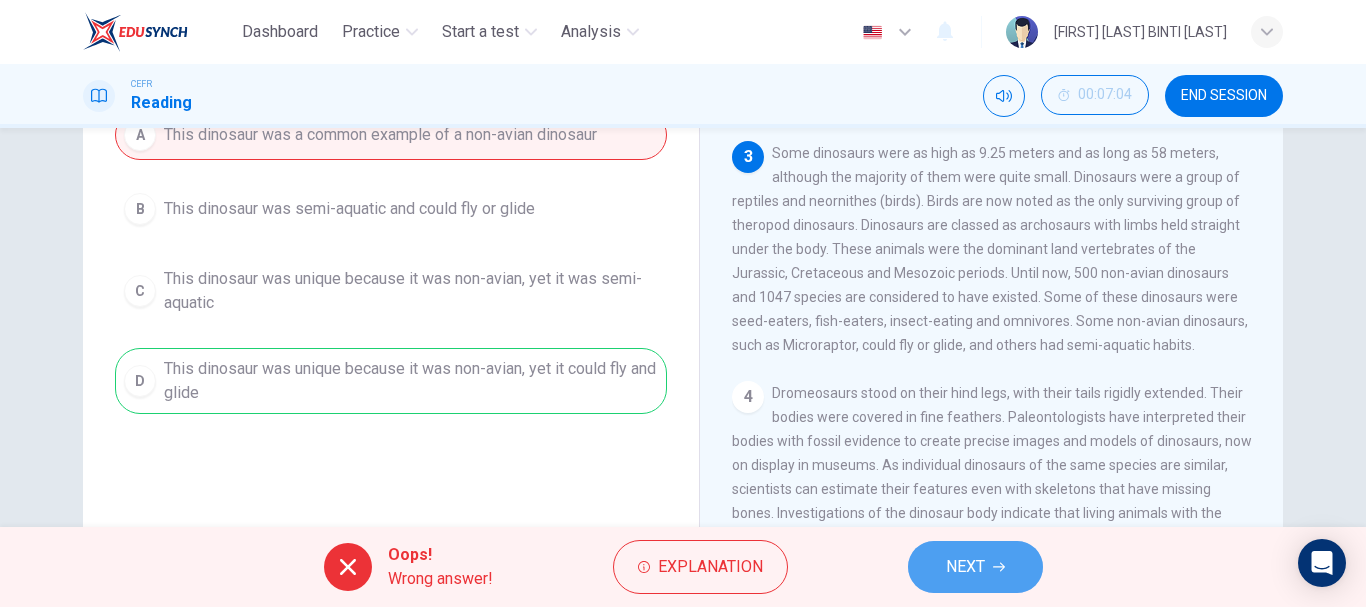 click on "NEXT" at bounding box center (965, 567) 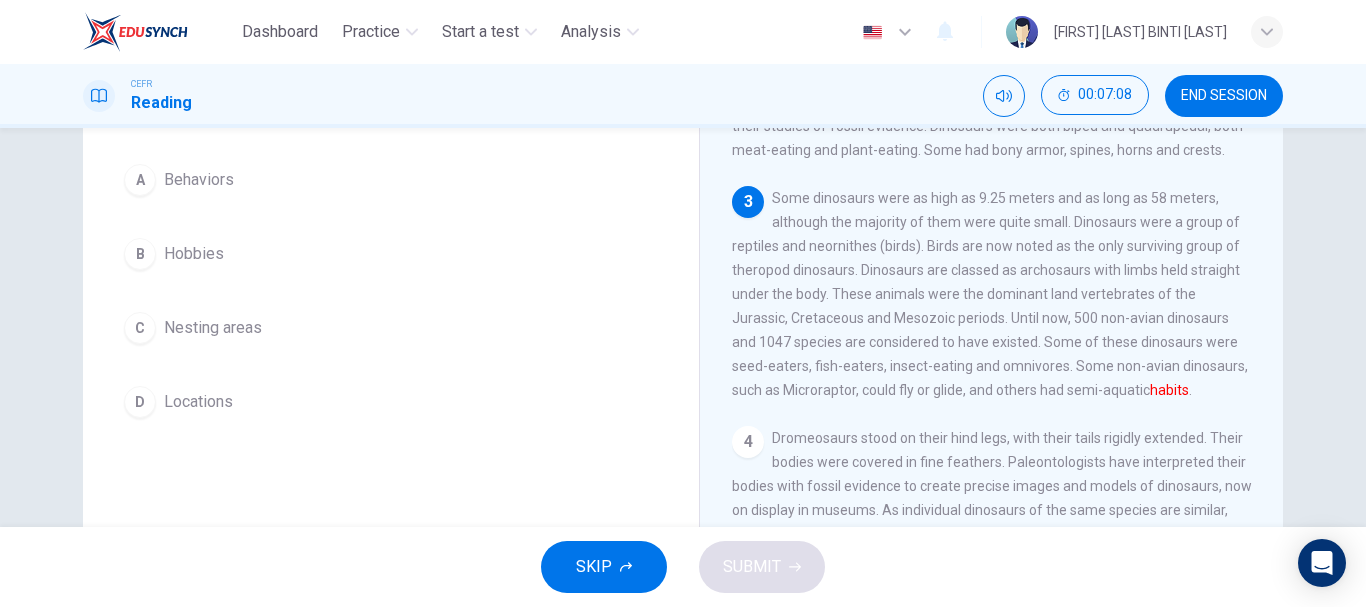 scroll, scrollTop: 174, scrollLeft: 0, axis: vertical 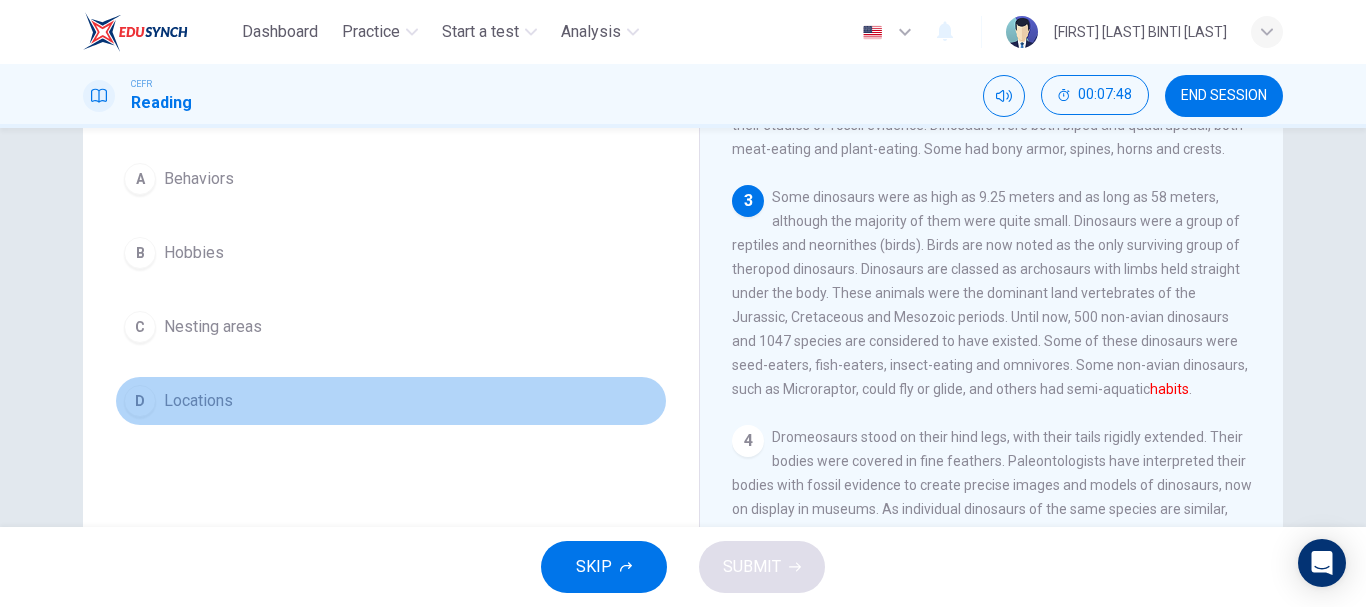 click on "Locations" at bounding box center (199, 179) 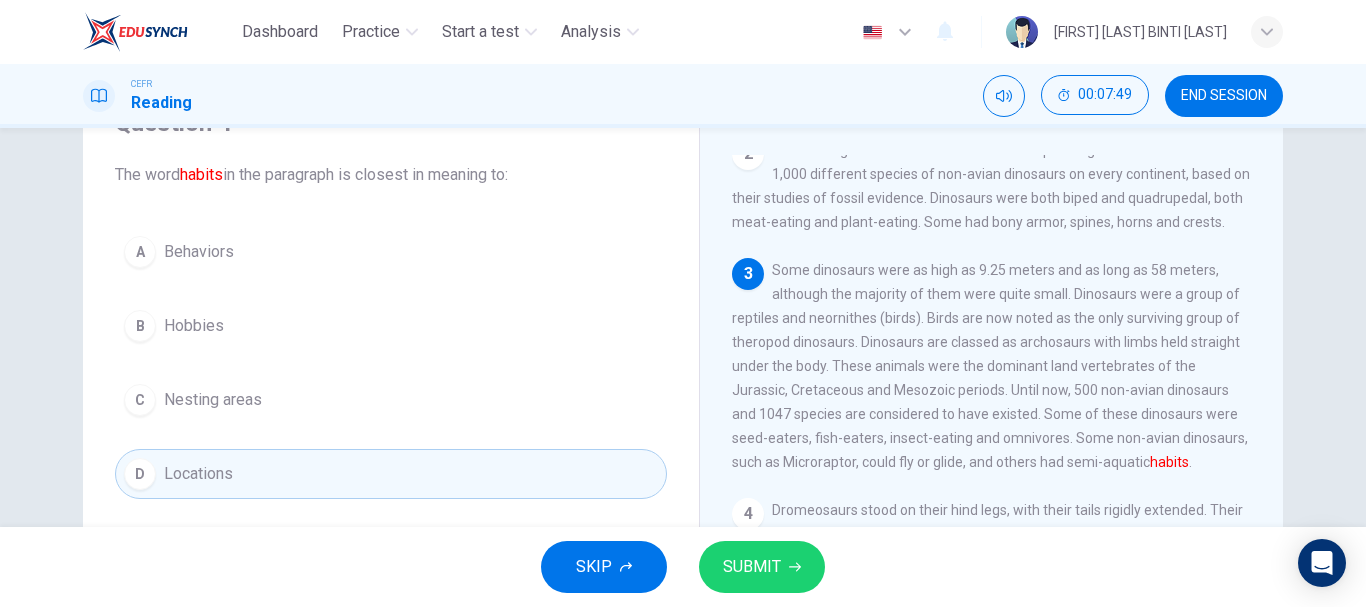 scroll, scrollTop: 94, scrollLeft: 0, axis: vertical 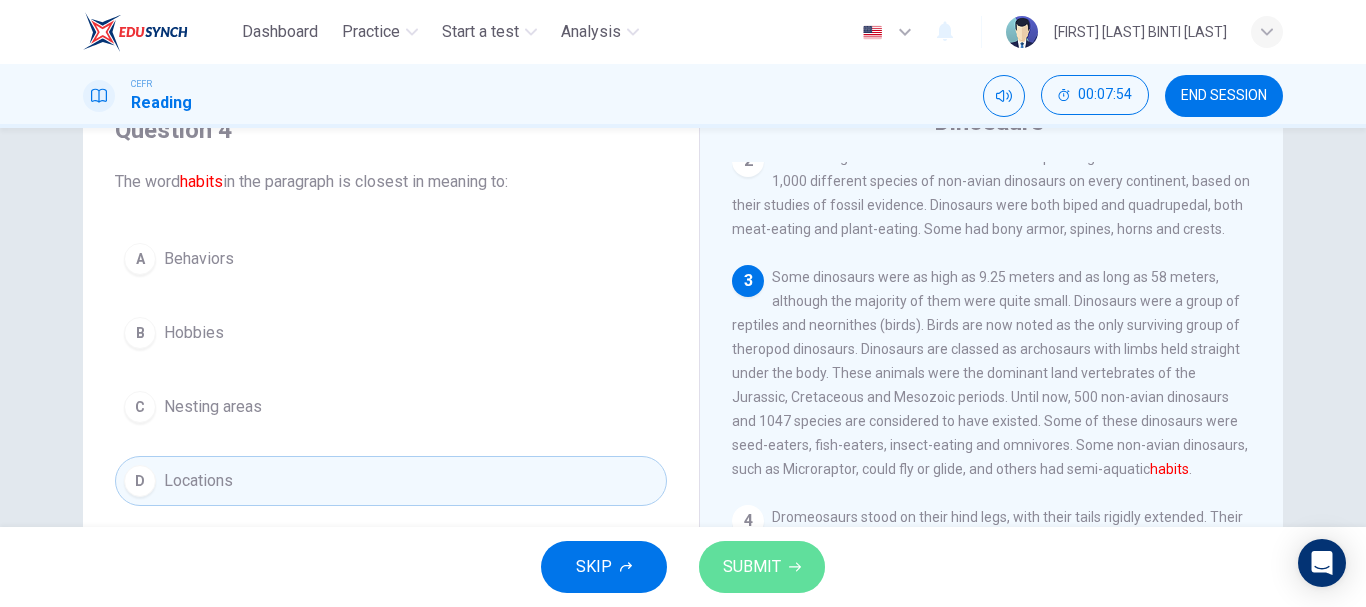 click on "SUBMIT" at bounding box center (752, 567) 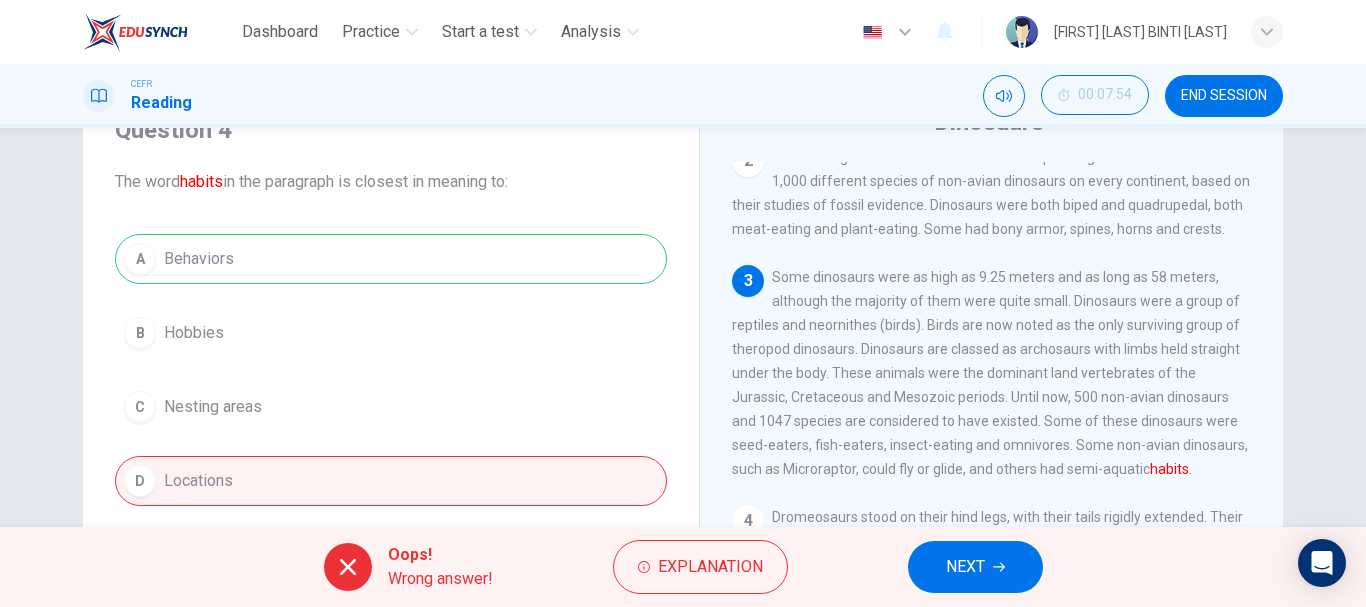 click on "NEXT" at bounding box center [975, 567] 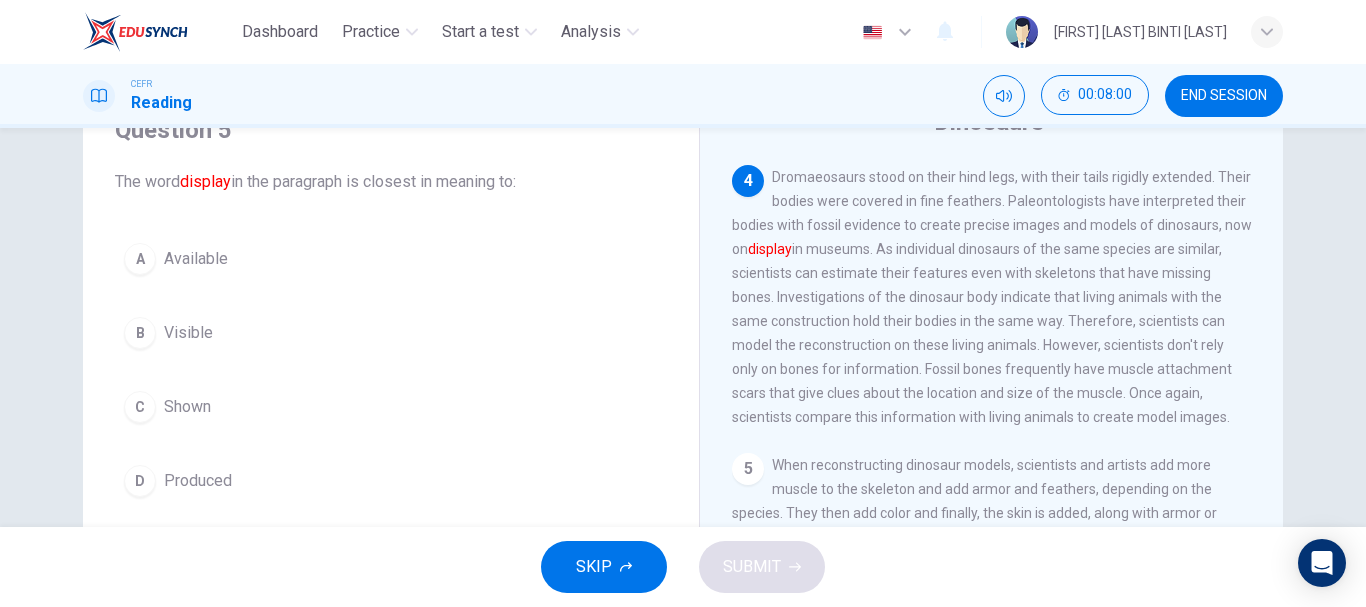 scroll, scrollTop: 479, scrollLeft: 0, axis: vertical 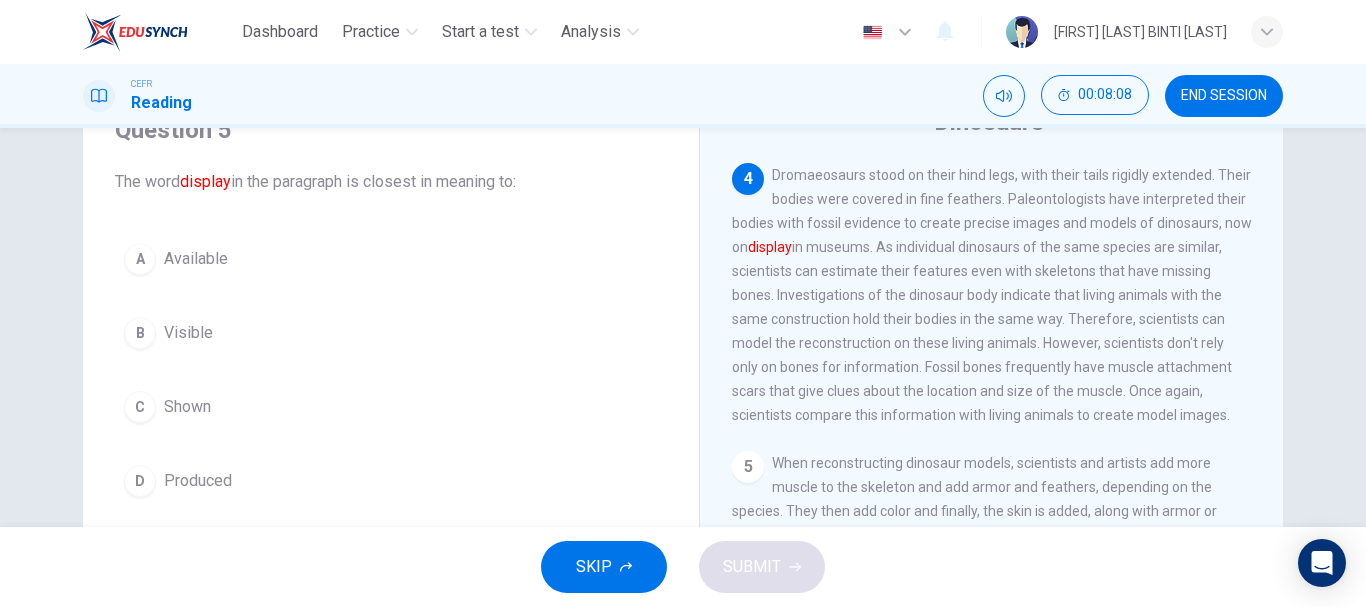 drag, startPoint x: 974, startPoint y: 262, endPoint x: 1031, endPoint y: 308, distance: 73.24616 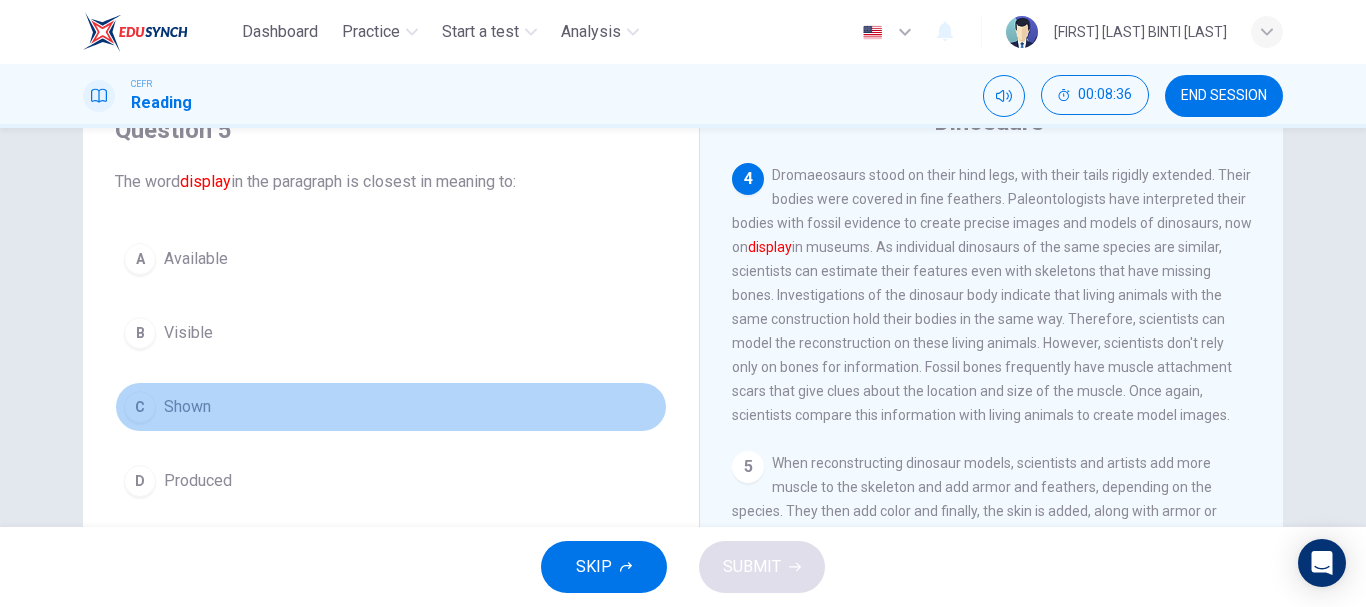 click on "C Shown" at bounding box center (391, 407) 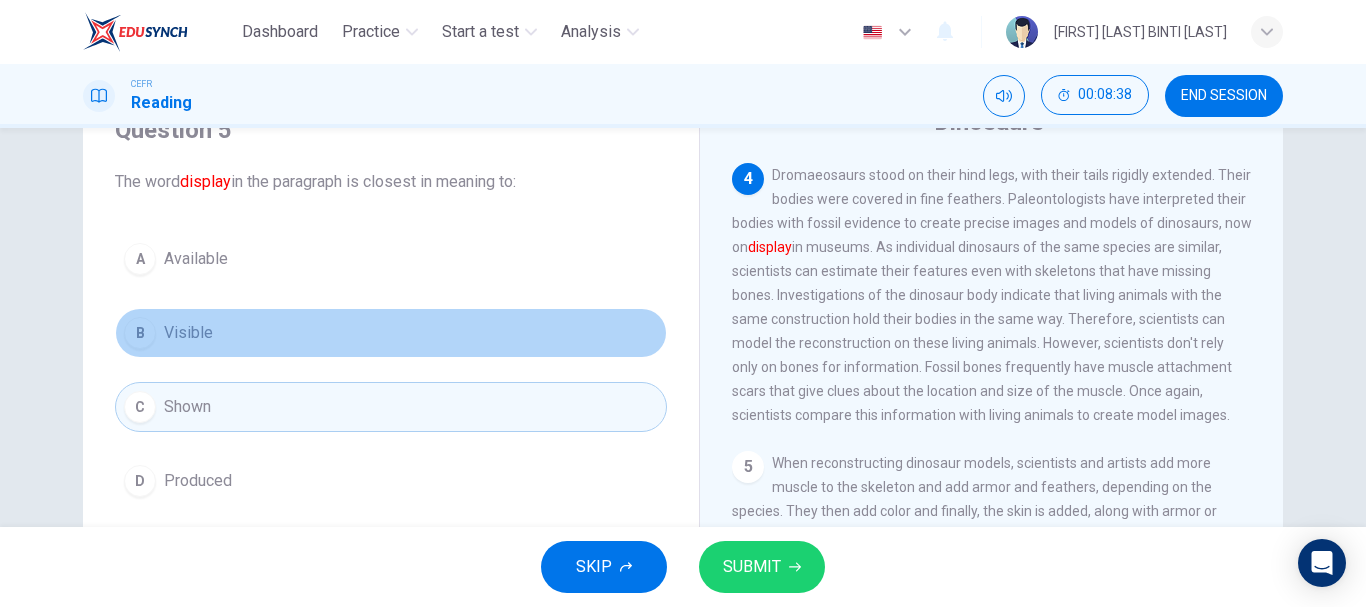 click on "B Visible" at bounding box center (391, 333) 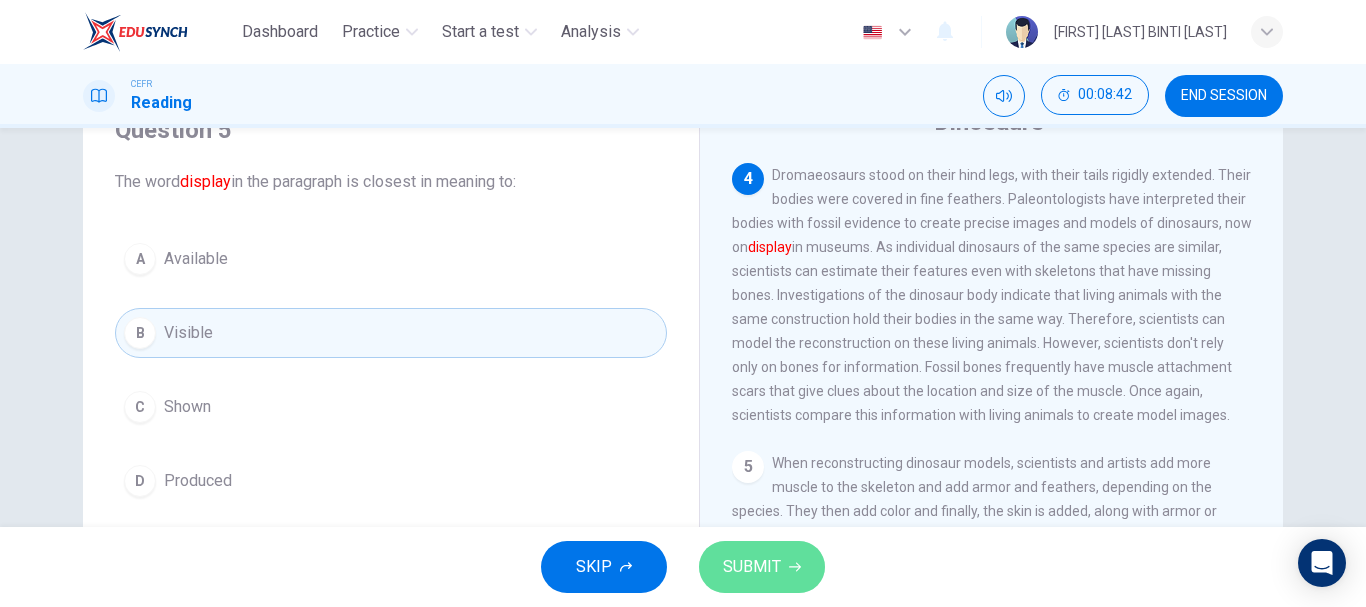 click on "SUBMIT" at bounding box center (762, 567) 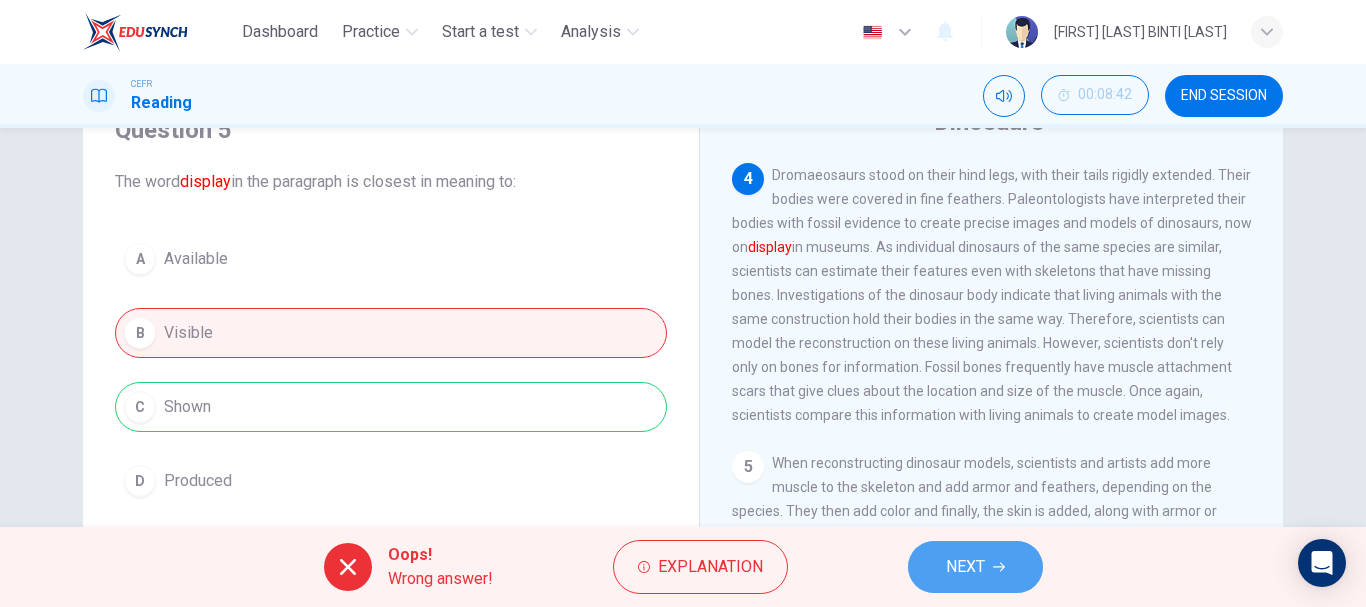 click on "NEXT" at bounding box center (965, 567) 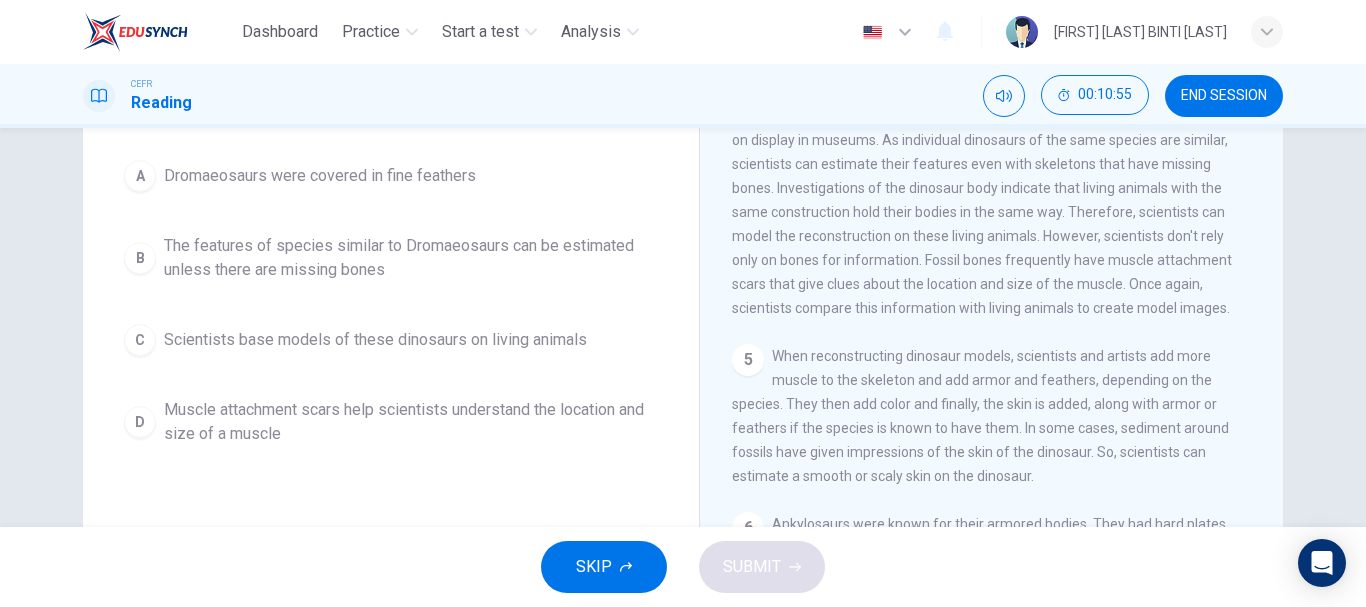 scroll, scrollTop: 202, scrollLeft: 0, axis: vertical 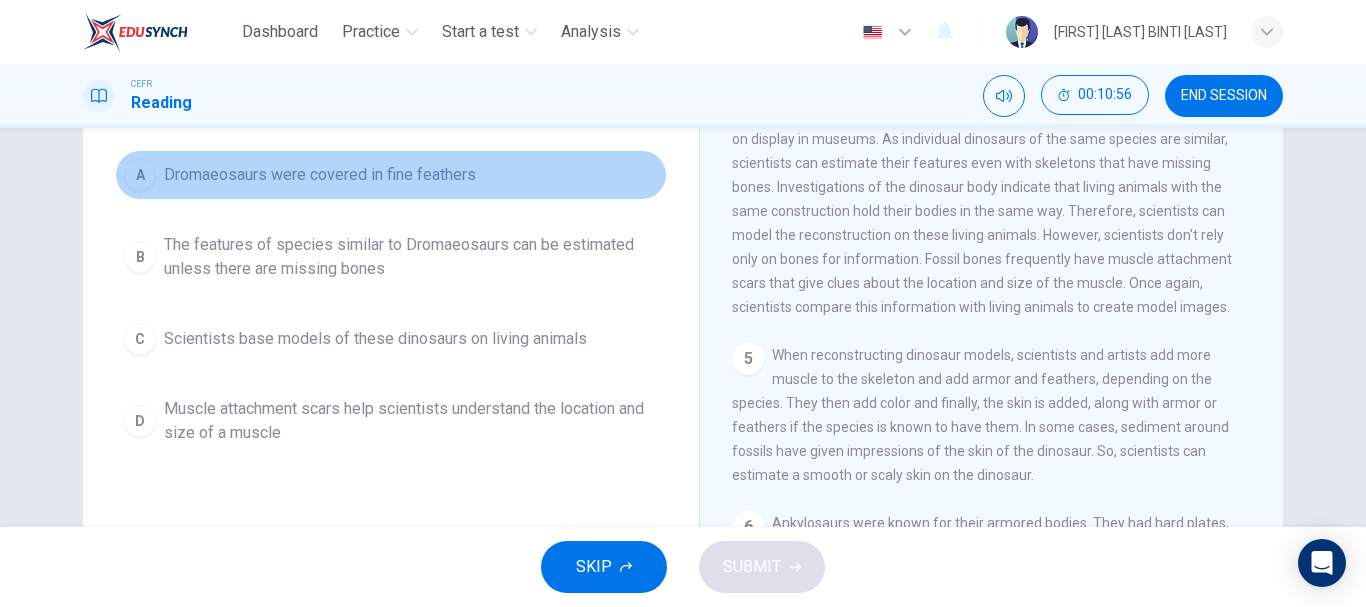 click on "Dromaeosaurs were covered in fine feathers" at bounding box center (320, 175) 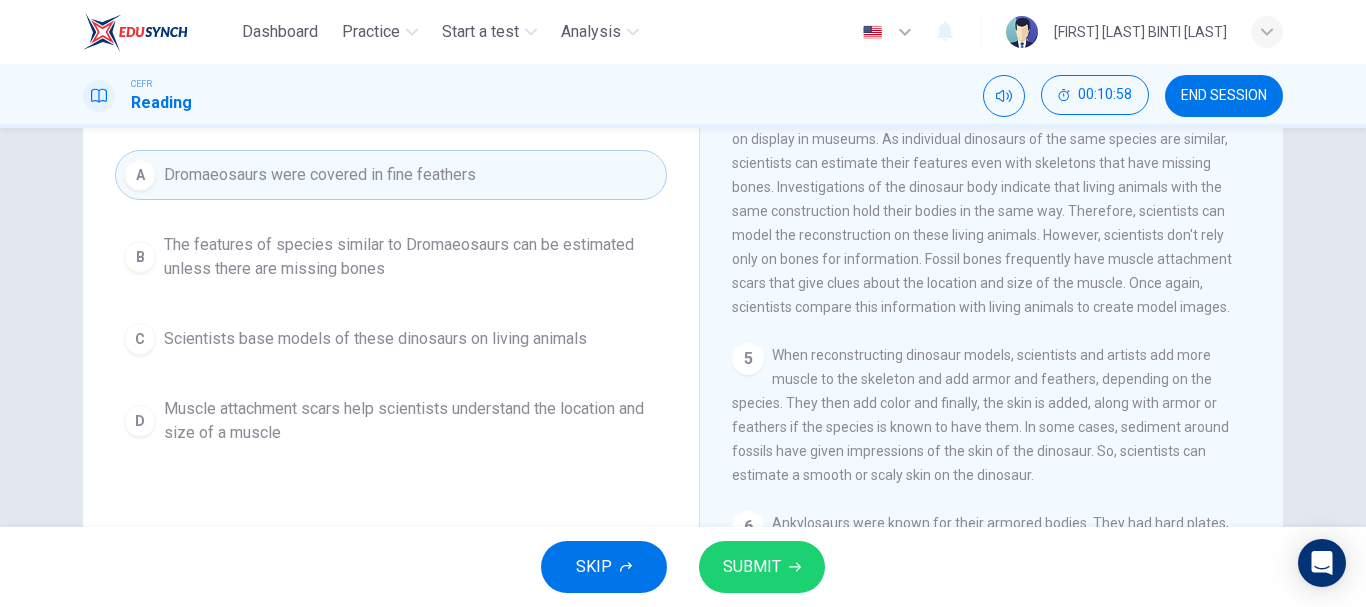 click on "C Scientists base models of these dinosaurs on living animals" at bounding box center (391, 339) 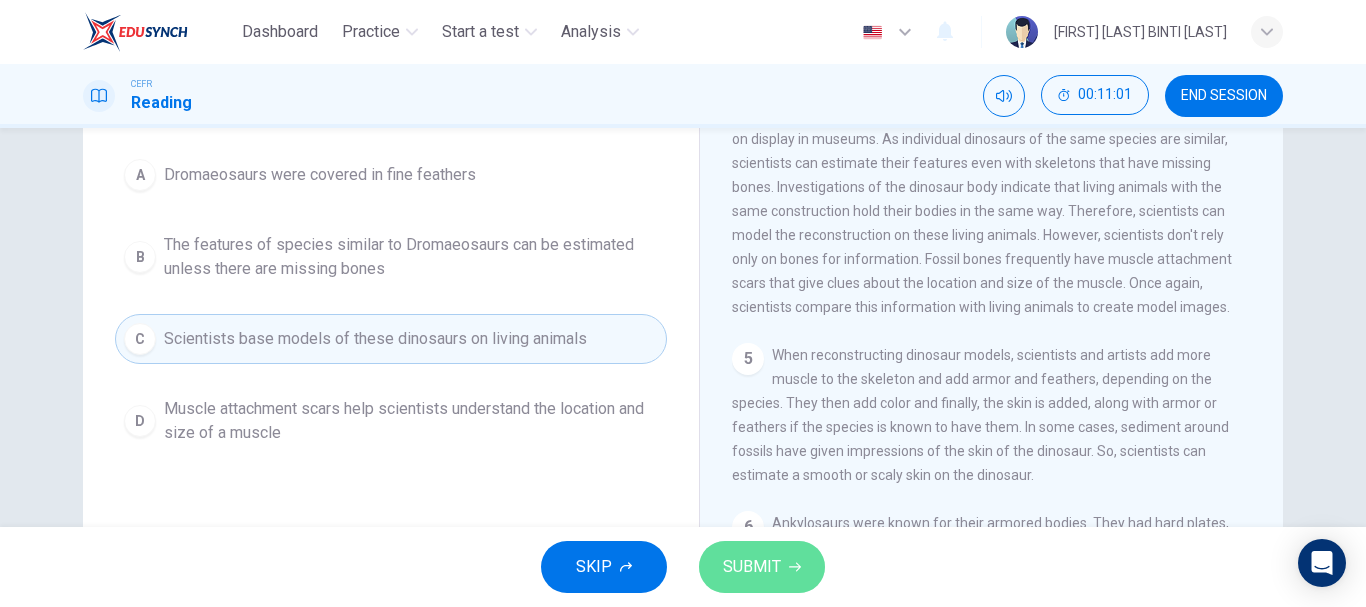 click on "SUBMIT" at bounding box center [752, 567] 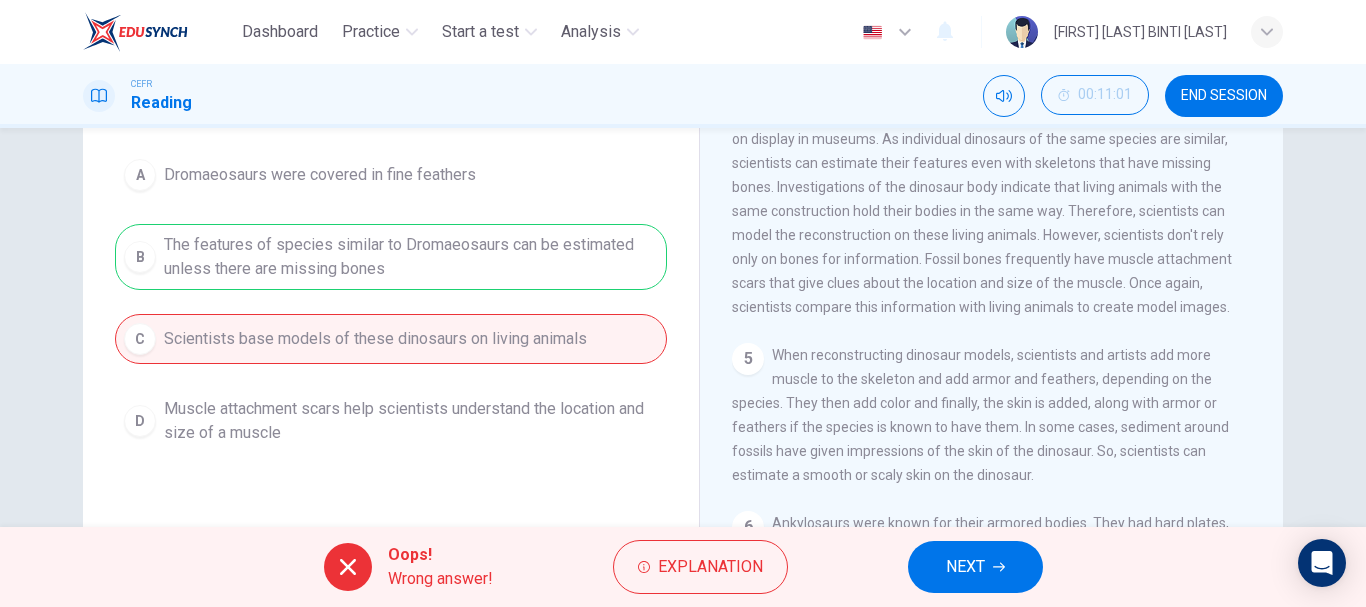 click at bounding box center (999, 567) 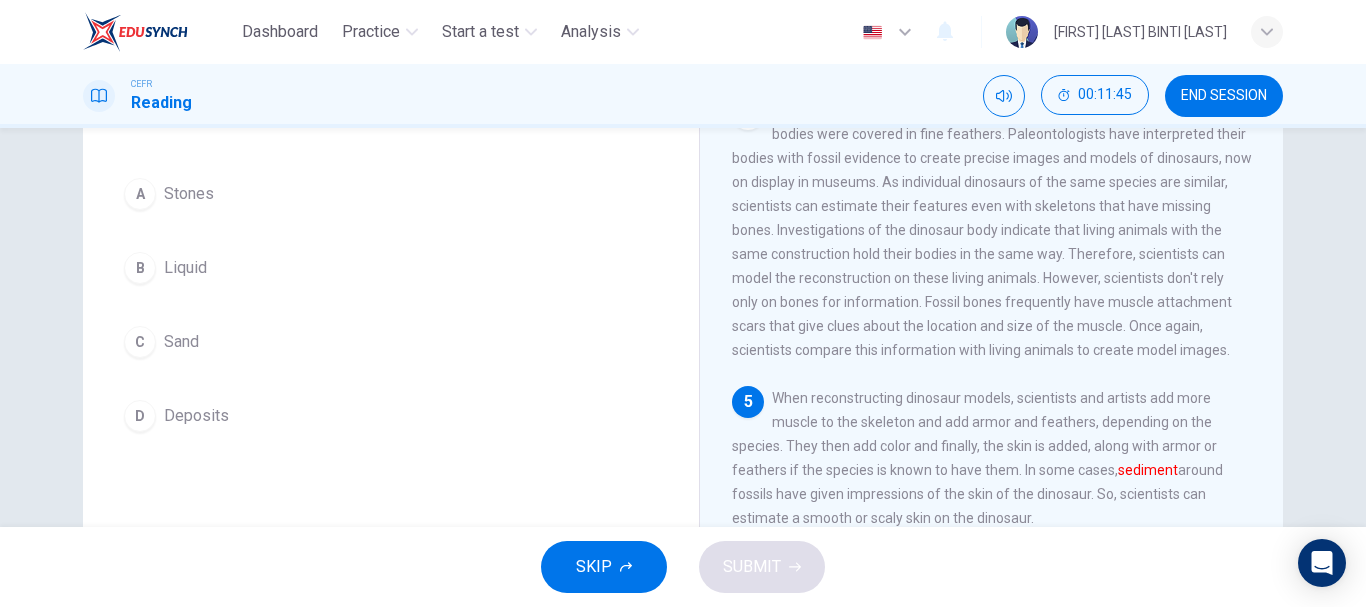 scroll, scrollTop: 158, scrollLeft: 0, axis: vertical 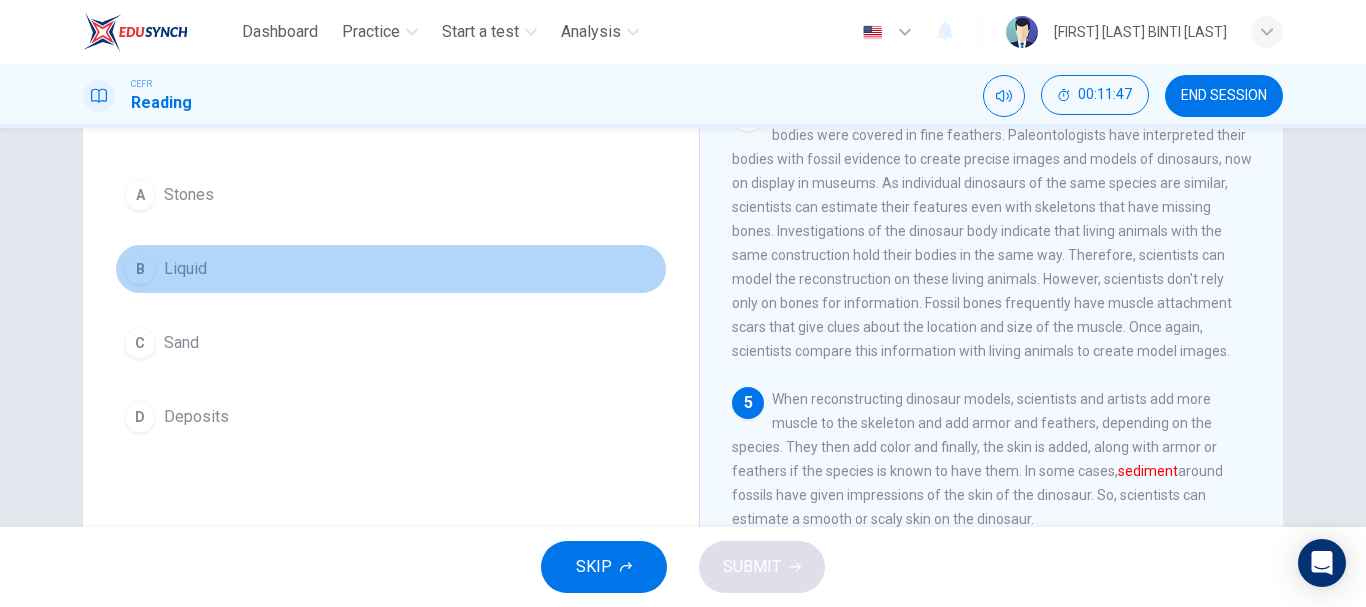 click on "Liquid" at bounding box center (189, 195) 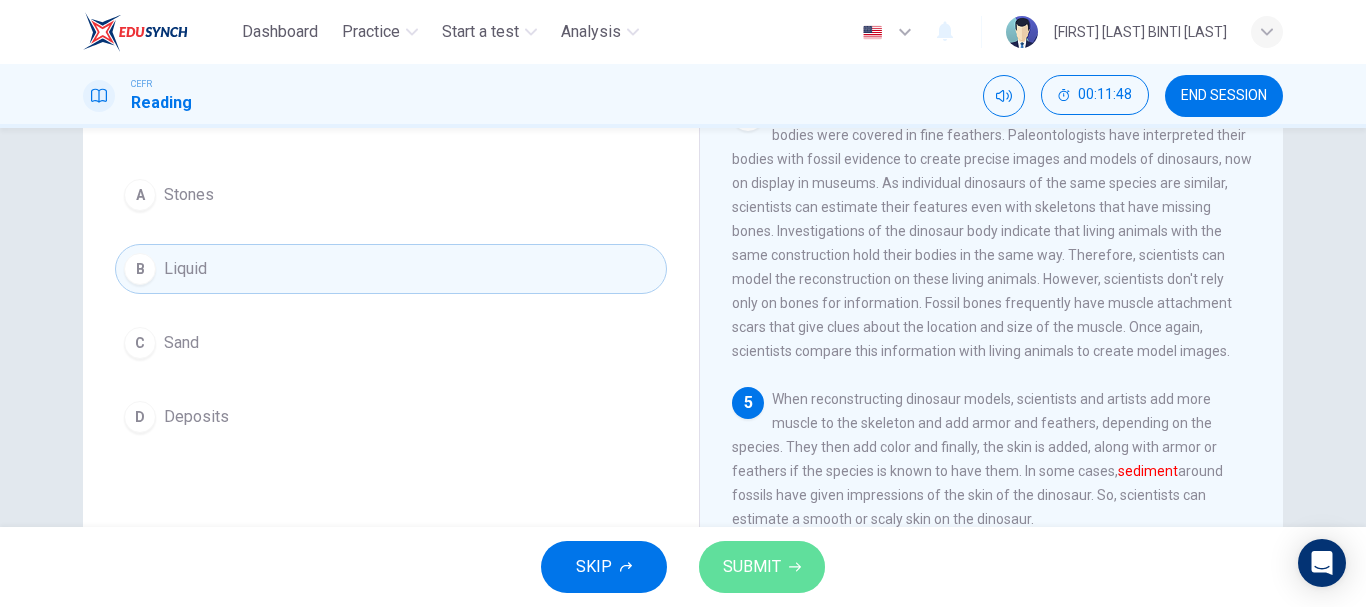 click on "SUBMIT" at bounding box center (752, 567) 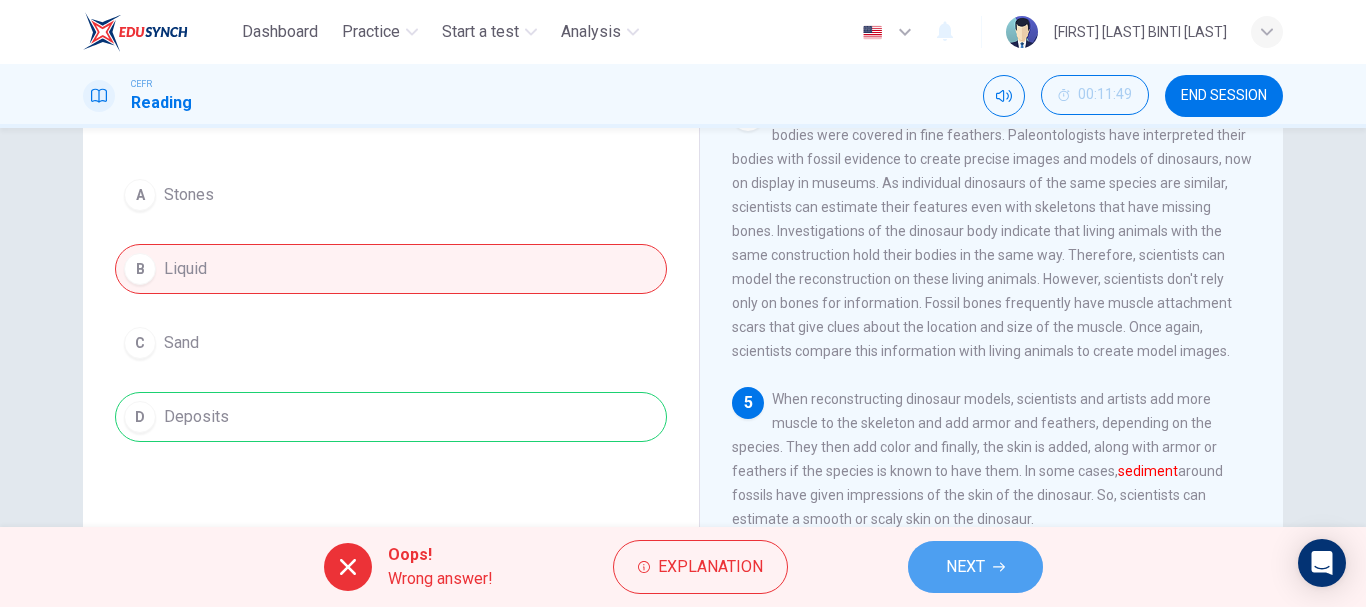 click on "NEXT" at bounding box center (975, 567) 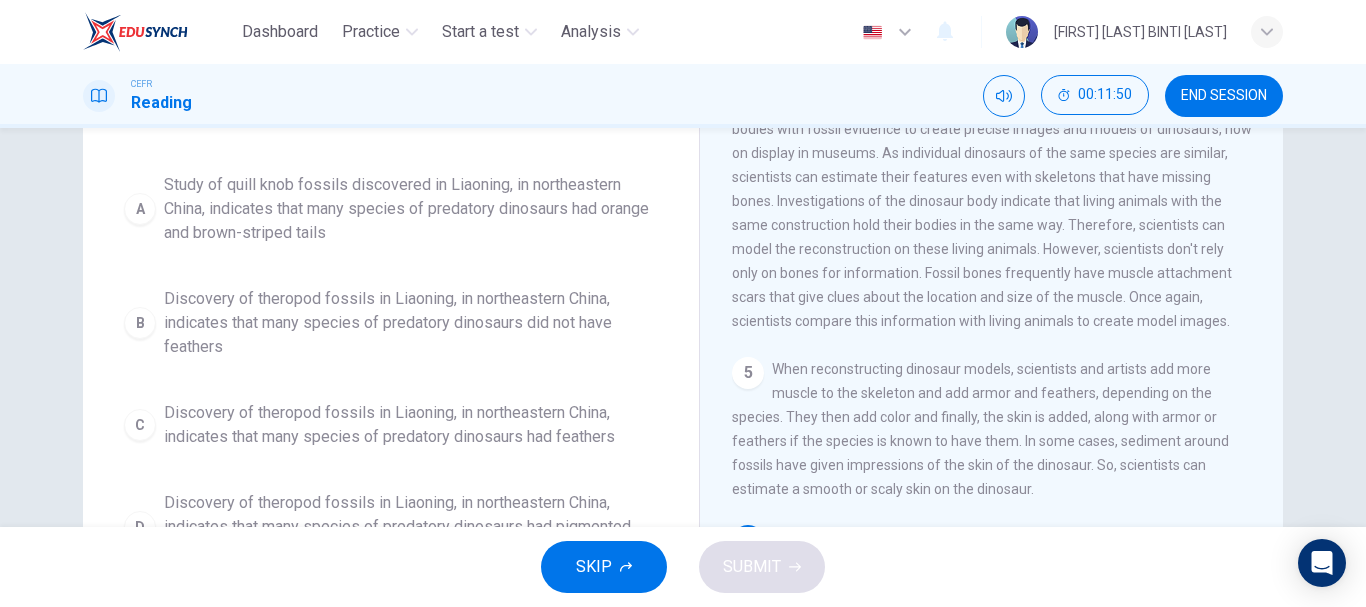scroll, scrollTop: 189, scrollLeft: 0, axis: vertical 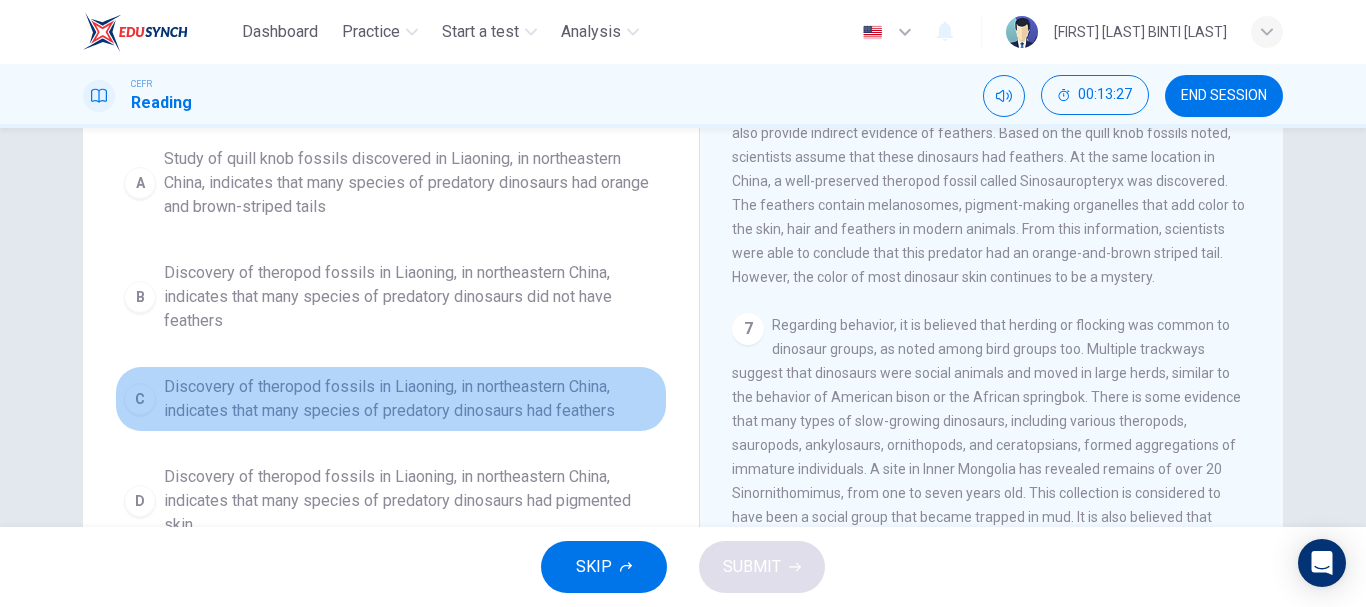 click on "Discovery of theropod fossils in Liaoning, in northeastern China, indicates that many species of predatory dinosaurs had feathers" at bounding box center (411, 183) 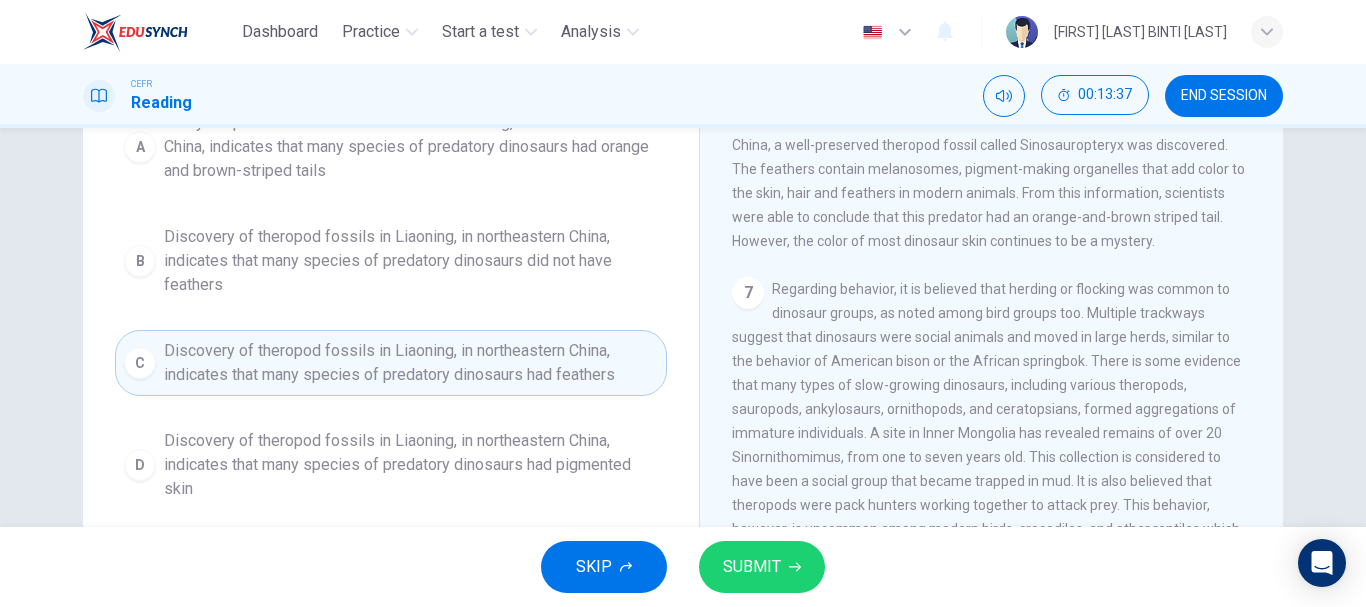 scroll, scrollTop: 355, scrollLeft: 0, axis: vertical 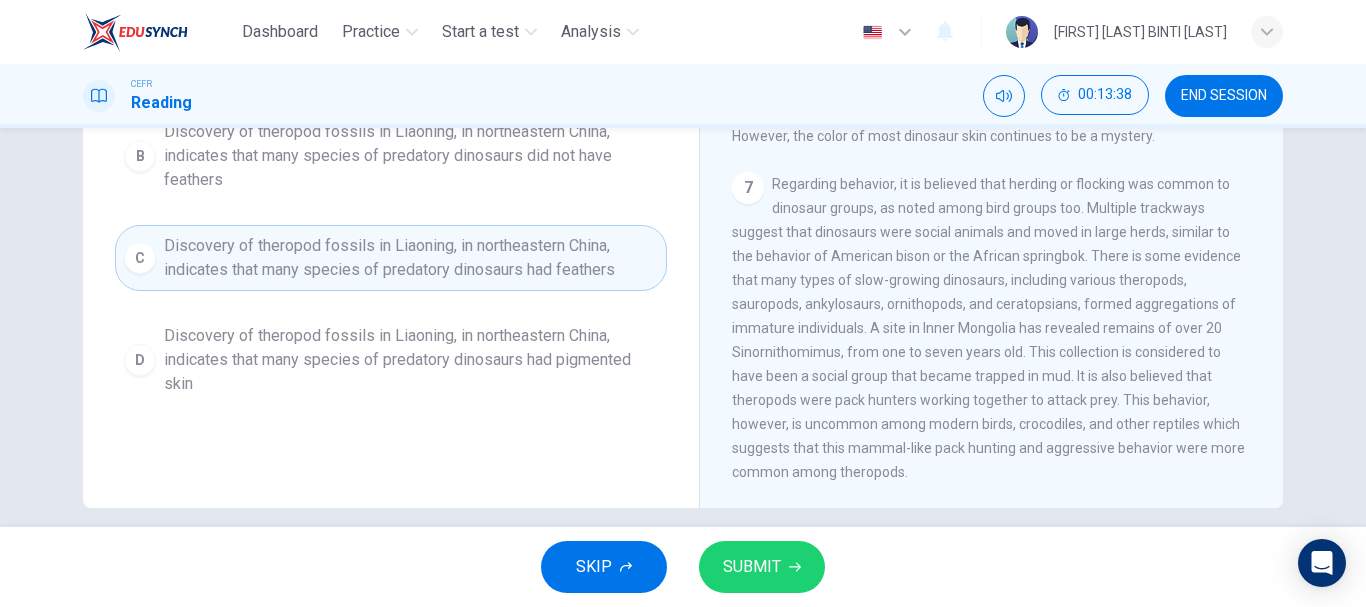 click on "D Discovery of theropod fossils in Liaoning, in northeastern China, indicates that many species of predatory dinosaurs had pigmented skin" at bounding box center [391, 360] 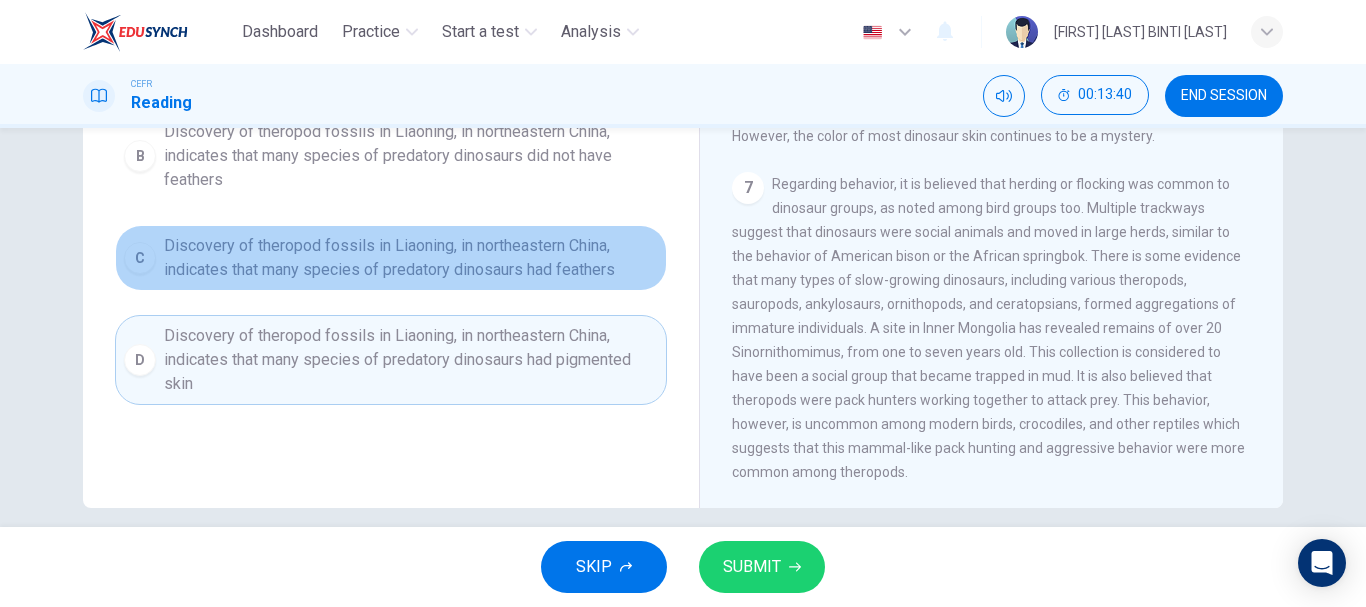 click on "Discovery of theropod fossils in Liaoning, in northeastern China, indicates that many species of predatory dinosaurs had feathers" at bounding box center [411, 42] 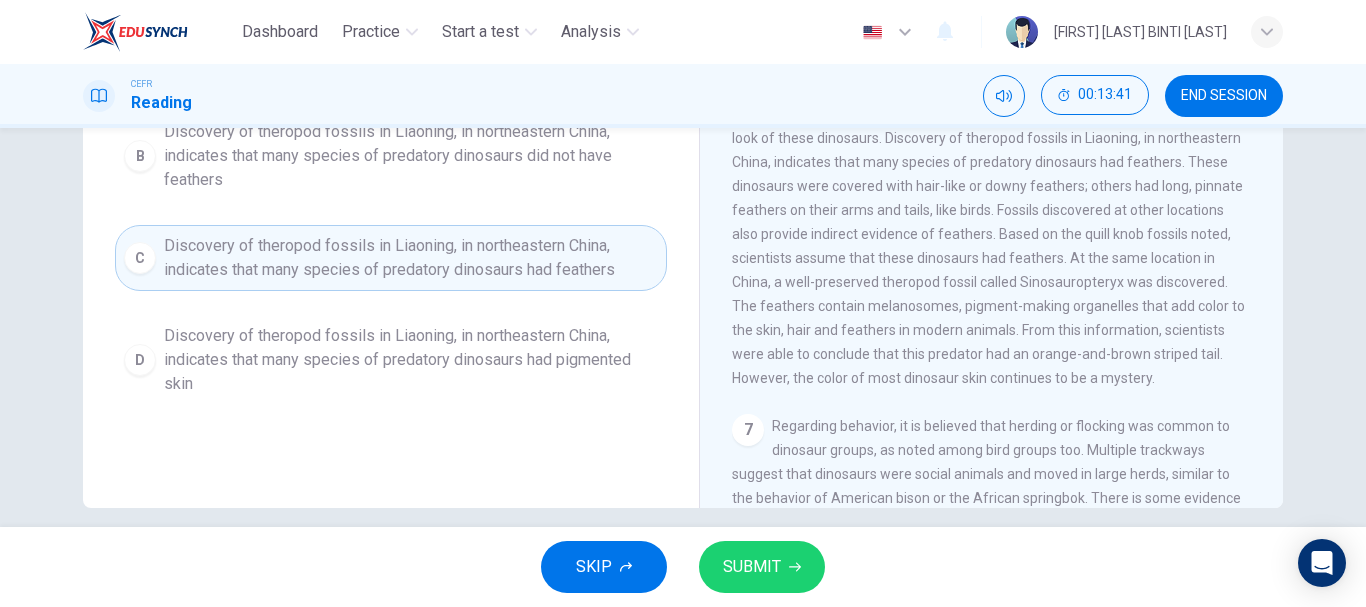 scroll, scrollTop: 751, scrollLeft: 0, axis: vertical 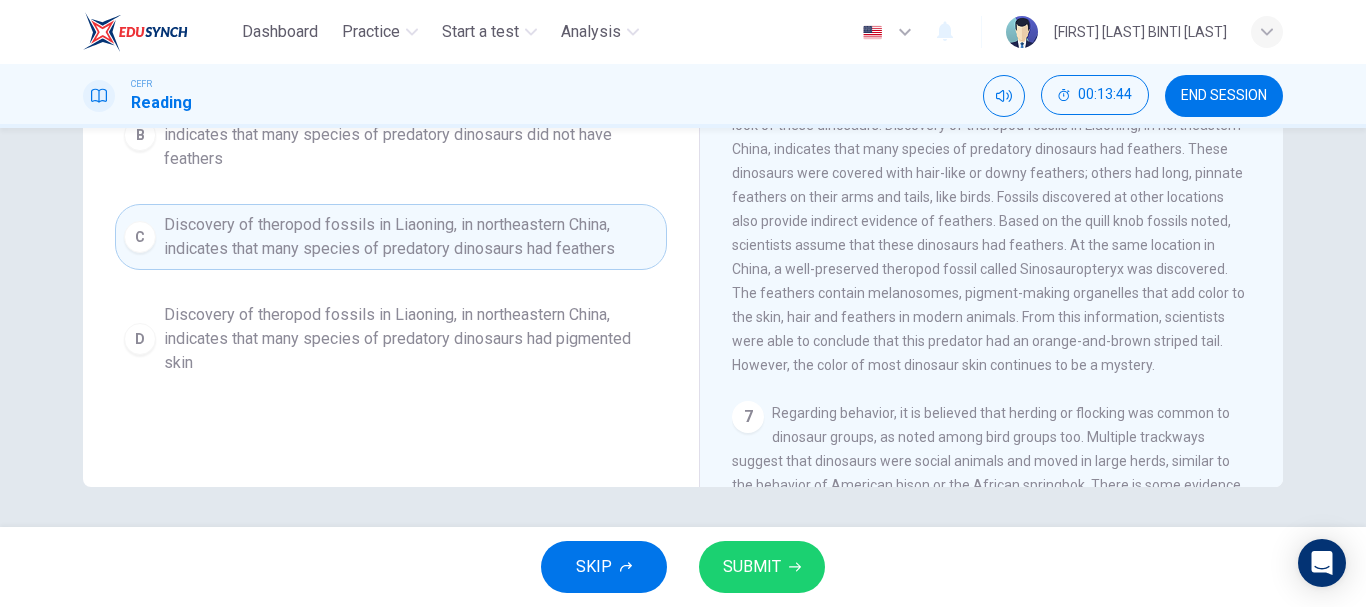 drag, startPoint x: 727, startPoint y: 599, endPoint x: 730, endPoint y: 589, distance: 10.440307 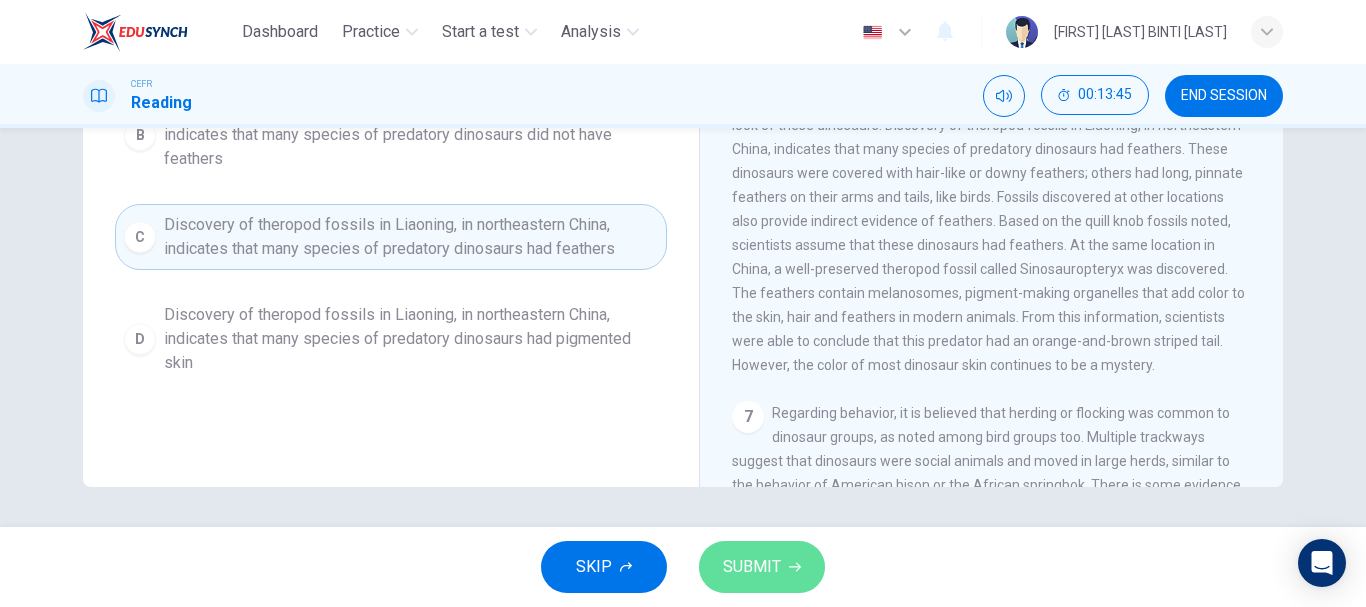 click on "SUBMIT" at bounding box center [762, 567] 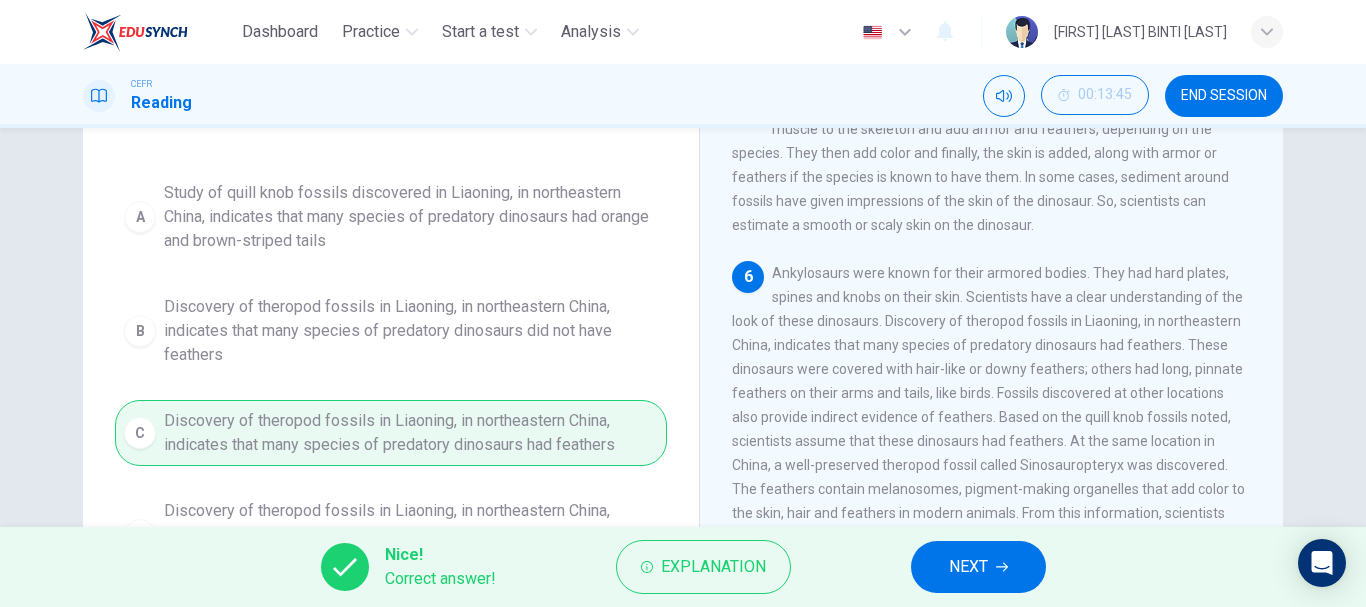 scroll, scrollTop: 179, scrollLeft: 0, axis: vertical 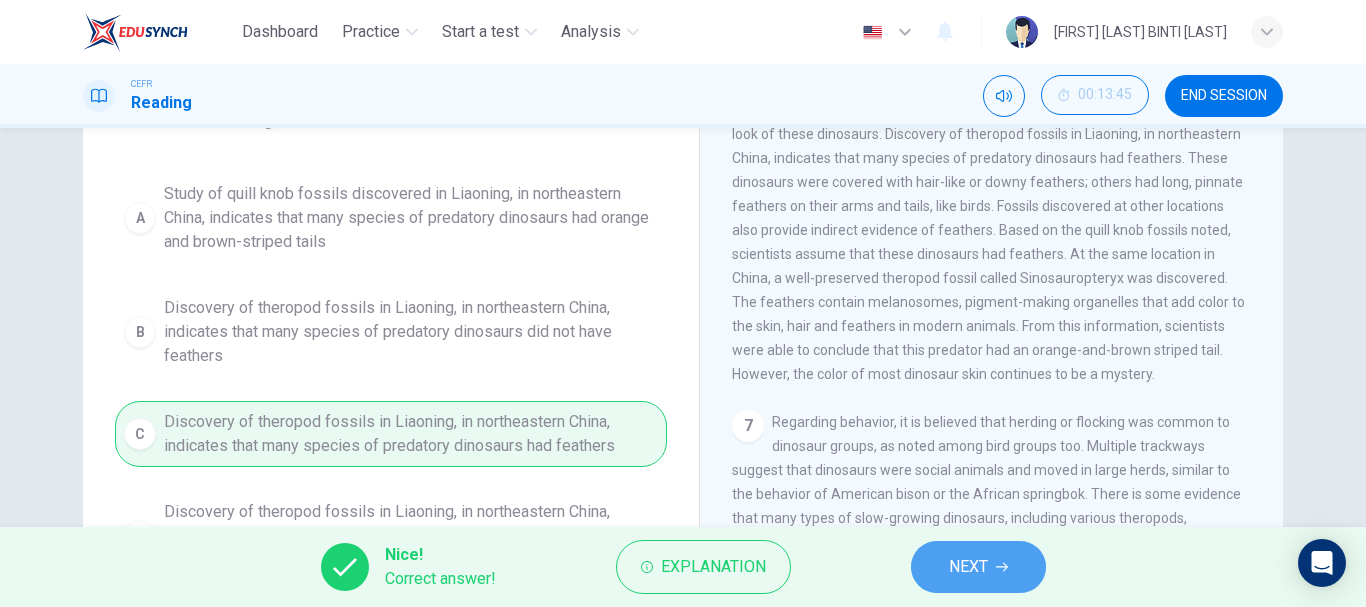 click on "NEXT" at bounding box center [968, 567] 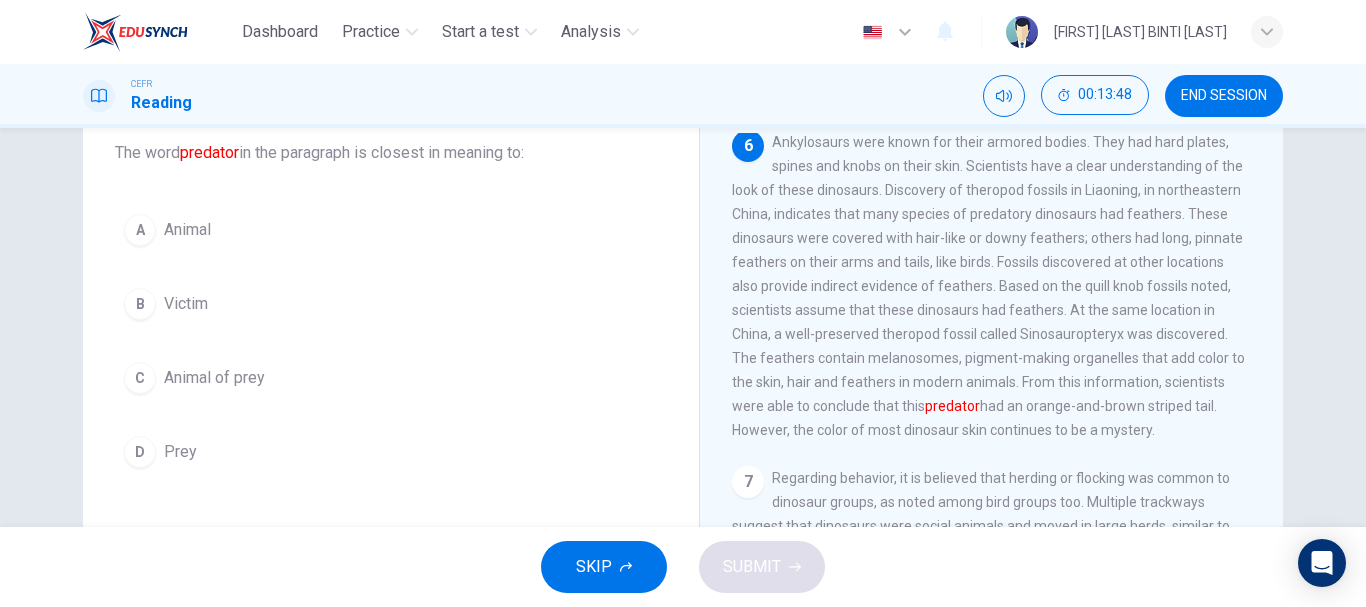 scroll, scrollTop: 135, scrollLeft: 0, axis: vertical 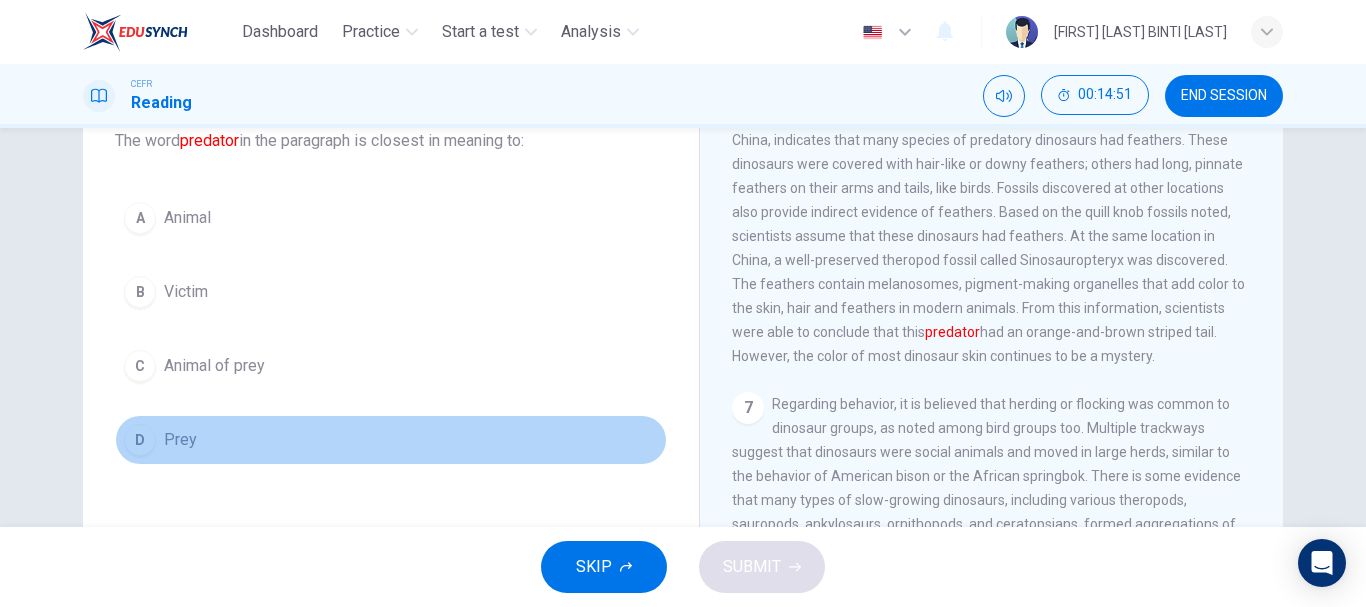 click on "Prey" at bounding box center (187, 218) 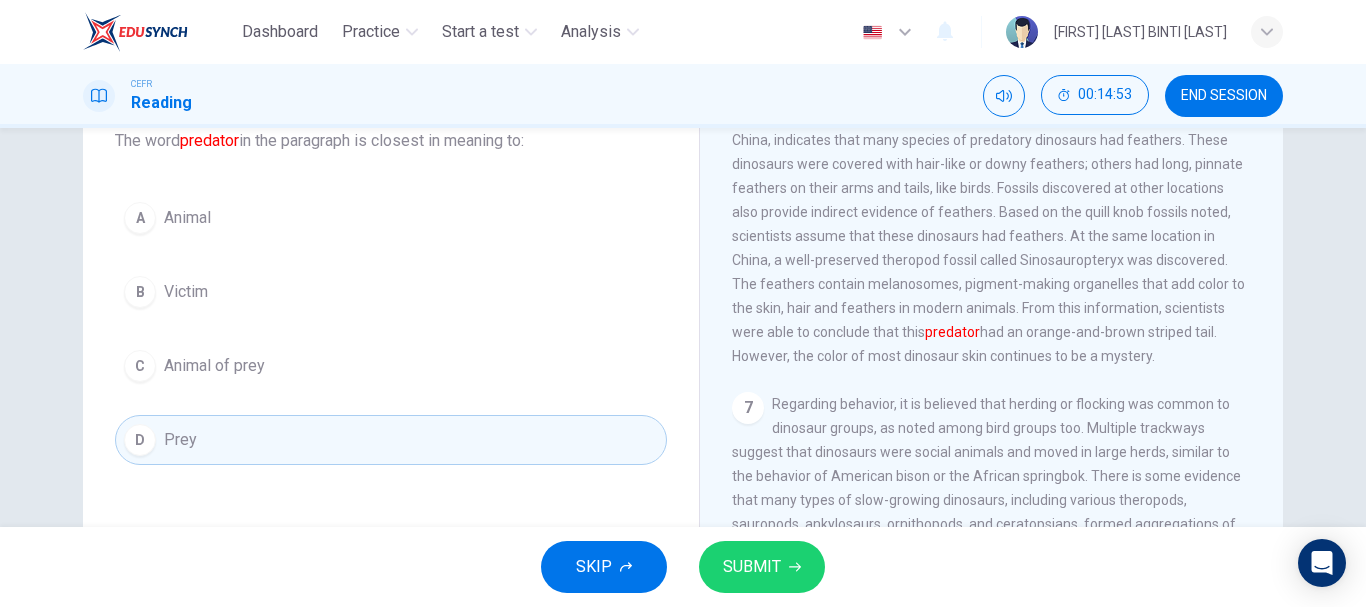 scroll, scrollTop: 1111, scrollLeft: 0, axis: vertical 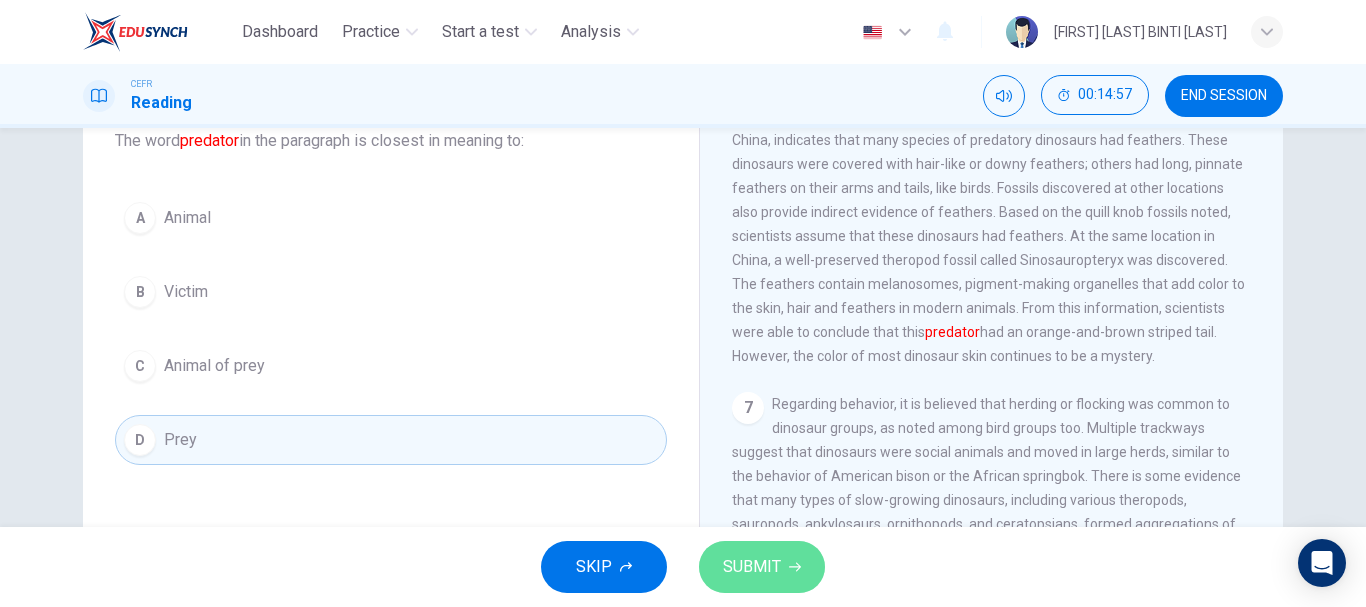 click on "SUBMIT" at bounding box center [752, 567] 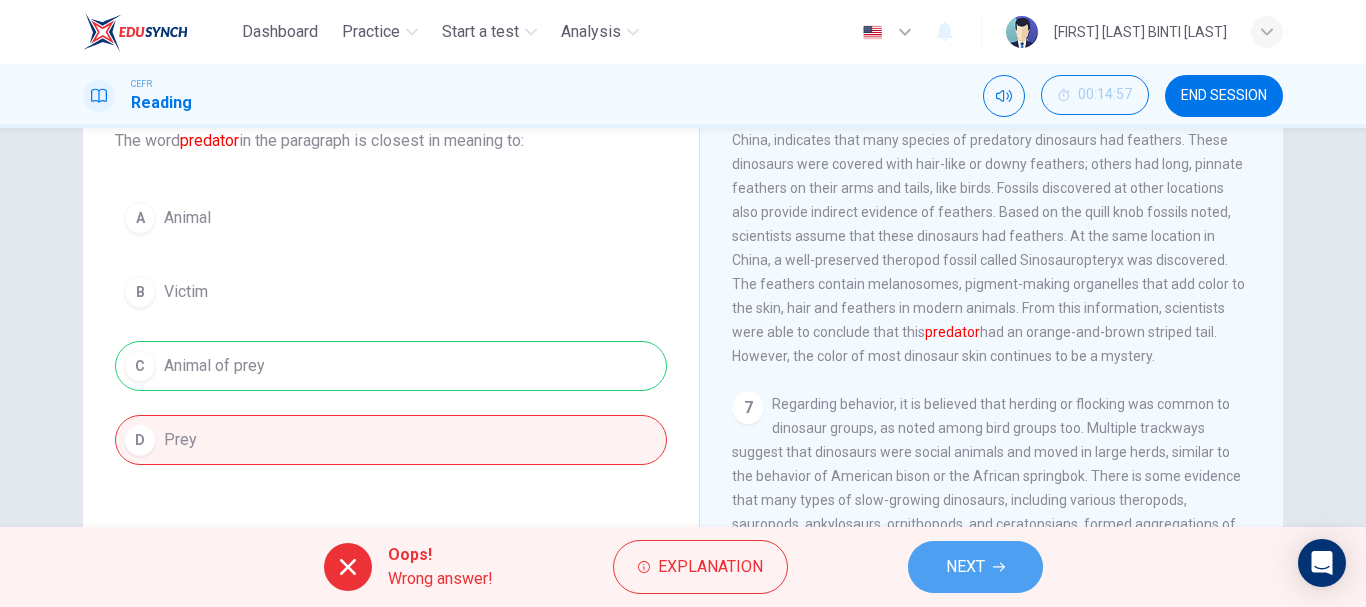 click on "NEXT" at bounding box center [975, 567] 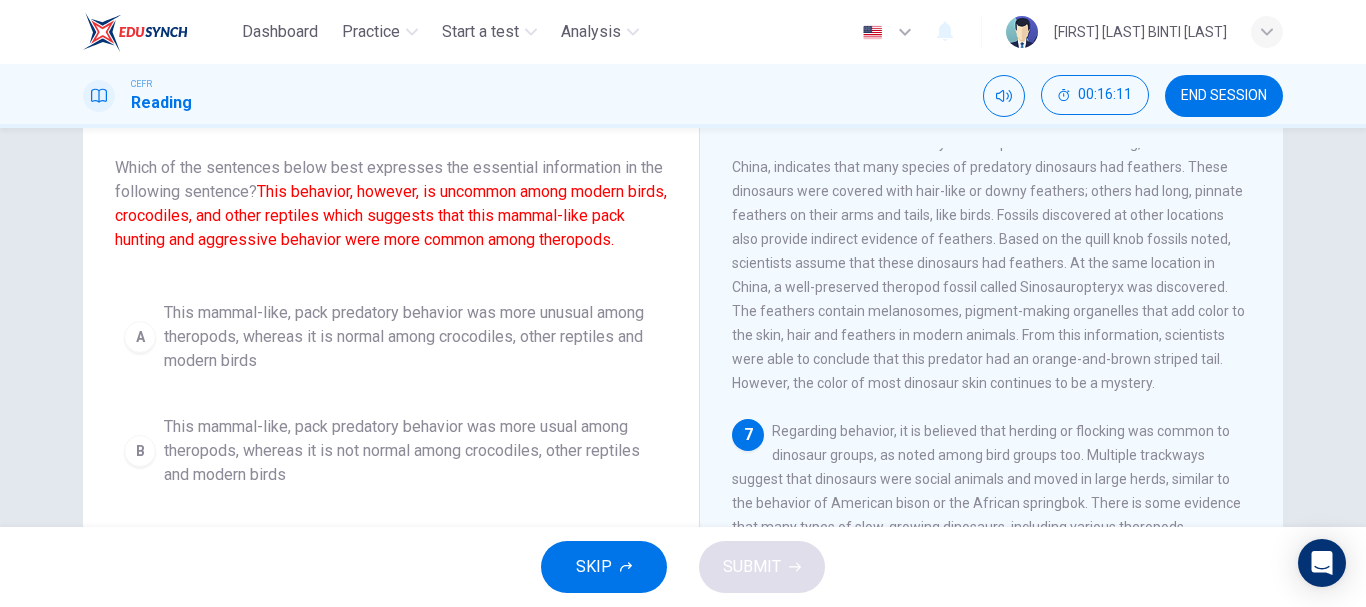 scroll, scrollTop: 107, scrollLeft: 0, axis: vertical 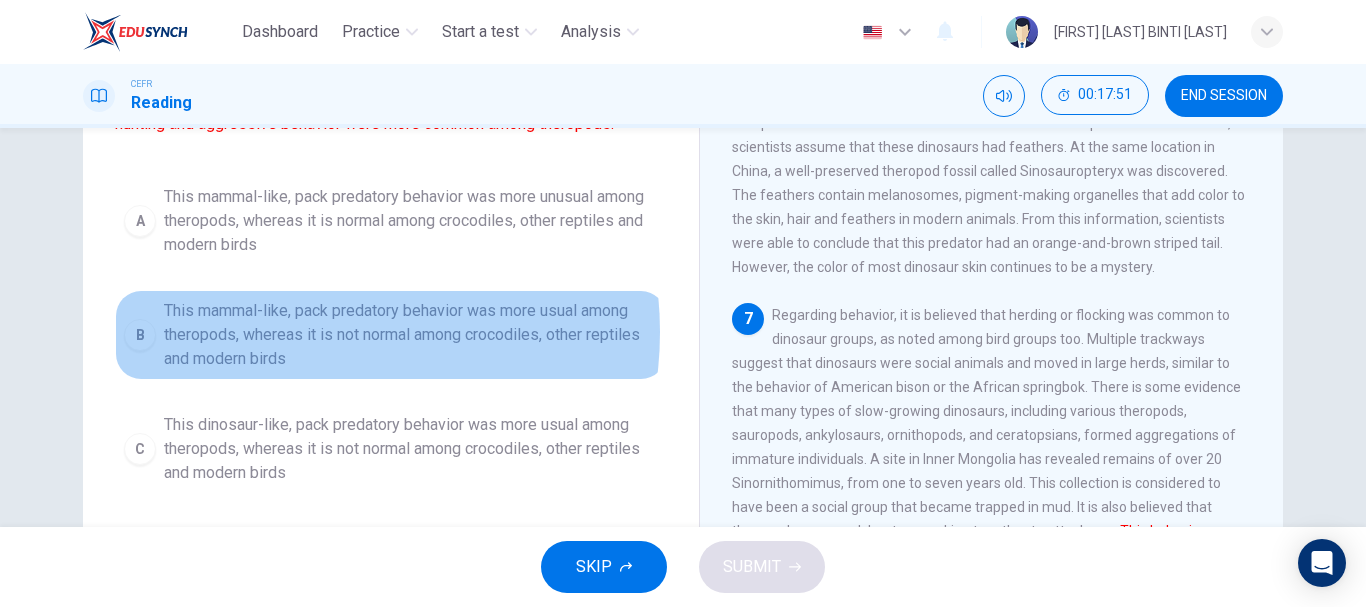 click on "This mammal-like, pack predatory behavior was more usual among theropods, whereas it is not normal among crocodiles, other reptiles and modern birds" at bounding box center [411, 221] 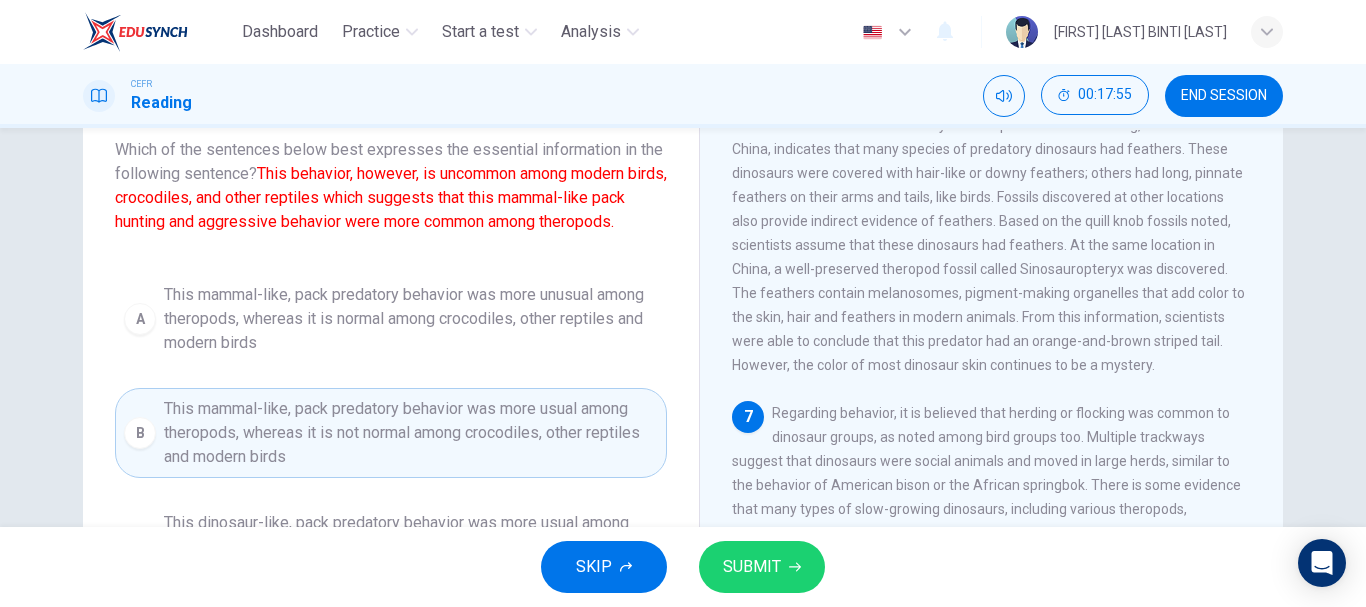 scroll, scrollTop: 127, scrollLeft: 0, axis: vertical 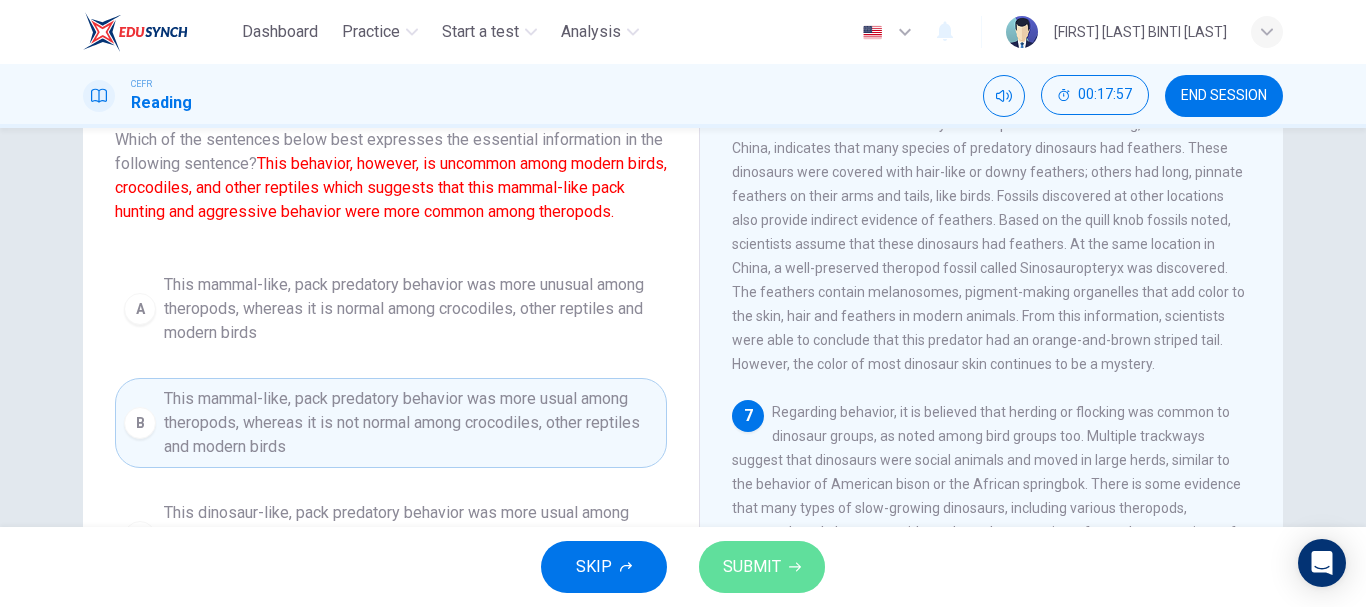 click on "SUBMIT" at bounding box center [752, 567] 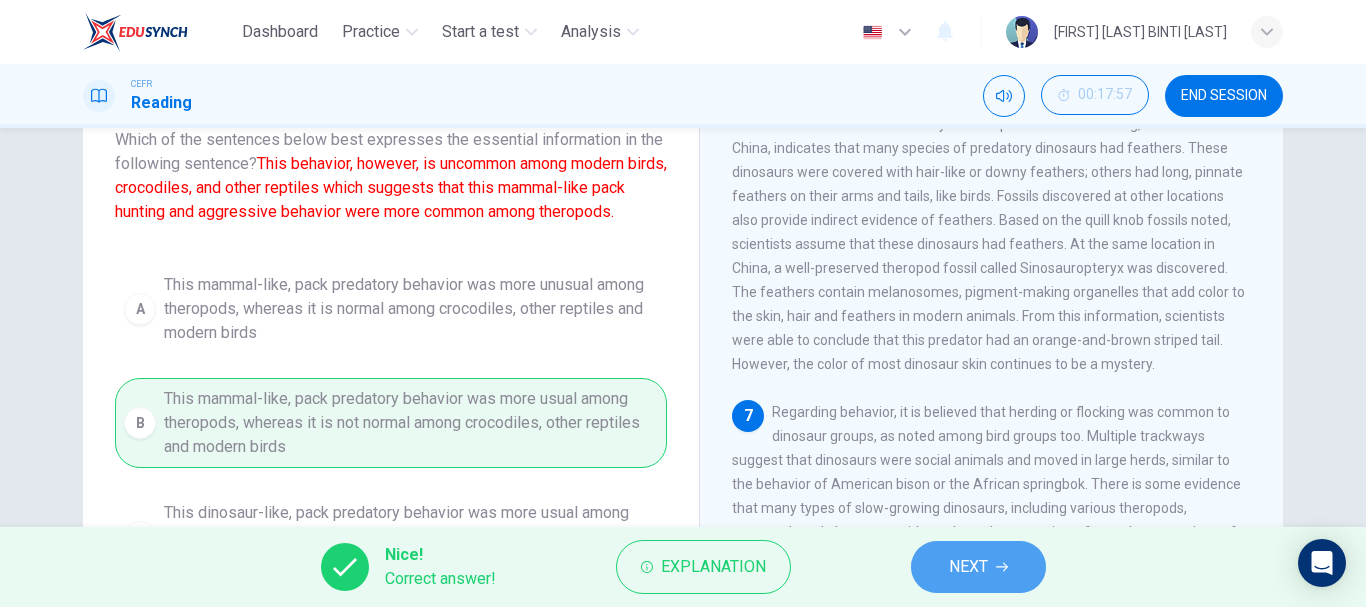 click on "NEXT" at bounding box center (978, 567) 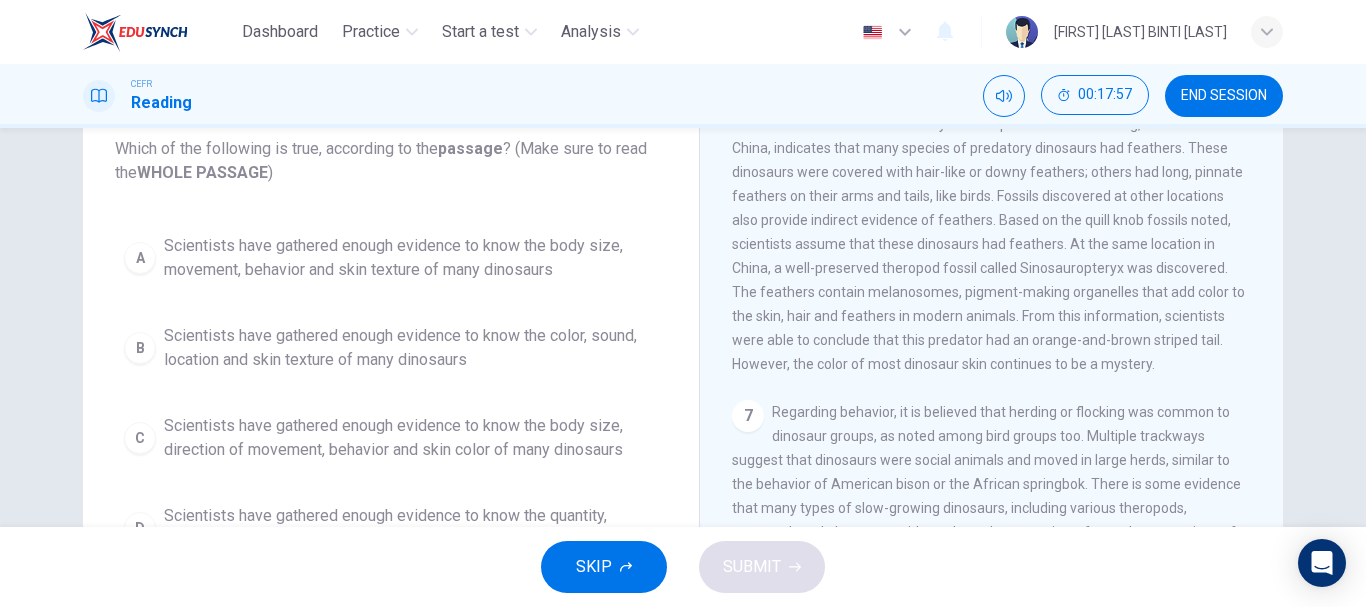 scroll, scrollTop: 0, scrollLeft: 0, axis: both 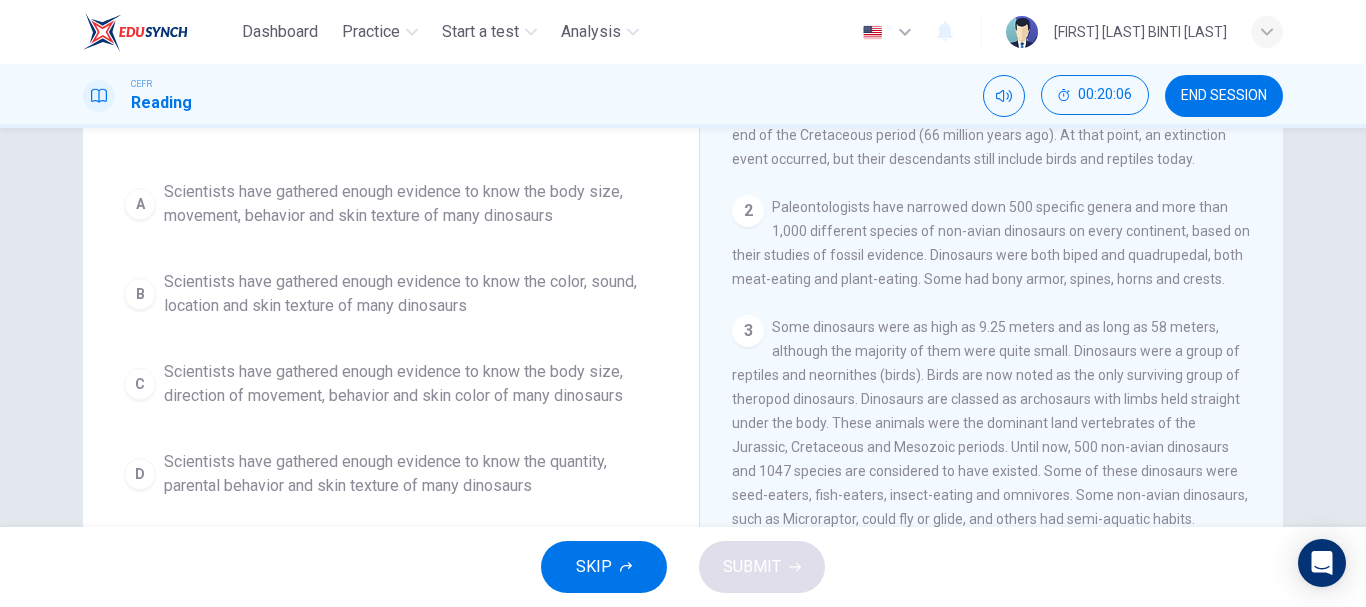 click on "Scientists have gathered enough evidence to know the body size, direction of movement, behavior and skin color of many dinosaurs" at bounding box center [411, 204] 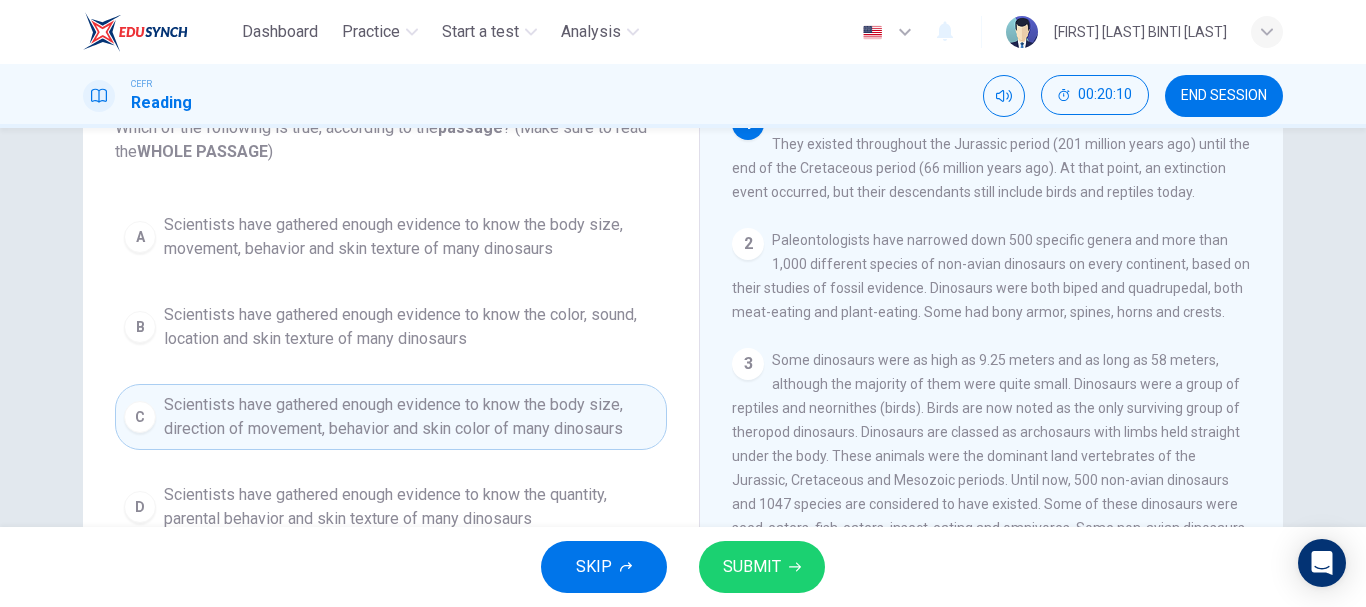 scroll, scrollTop: 147, scrollLeft: 0, axis: vertical 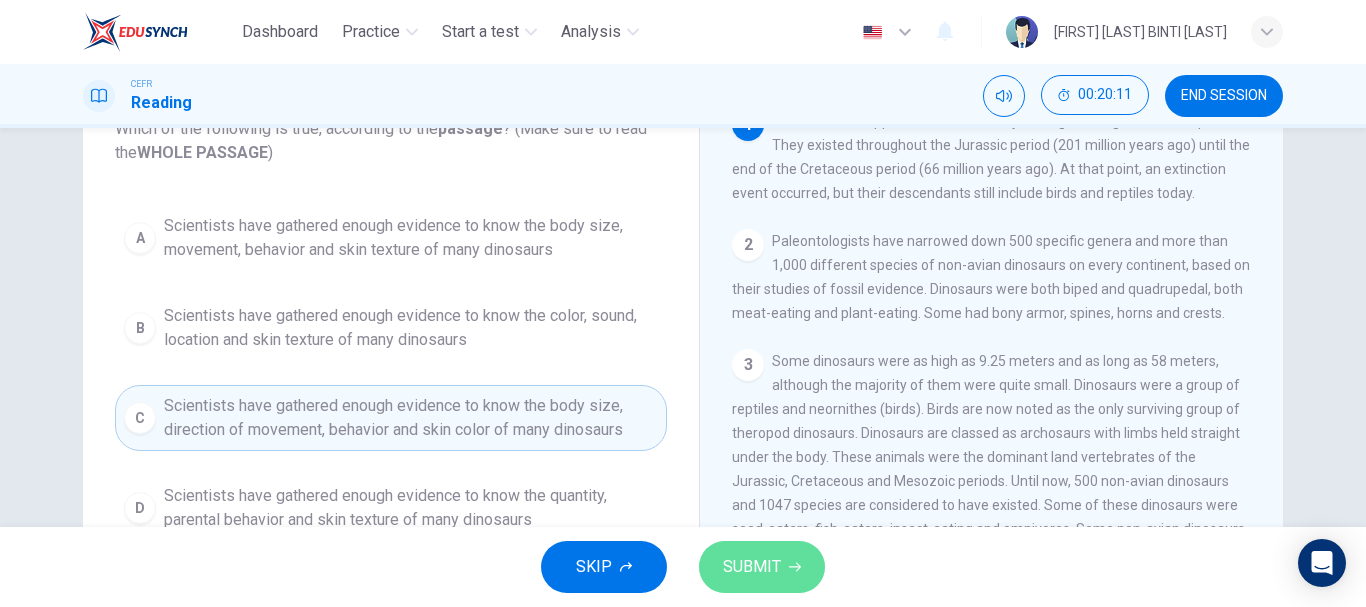 click on "SUBMIT" at bounding box center [752, 567] 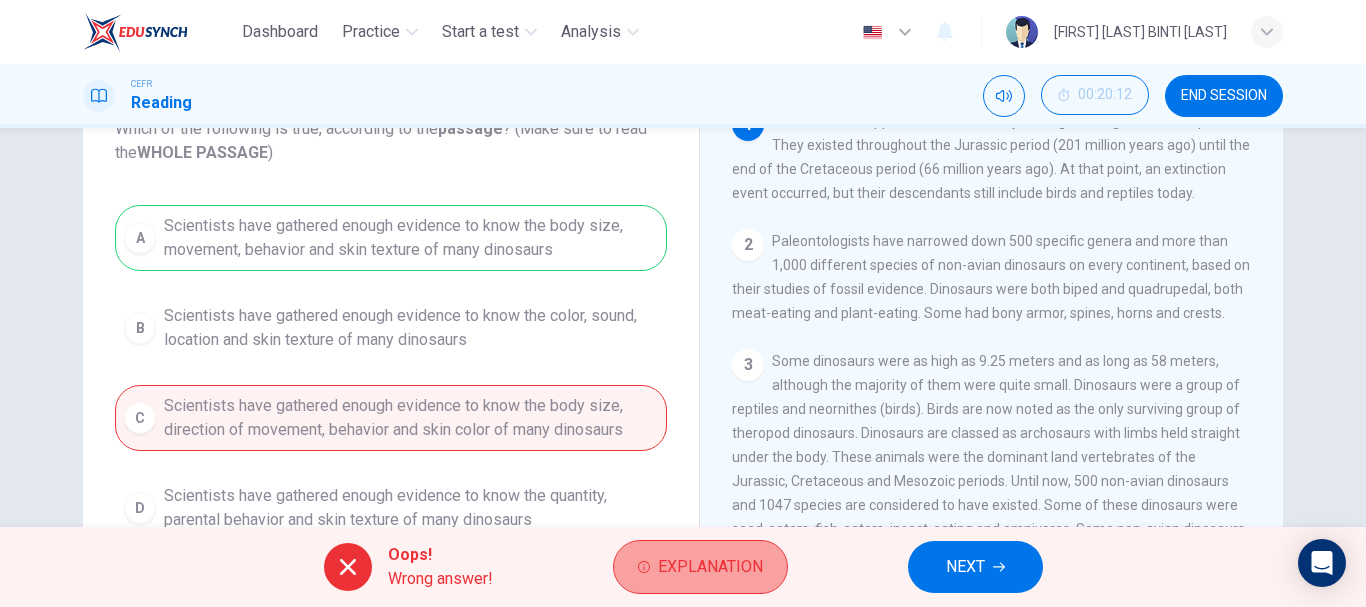 click on "Explanation" at bounding box center (700, 567) 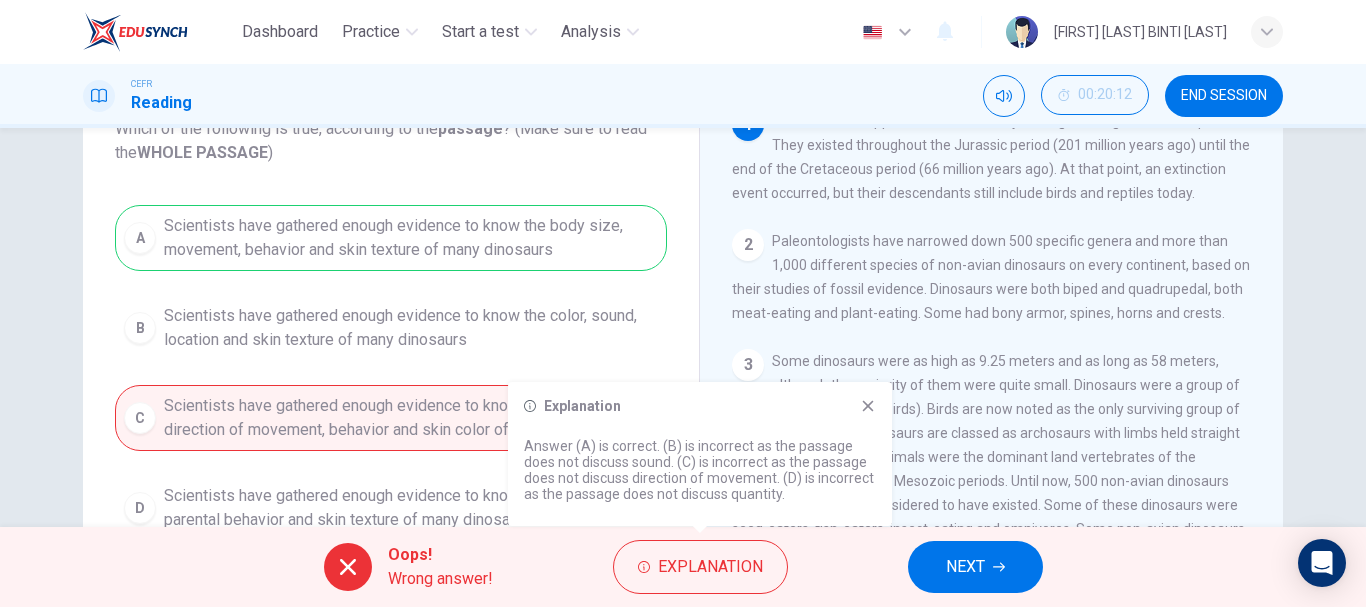 click at bounding box center (868, 406) 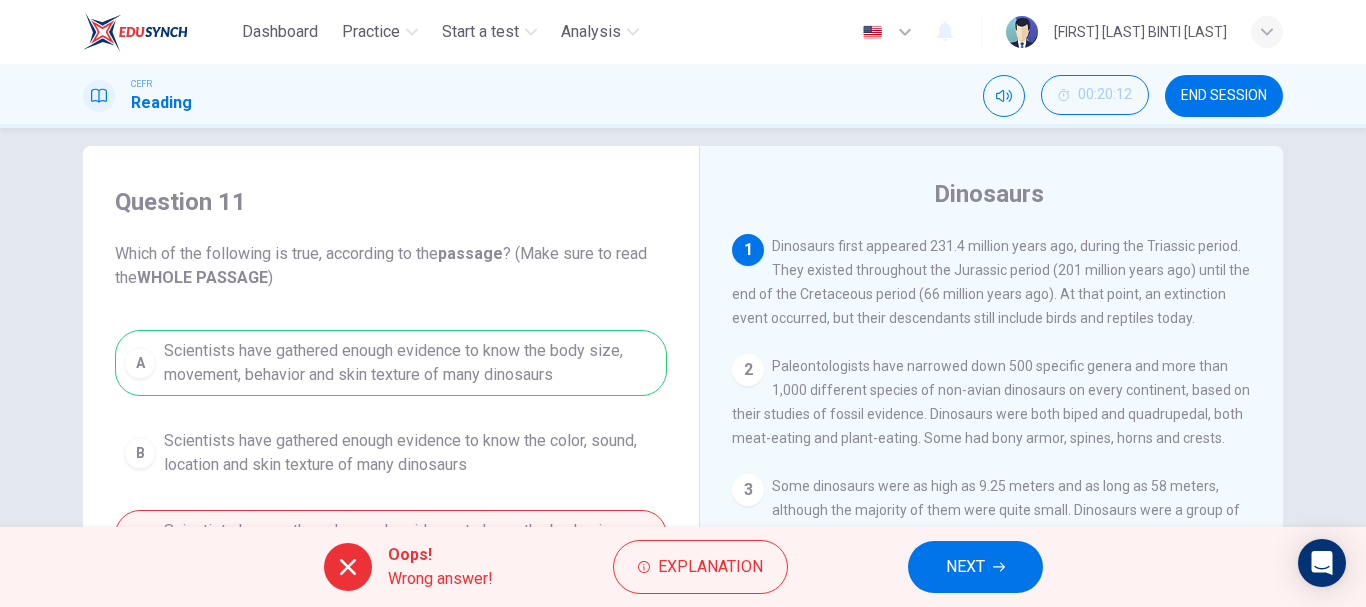 scroll, scrollTop: 30, scrollLeft: 0, axis: vertical 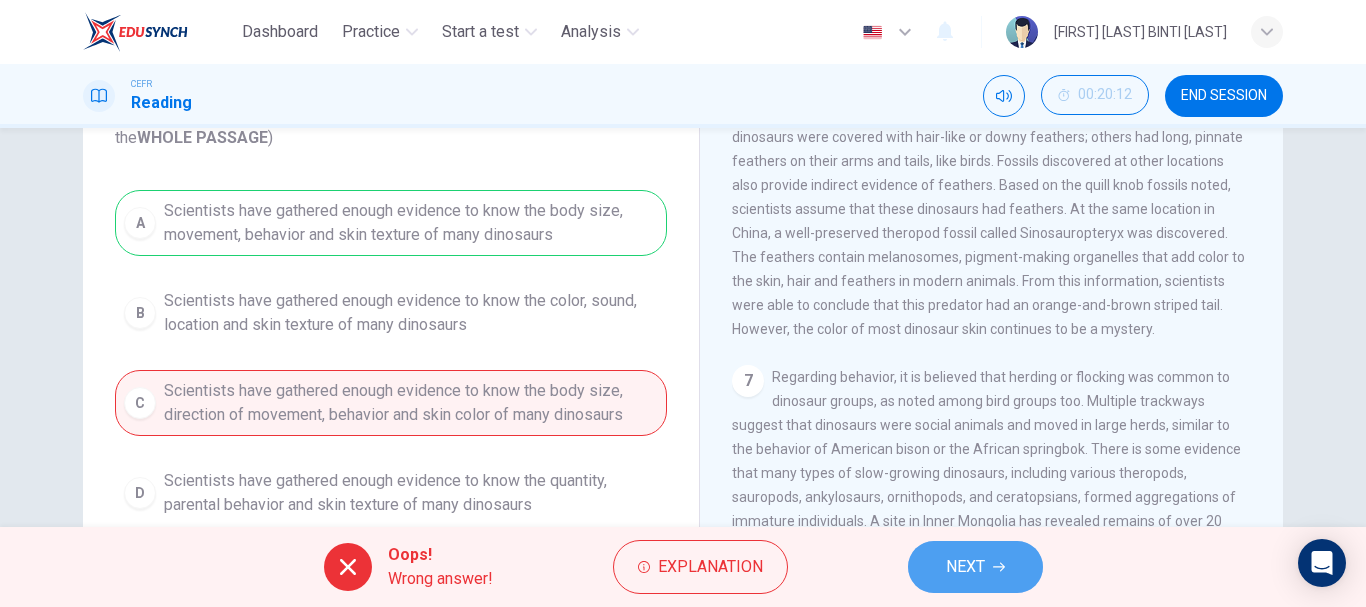 click at bounding box center [999, 567] 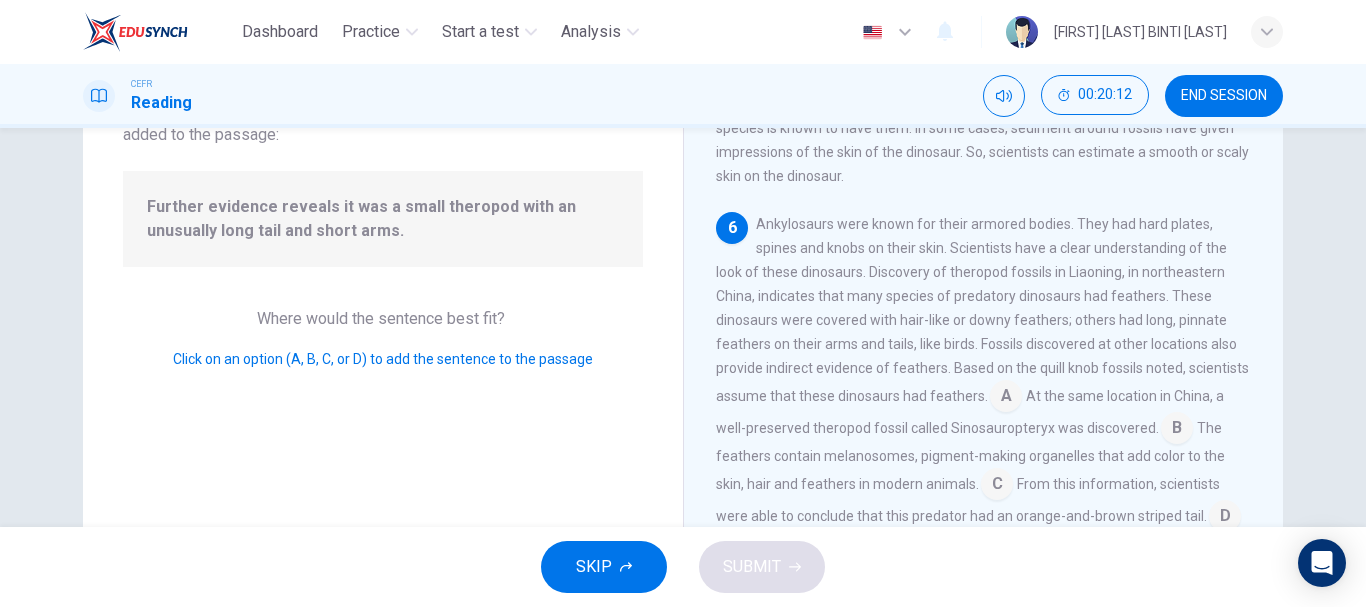 scroll, scrollTop: 939, scrollLeft: 0, axis: vertical 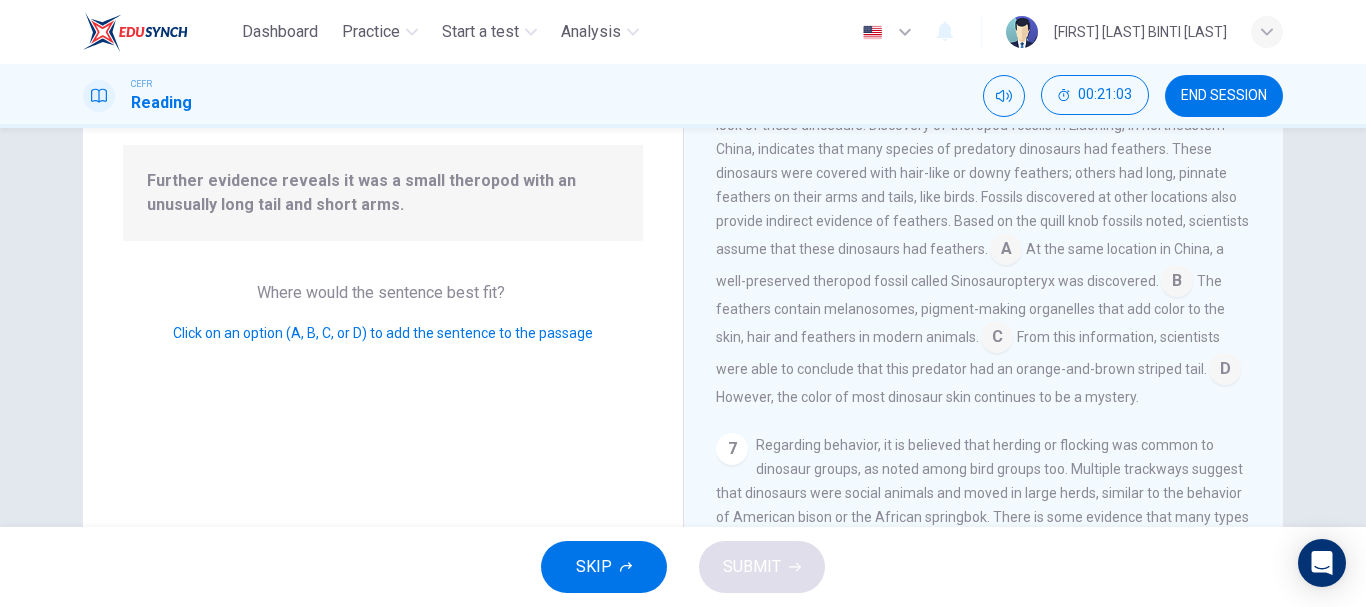 click at bounding box center (1006, 251) 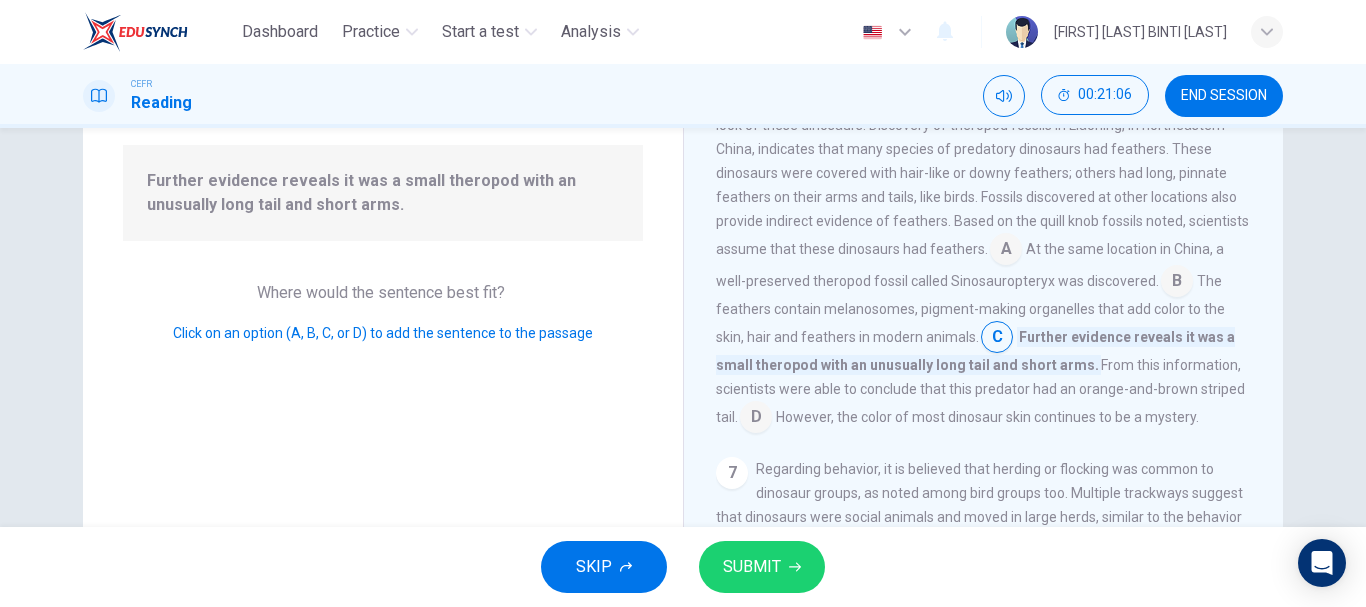 click at bounding box center (1006, 251) 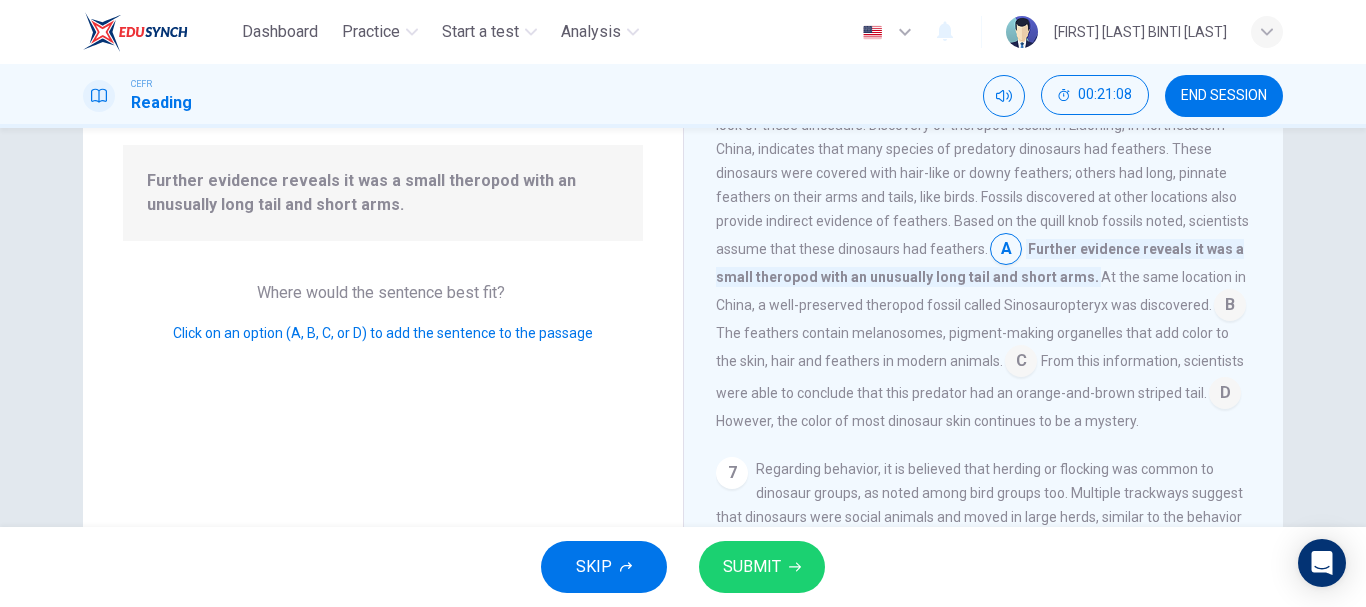 click at bounding box center [1006, 251] 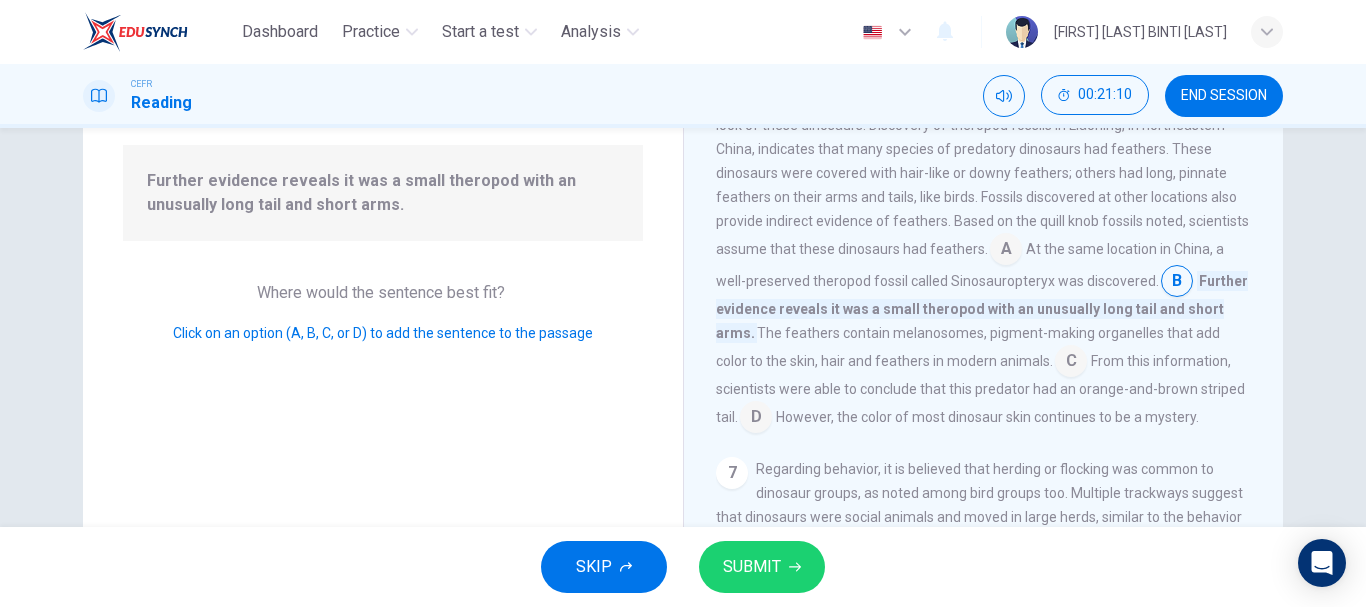 click at bounding box center (1006, 251) 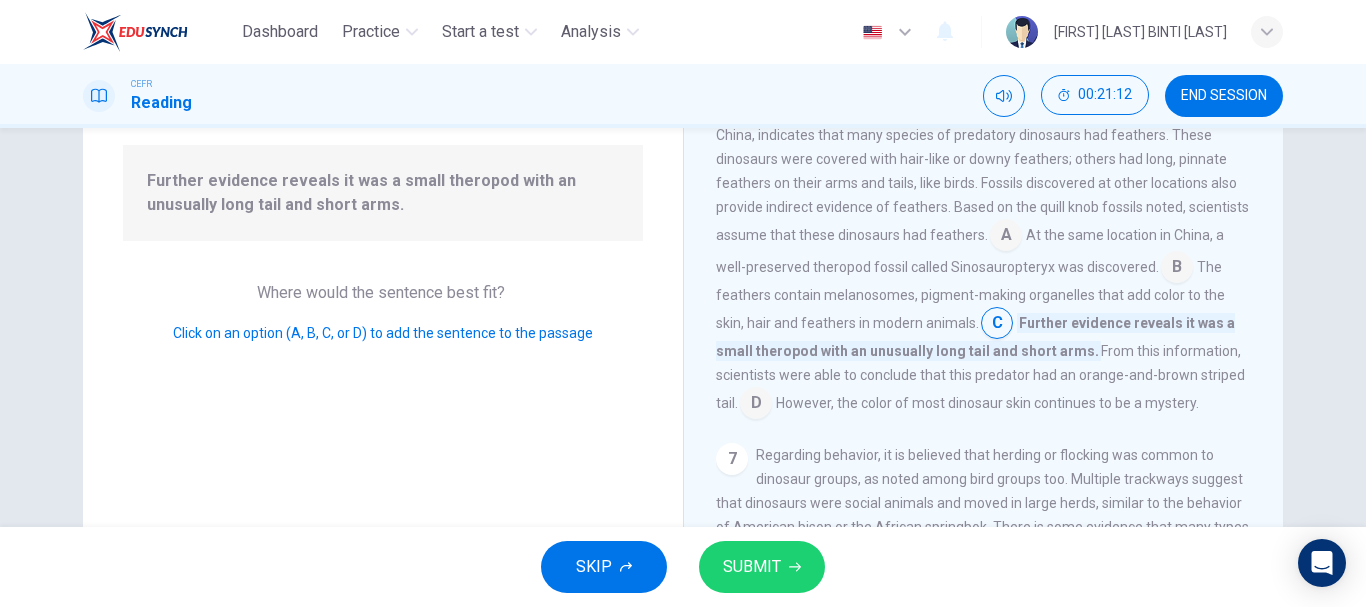 scroll, scrollTop: 954, scrollLeft: 0, axis: vertical 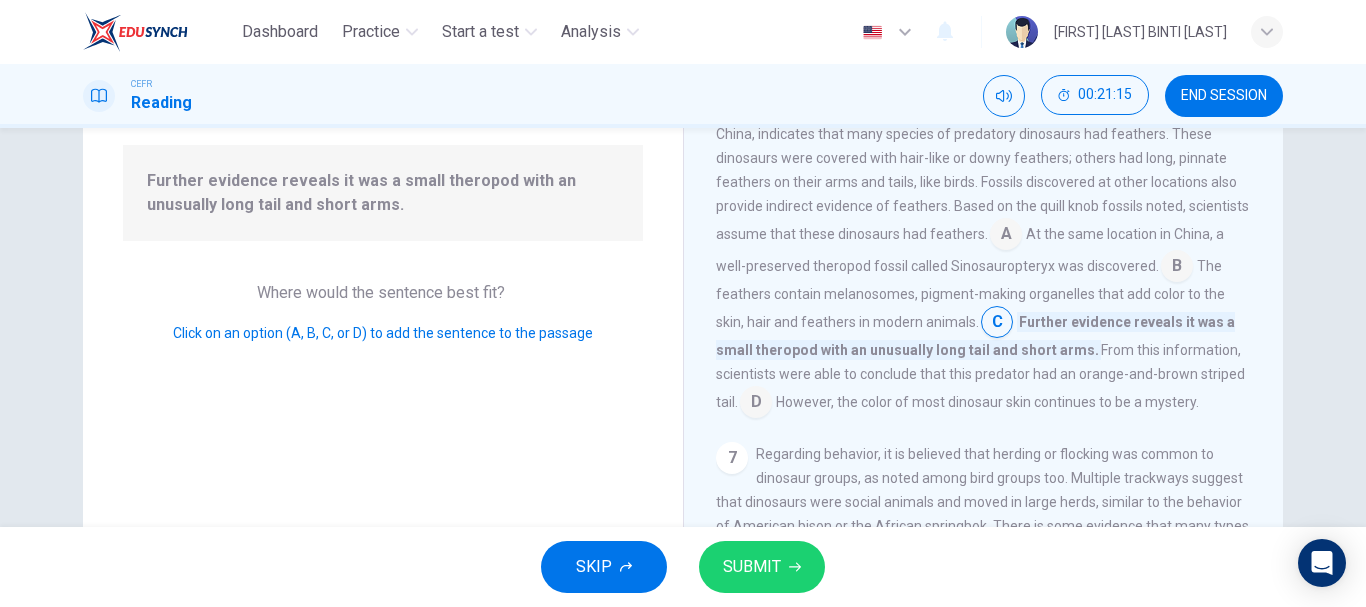 click on "SUBMIT" at bounding box center [762, 567] 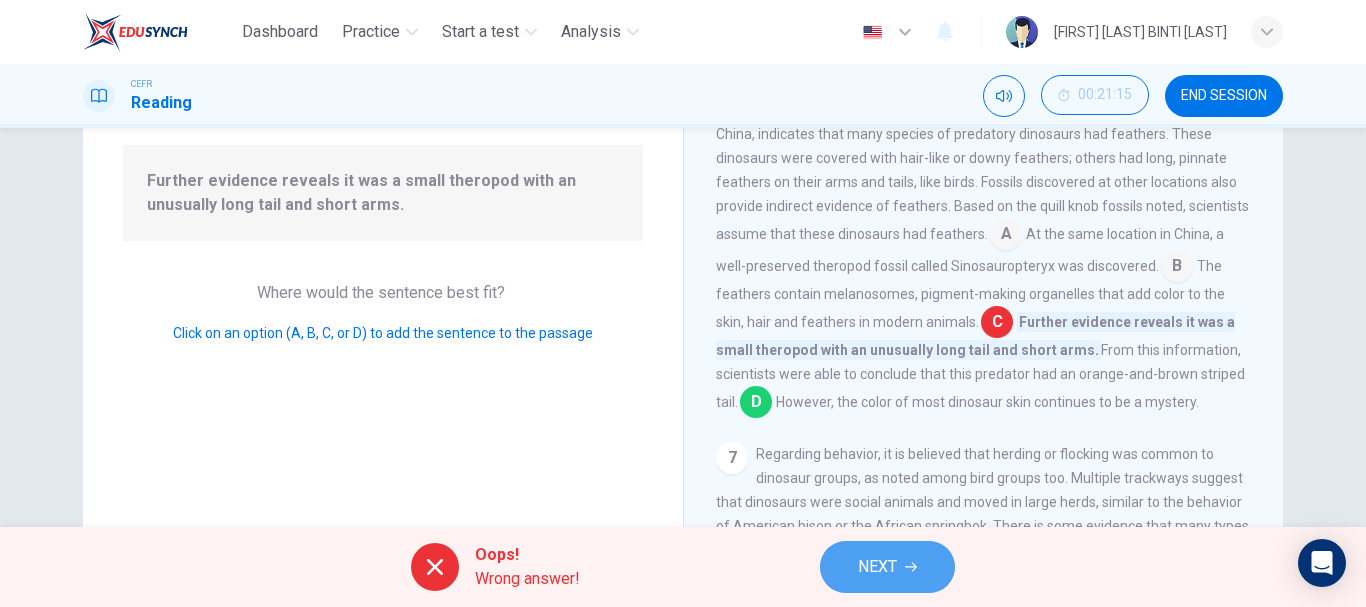click on "NEXT" at bounding box center [887, 567] 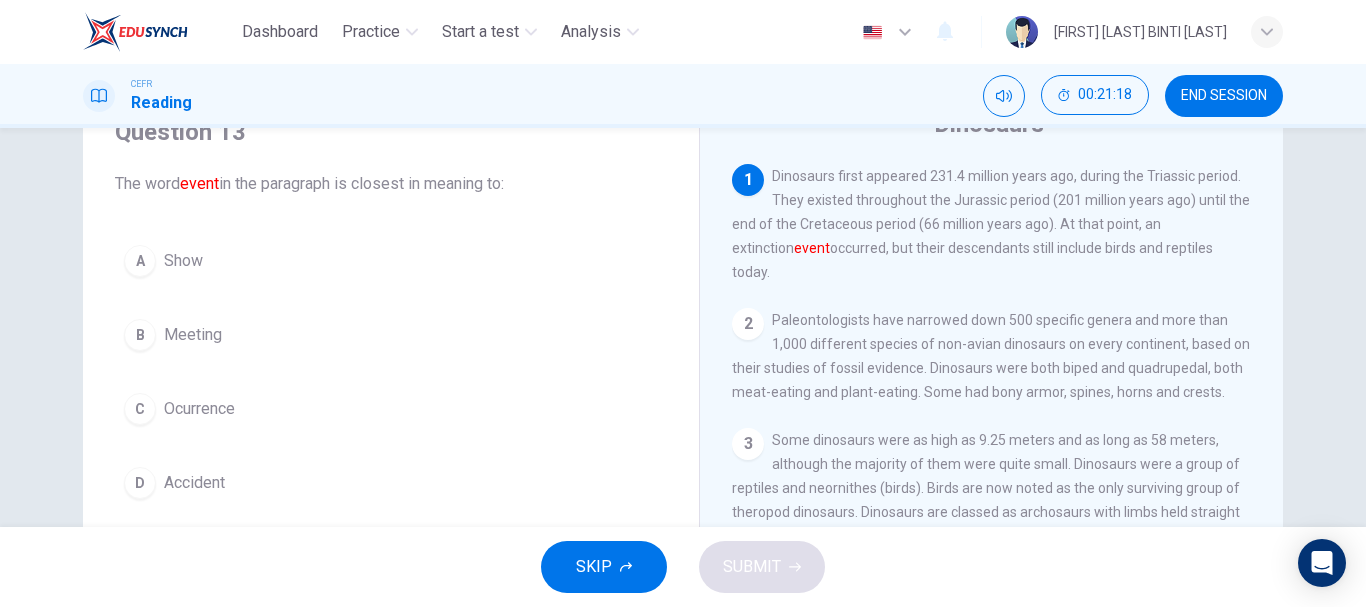 scroll, scrollTop: 91, scrollLeft: 0, axis: vertical 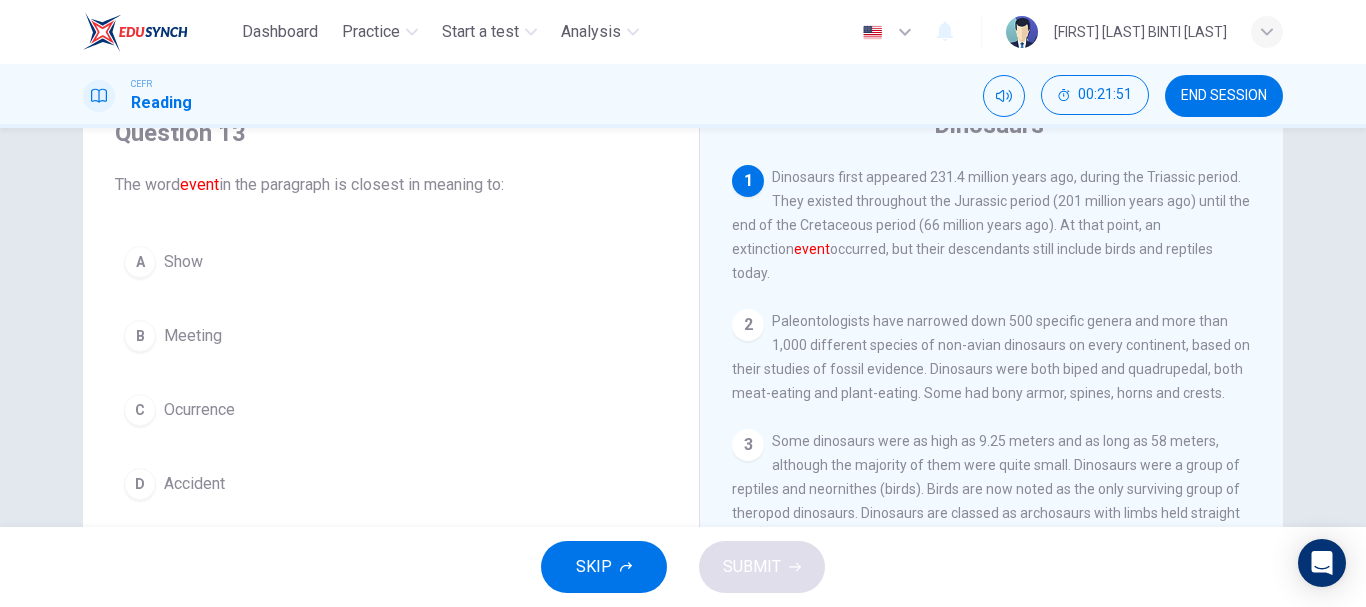 click on "C Ocurrence" at bounding box center (391, 410) 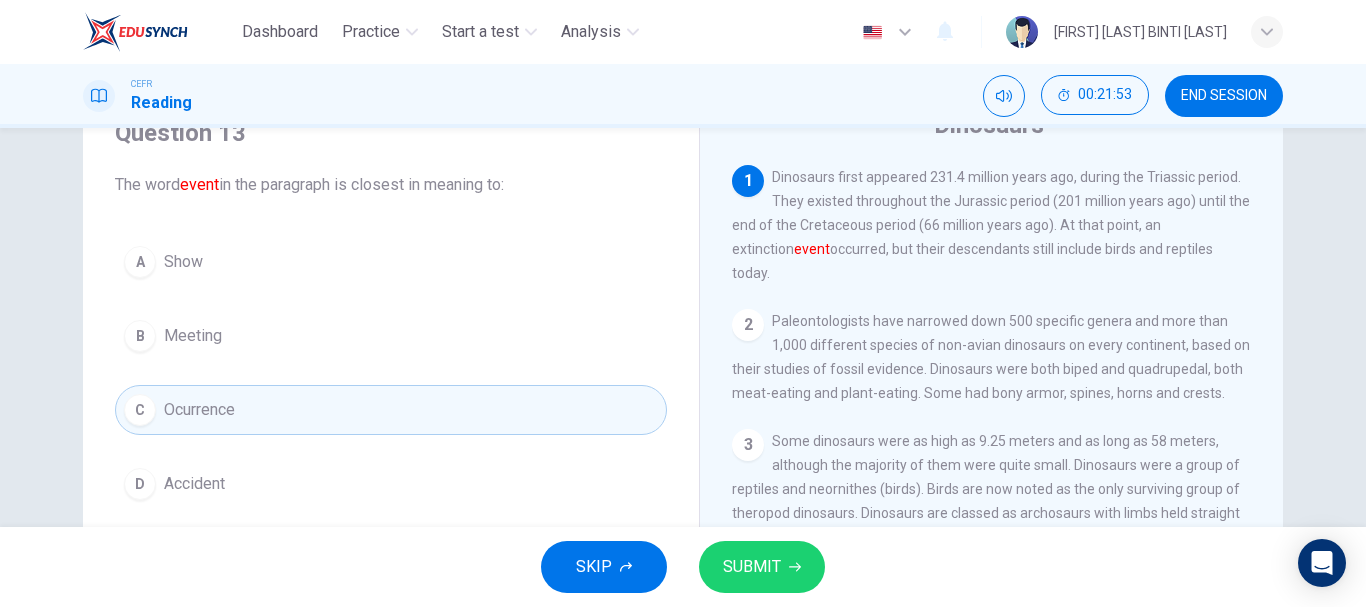 click on "SUBMIT" at bounding box center [762, 567] 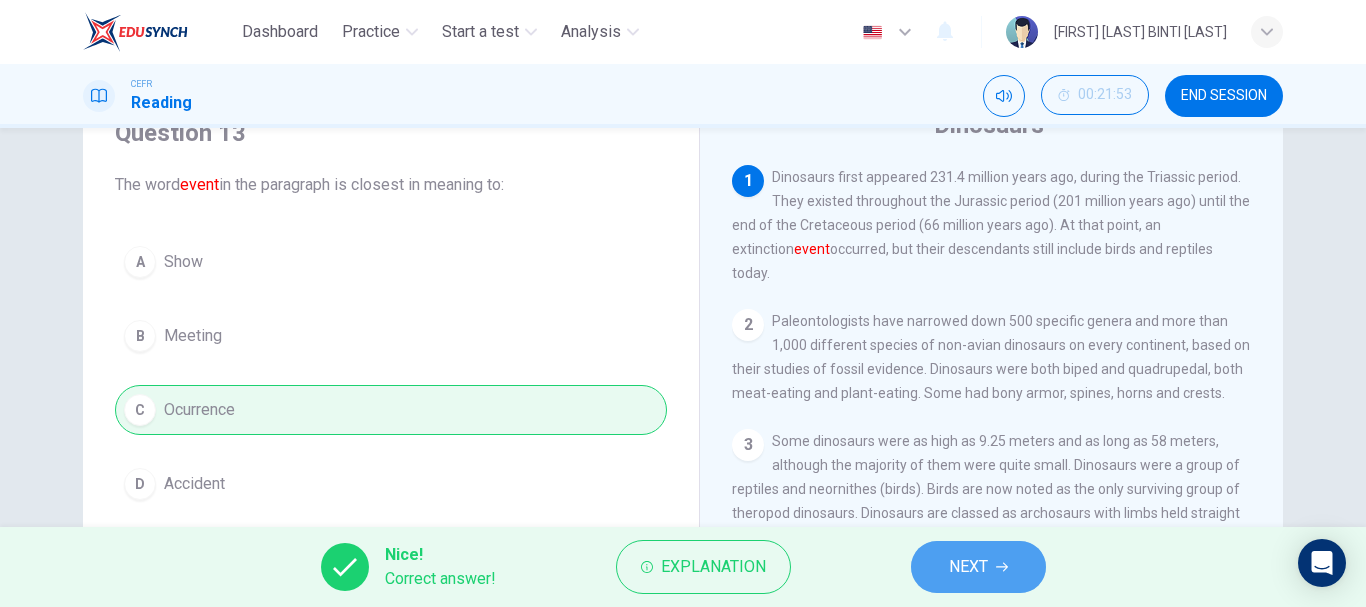 click on "NEXT" at bounding box center (968, 567) 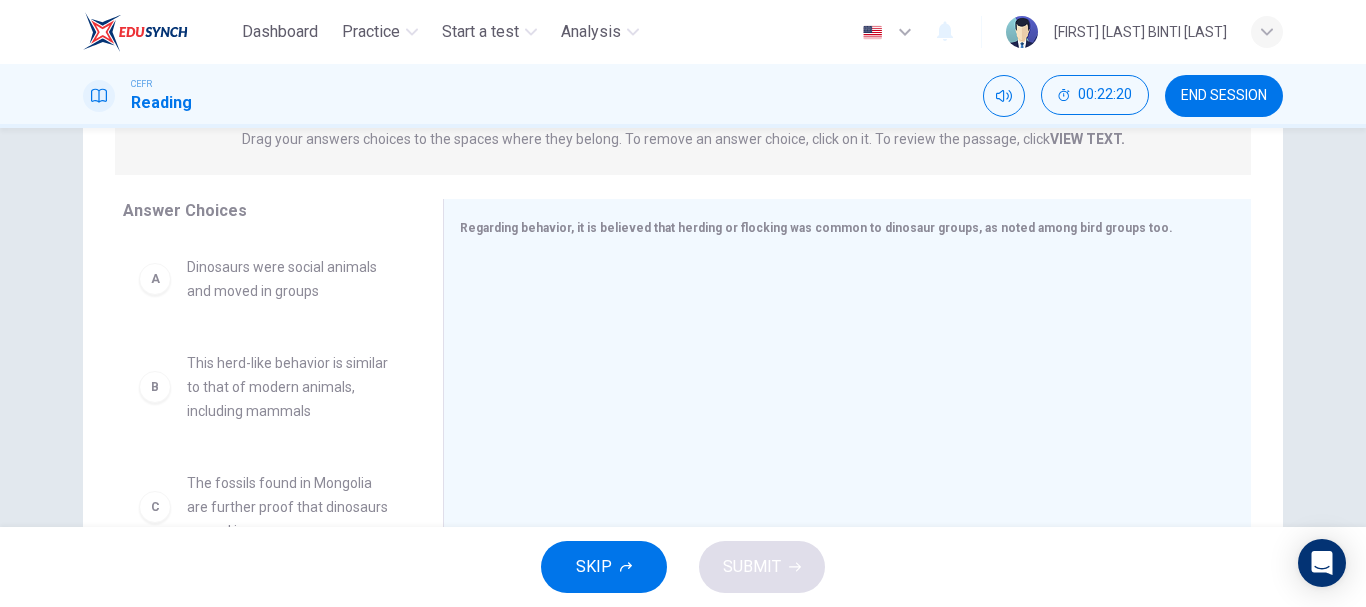 scroll, scrollTop: 275, scrollLeft: 0, axis: vertical 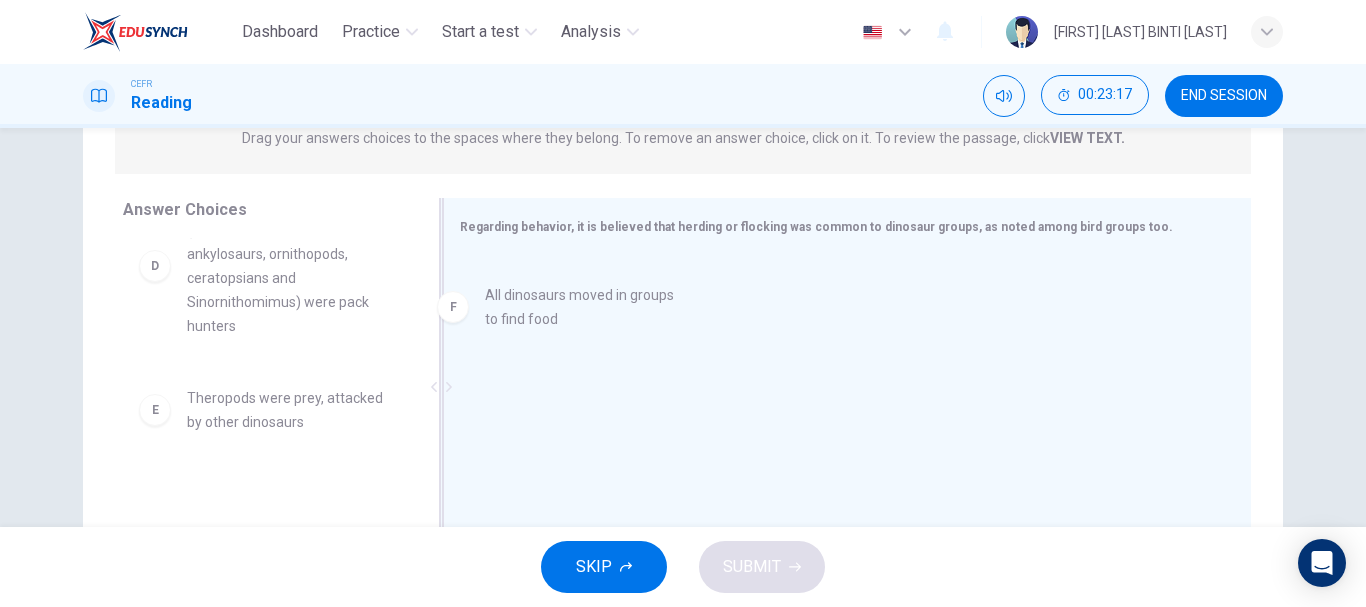 drag, startPoint x: 276, startPoint y: 501, endPoint x: 620, endPoint y: 270, distance: 414.36337 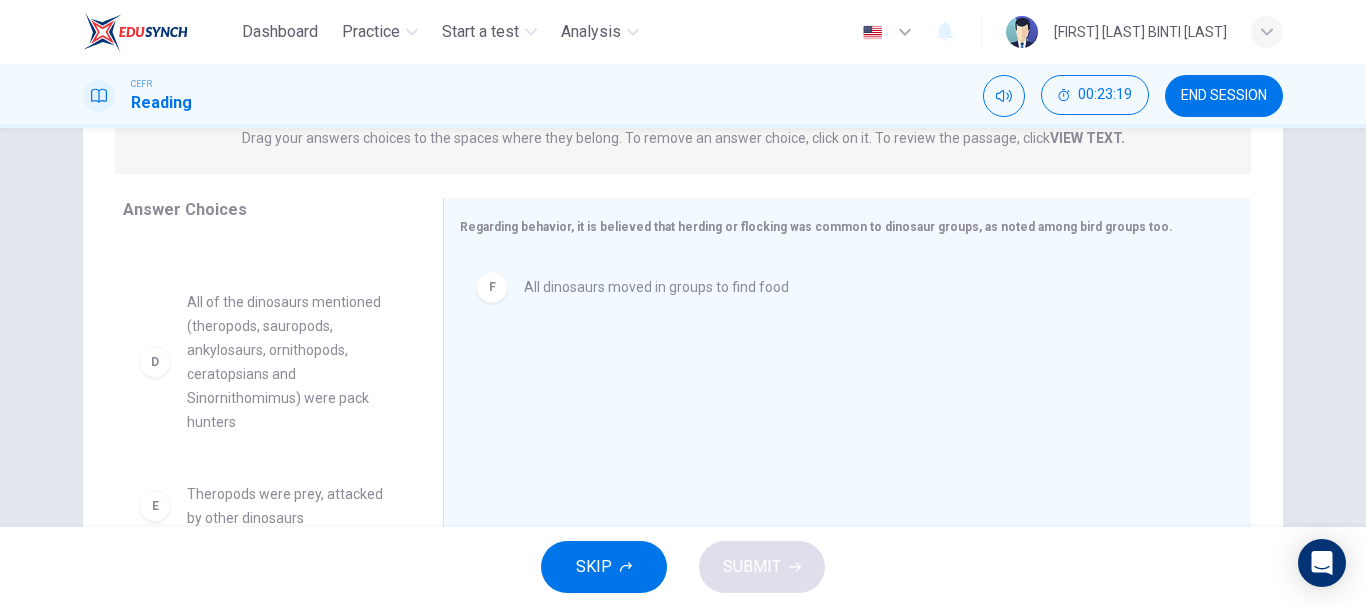 scroll, scrollTop: 0, scrollLeft: 0, axis: both 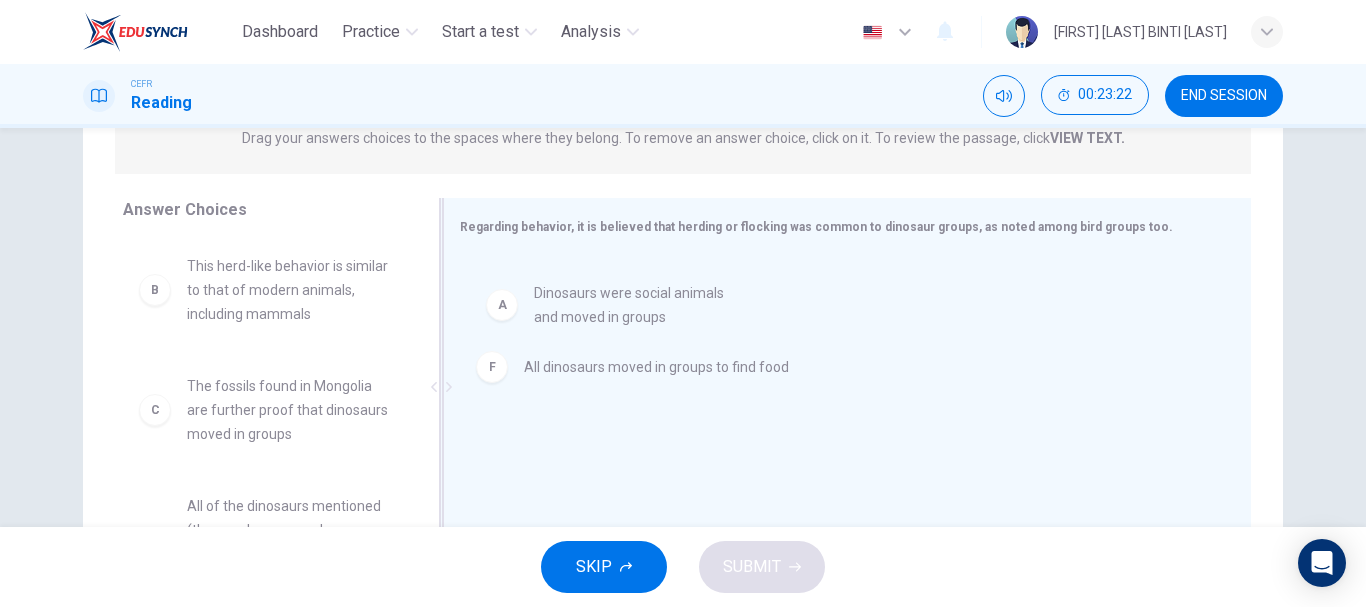 drag, startPoint x: 289, startPoint y: 311, endPoint x: 660, endPoint y: 336, distance: 371.84137 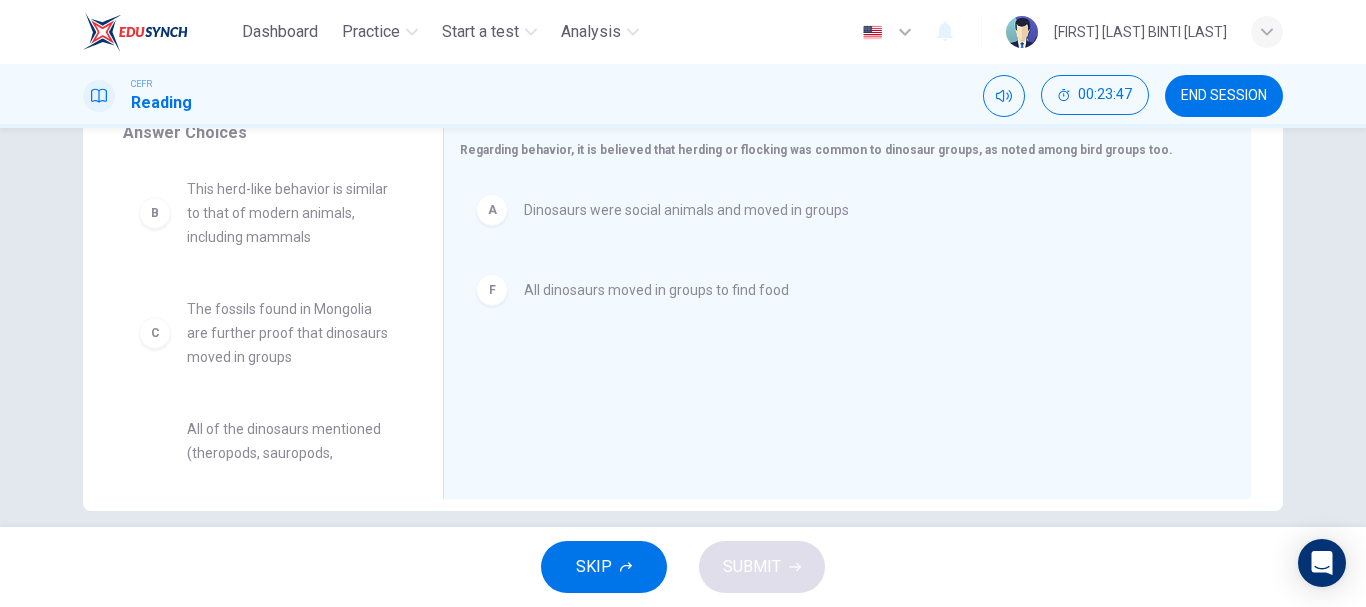 scroll, scrollTop: 353, scrollLeft: 0, axis: vertical 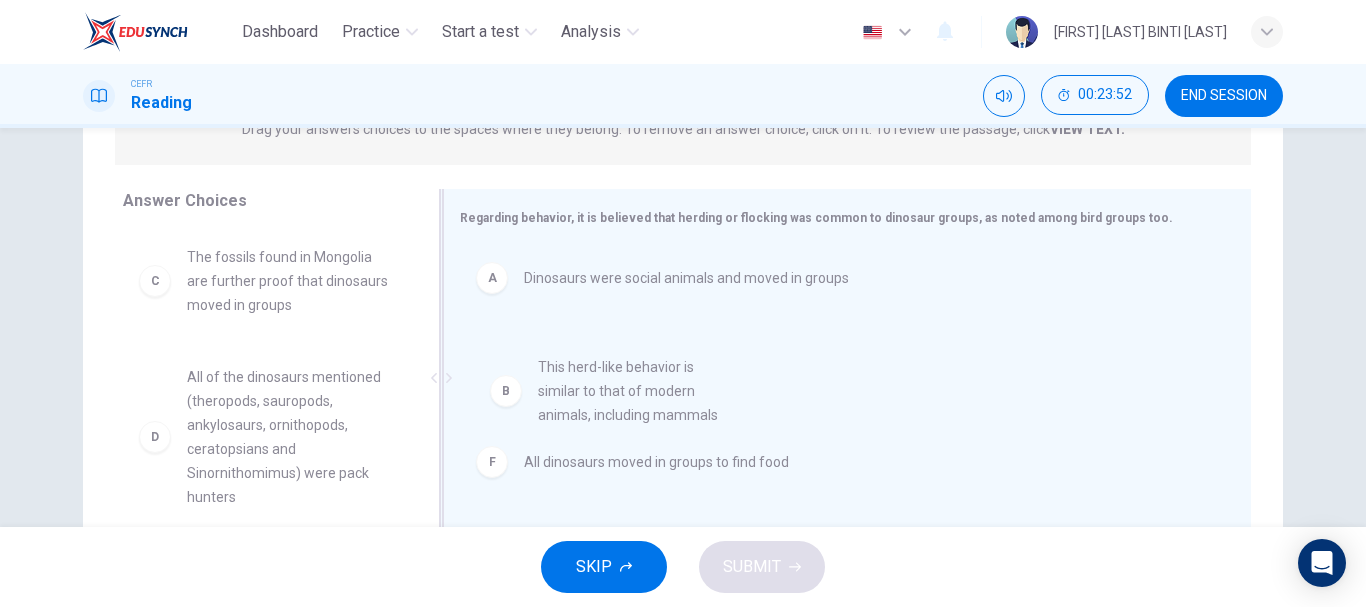 drag, startPoint x: 261, startPoint y: 298, endPoint x: 661, endPoint y: 427, distance: 420.2868 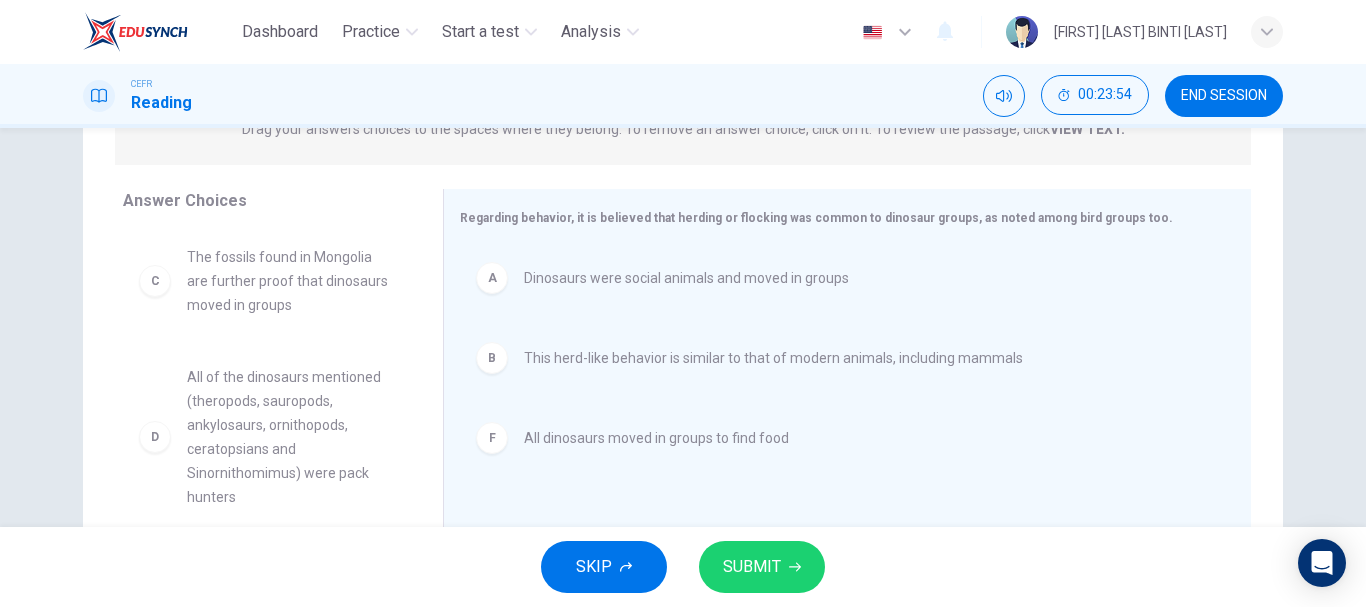 click on "SKIP SUBMIT" at bounding box center (683, 567) 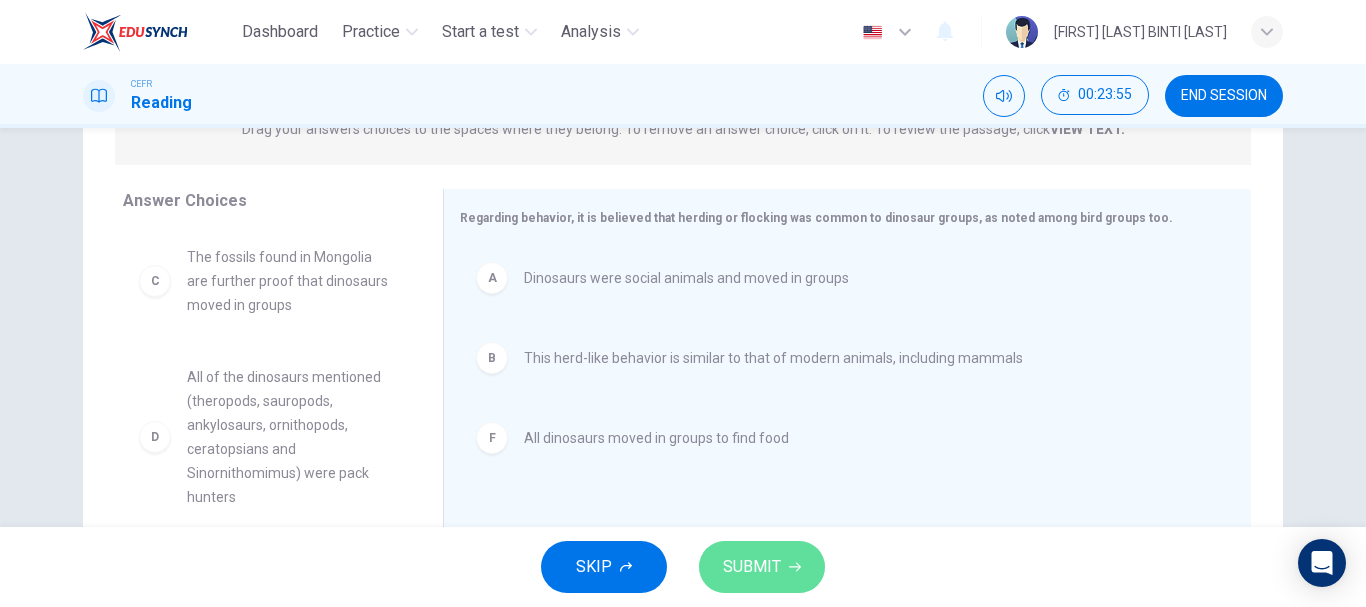 click on "SUBMIT" at bounding box center (752, 567) 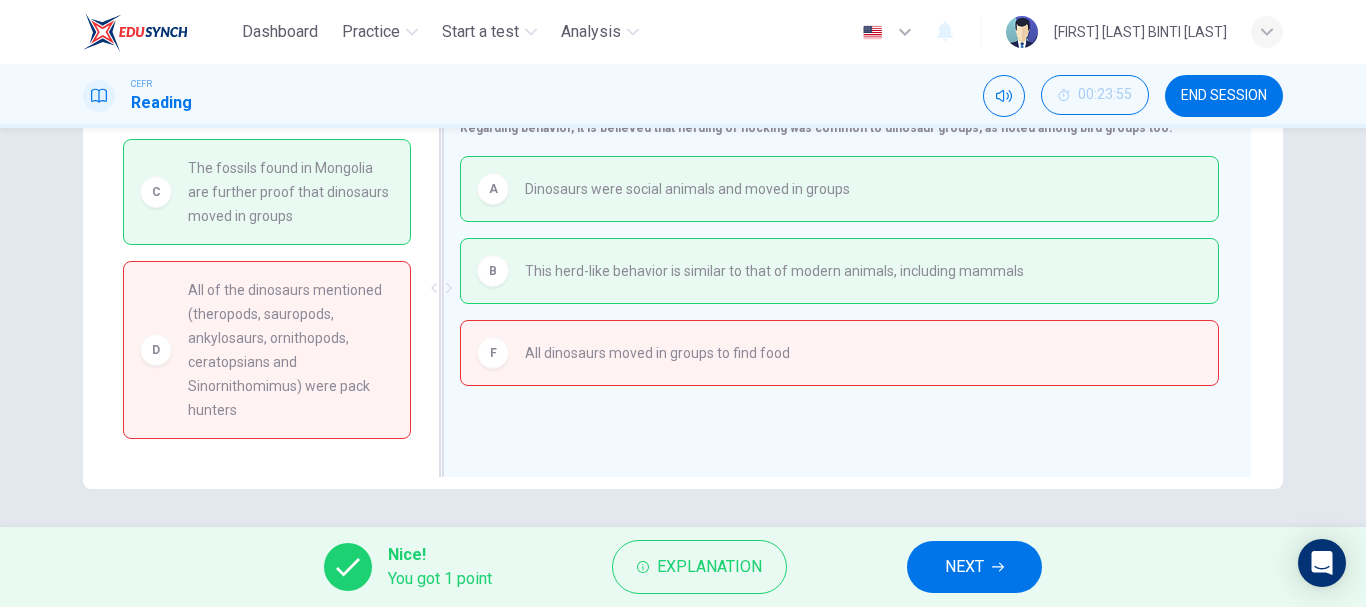 scroll, scrollTop: 375, scrollLeft: 0, axis: vertical 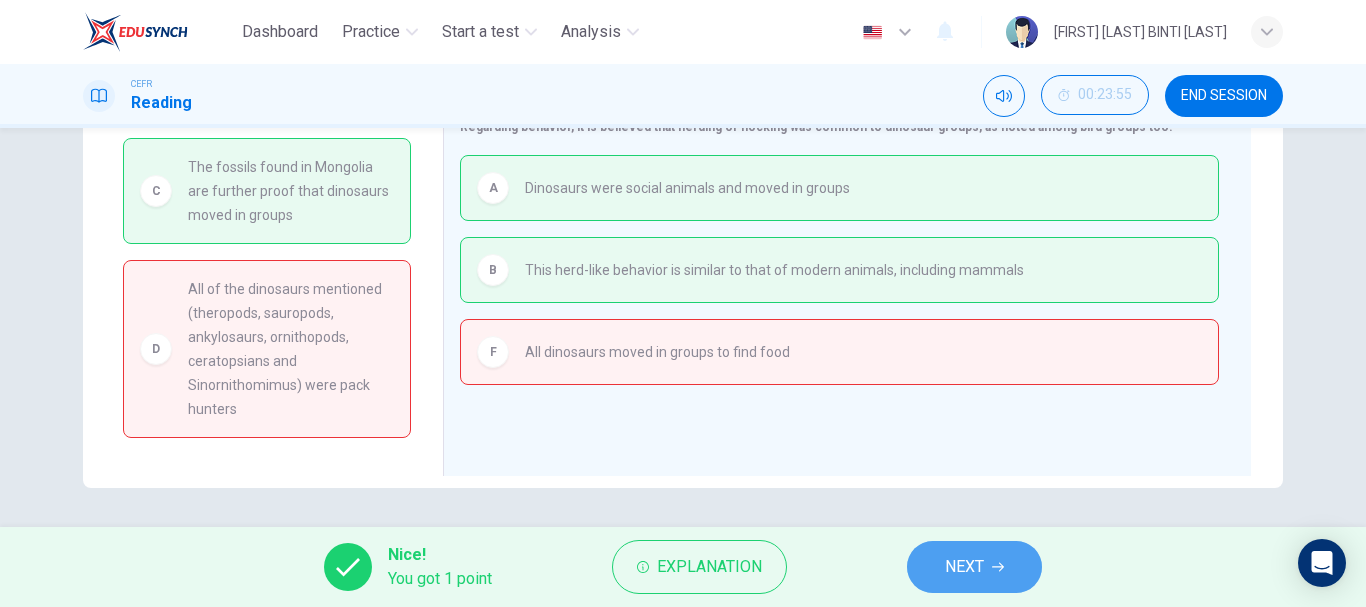 click on "NEXT" at bounding box center (974, 567) 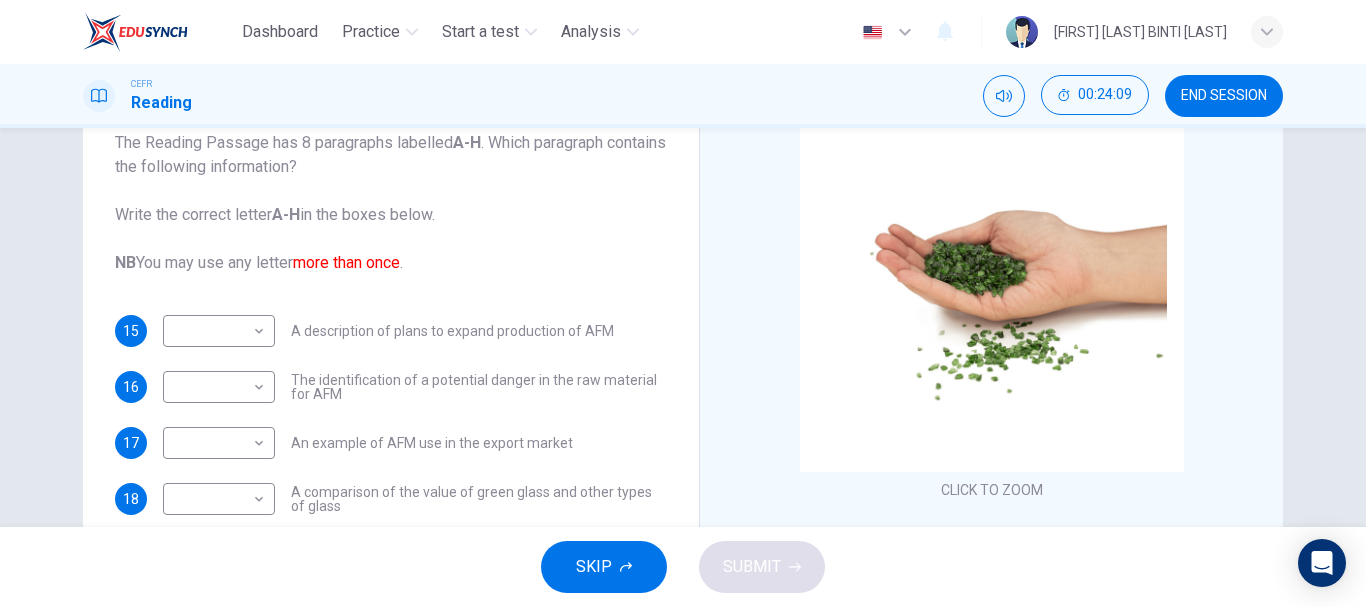 scroll, scrollTop: 136, scrollLeft: 0, axis: vertical 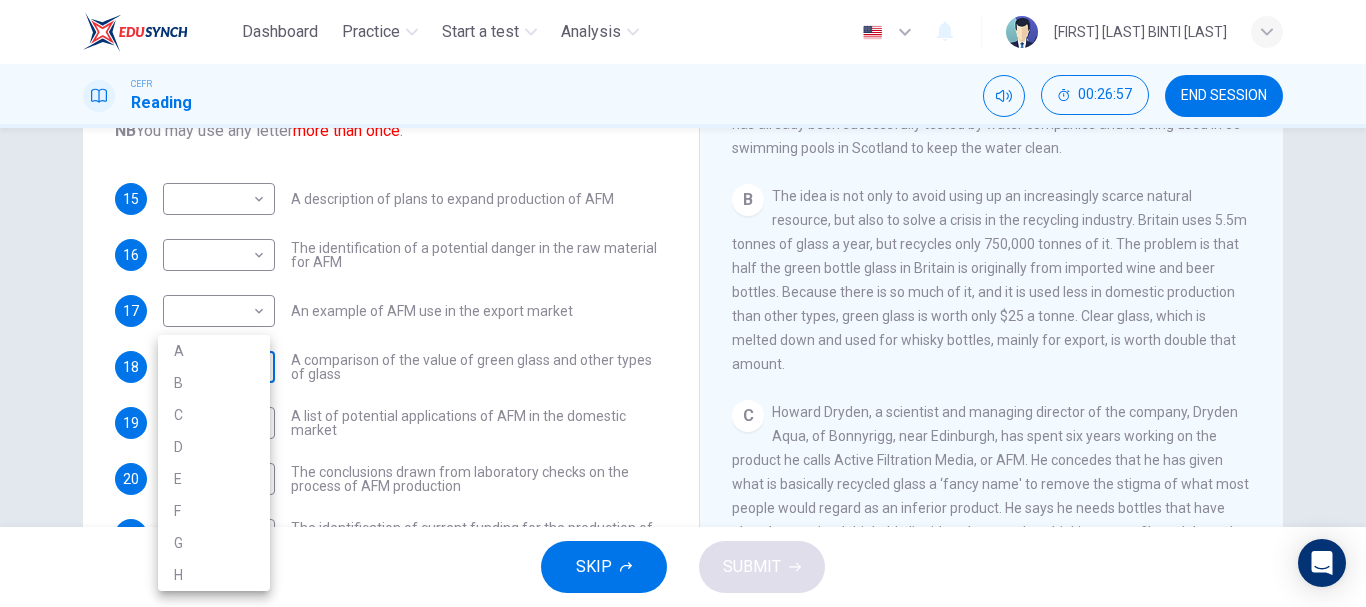 click on "Dashboard Practice Start a test Analysis English en ​ [FIRST] [LAST] BINTI [LAST] CEFR Reading 00:26:57 END SESSION Questions 15 - 24 The Reading Passage has 8 paragraphs labelled  A-H . Which paragraph contains the following information?
Write the correct letter  A-H  in the boxes below.
NB  You may use any letter  more than once . 15 ​ ​ A description of plans to expand production of AFM 16 ​ ​ The identification of a potential danger in the raw material for AFM 17 ​ ​ An example of AFM use in the export market 18 ​ ​ A comparison of the value of green glass and other types of glass 19 ​ ​ A list of potential applications of AFM in the domestic market 20 ​ ​ The conclusions drawn from laboratory checks on the process of AFM production 21 ​ ​ The identification of current funding for the production of green sand 22 ​ ​ An explanation of the chosen brand name for crushed green glass 23 ​ ​ A description of plans for exporting AFM 24 ​ ​ Green Virtues of Green Sand" at bounding box center [683, 303] 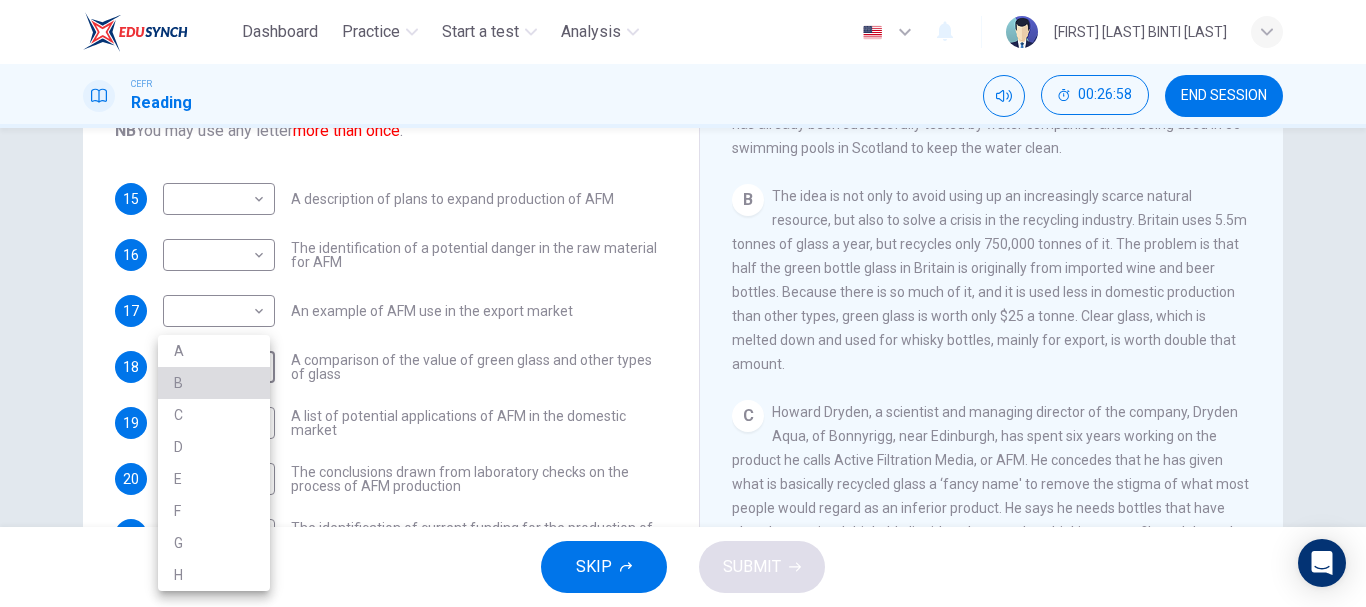 click on "B" at bounding box center [214, 383] 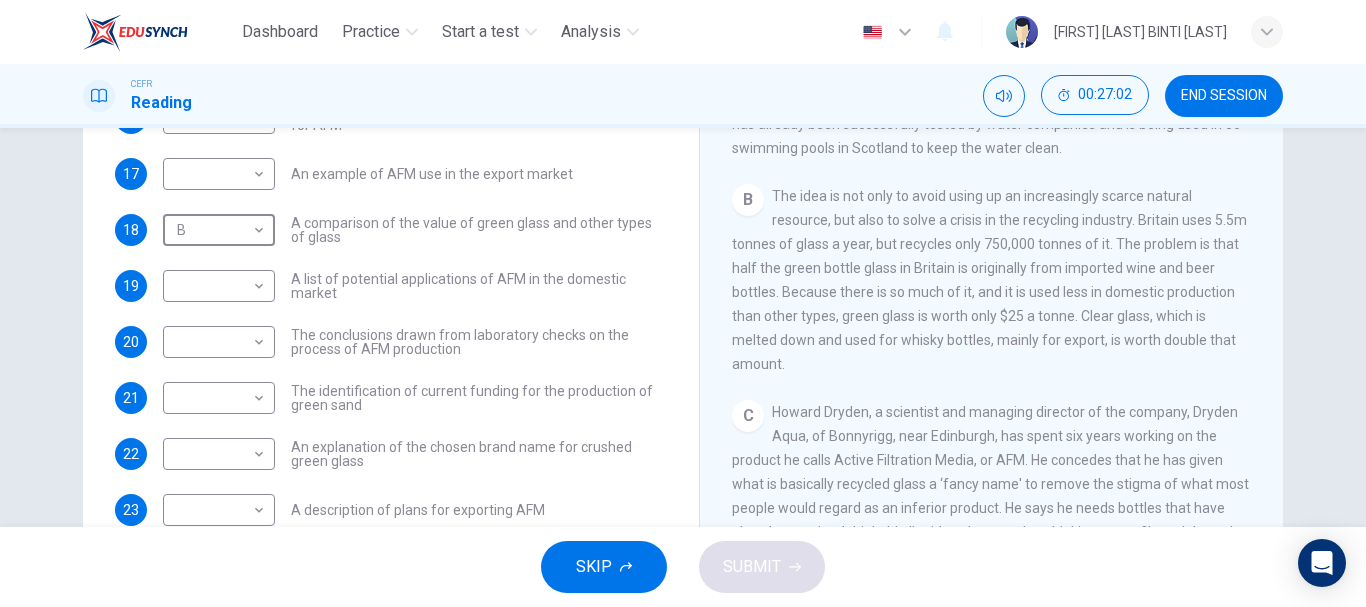 scroll, scrollTop: 161, scrollLeft: 0, axis: vertical 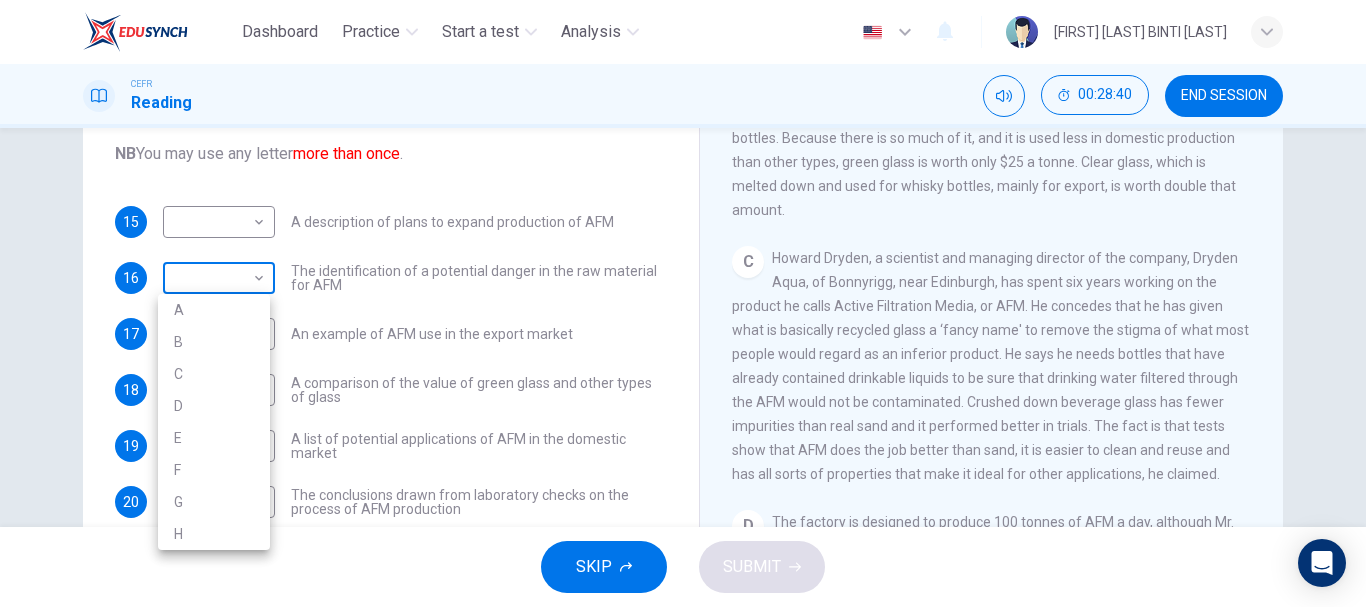 click on "Dashboard Practice Start a test Analysis English en ​ [FIRST] [LAST] BINTI [LAST] CEFR Reading 00:28:40 END SESSION Questions 15 - 24 The Reading Passage has 8 paragraphs labelled  A-H . Which paragraph contains the following information?
Write the correct letter  A-H  in the boxes below.
NB  You may use any letter  more than once . 15 ​ ​ A description of plans to expand production of AFM 16 ​ ​ The identification of a potential danger in the raw material for AFM 17 ​ ​ An example of AFM use in the export market 18 B B ​ A comparison of the value of green glass and other types of glass 19 ​ ​ A list of potential applications of AFM in the domestic market 20 ​ ​ The conclusions drawn from laboratory checks on the process of AFM production 21 ​ ​ The identification of current funding for the production of green sand 22 ​ ​ An explanation of the chosen brand name for crushed green glass 23 ​ ​ A description of plans for exporting AFM 24 ​ ​ Green Virtues of Green Sand" at bounding box center (683, 303) 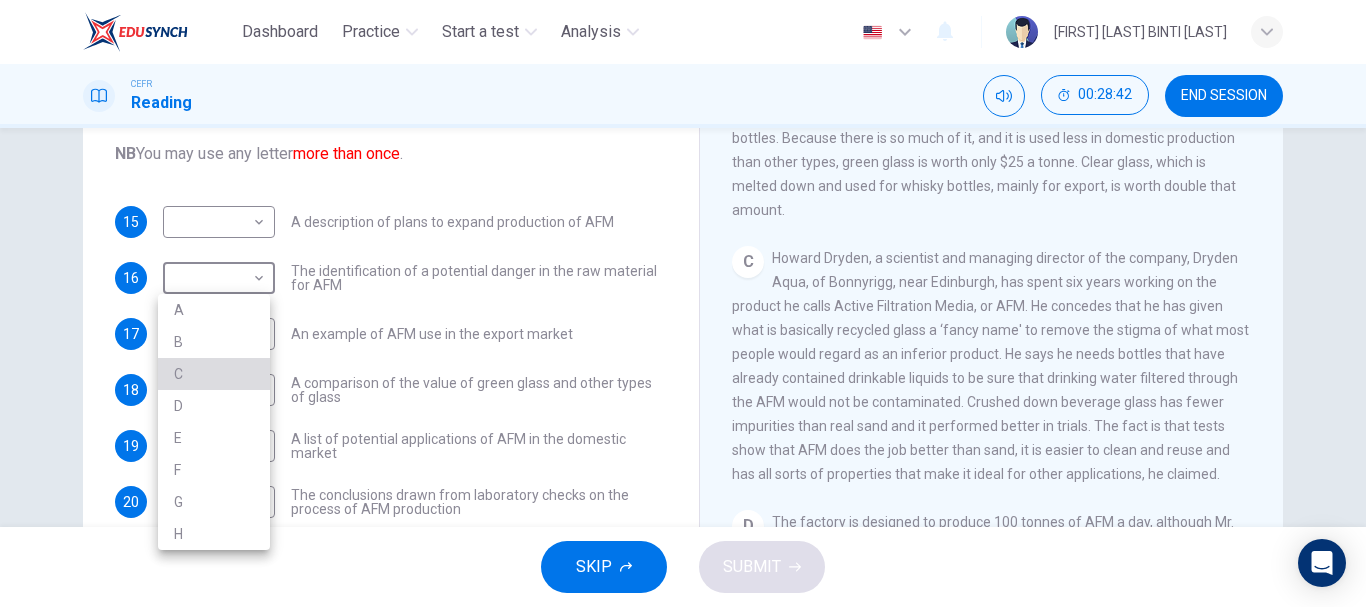 click on "C" at bounding box center [214, 374] 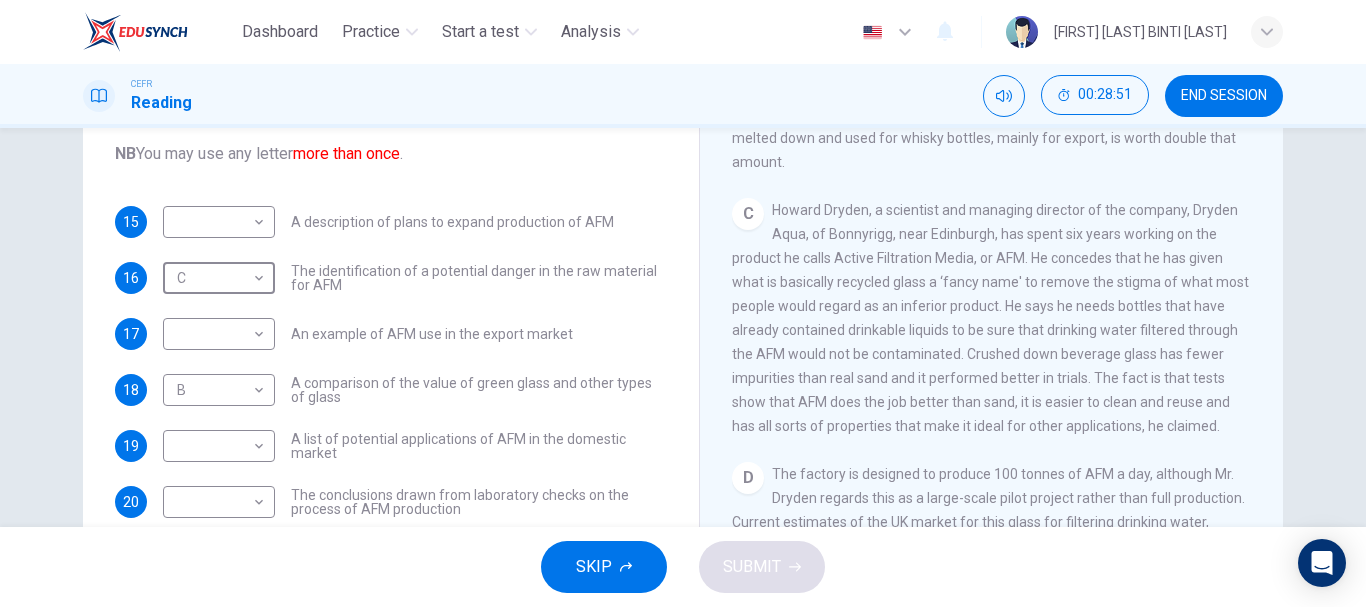 scroll, scrollTop: 745, scrollLeft: 0, axis: vertical 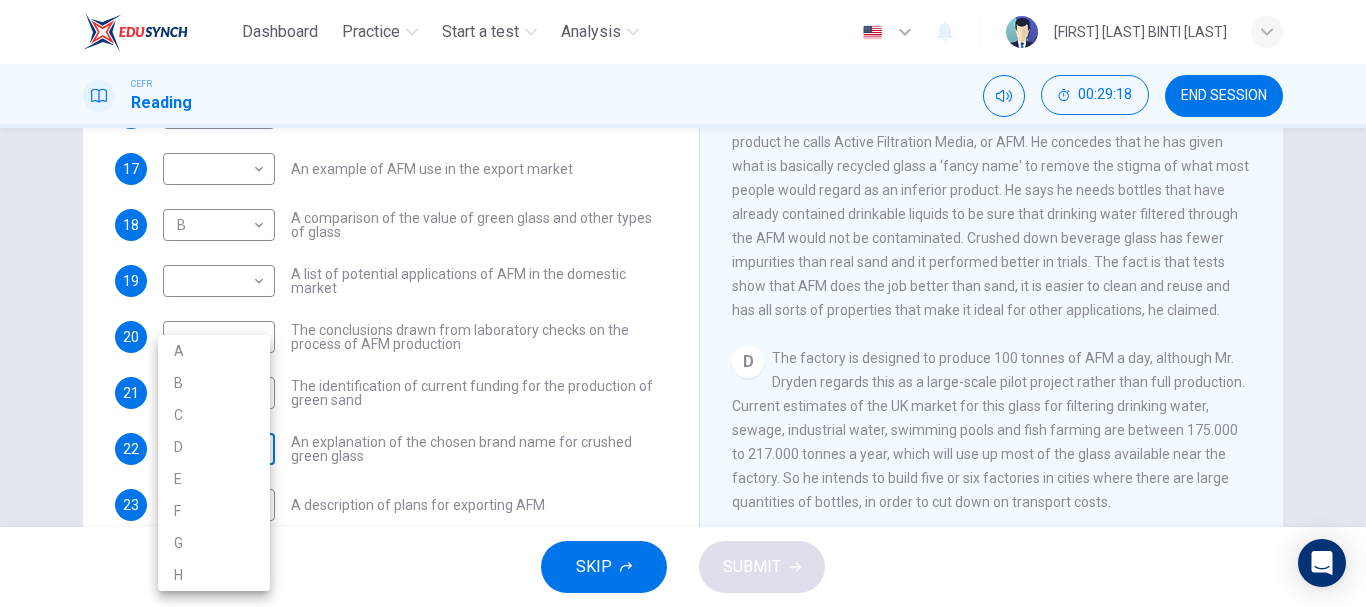 click on "Dashboard Practice Start a test Analysis English en ​ [FIRST] [LAST] BINTI [LAST] CEFR Reading 00:29:18 END SESSION Questions 15 - 24 The Reading Passage has 8 paragraphs labelled  A-H . Which paragraph contains the following information?
Write the correct letter  A-H  in the boxes below.
NB  You may use any letter  more than once . 15 ​ ​ A description of plans to expand production of AFM 16 C C ​ The identification of a potential danger in the raw material for AFM 17 ​ ​ An example of AFM use in the export market 18 B B ​ A comparison of the value of green glass and other types of glass 19 ​ ​ A list of potential applications of AFM in the domestic market 20 ​ ​ The conclusions drawn from laboratory checks on the process of AFM production 21 ​ ​ The identification of current funding for the production of green sand 22 ​ ​ An explanation of the chosen brand name for crushed green glass 23 ​ ​ A description of plans for exporting AFM 24 ​ ​ Green Virtues of Green Sand" at bounding box center [683, 303] 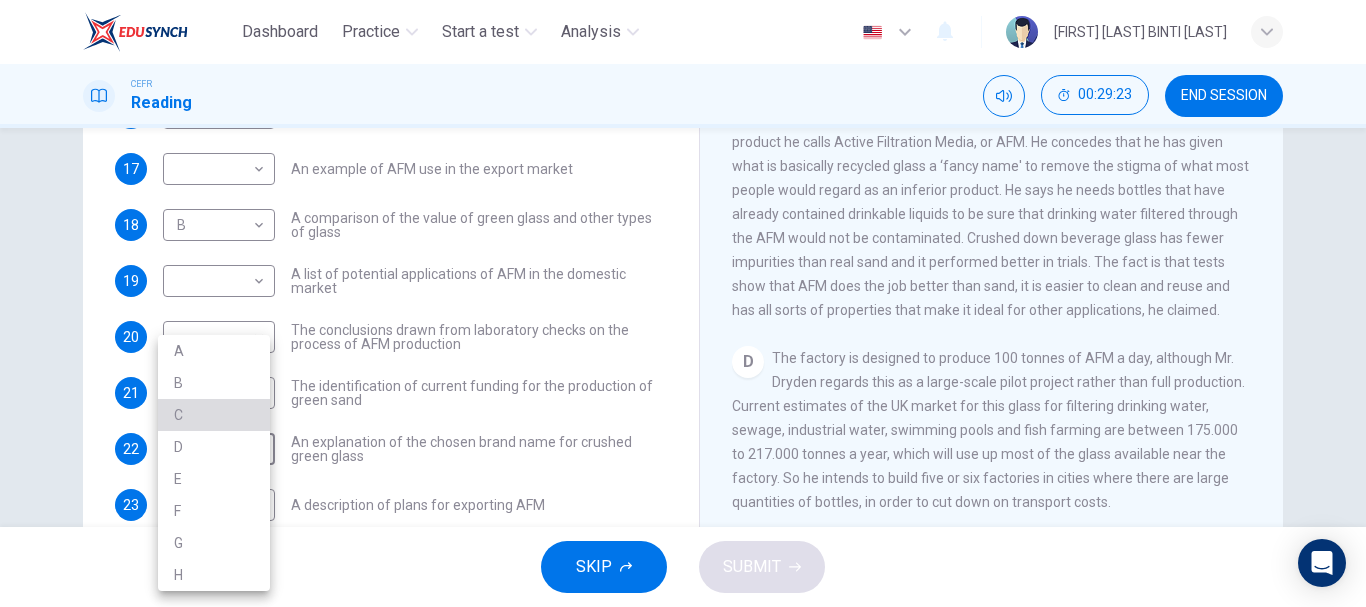 click on "C" at bounding box center [214, 415] 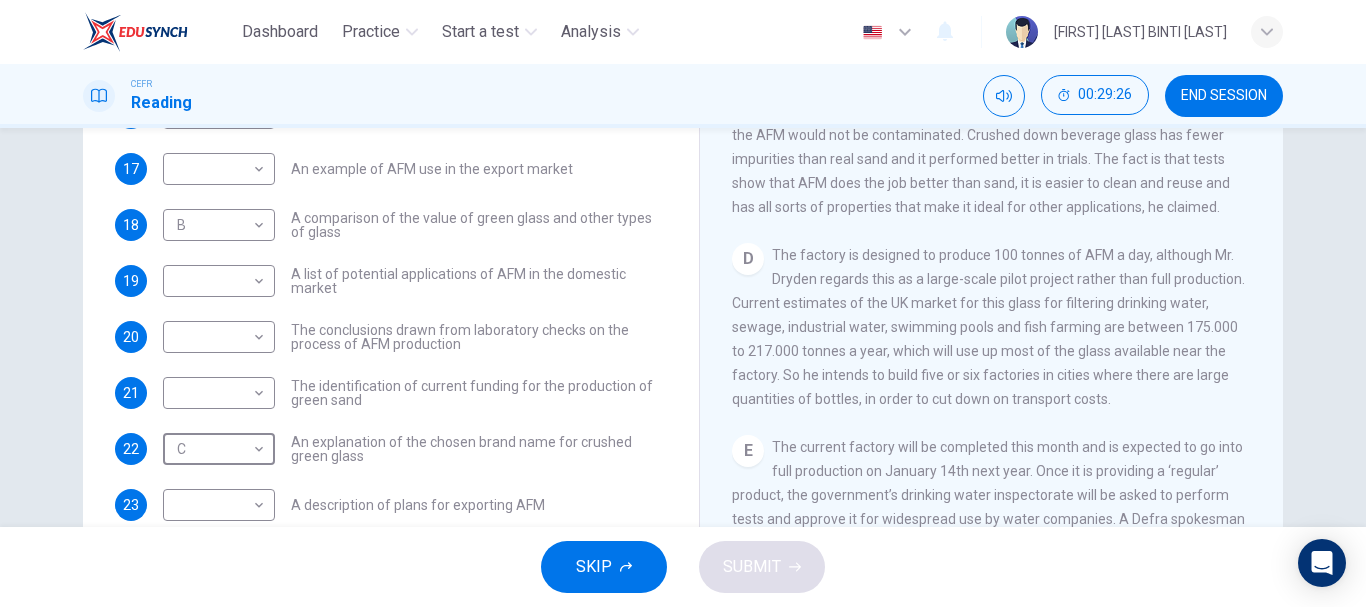 scroll, scrollTop: 933, scrollLeft: 0, axis: vertical 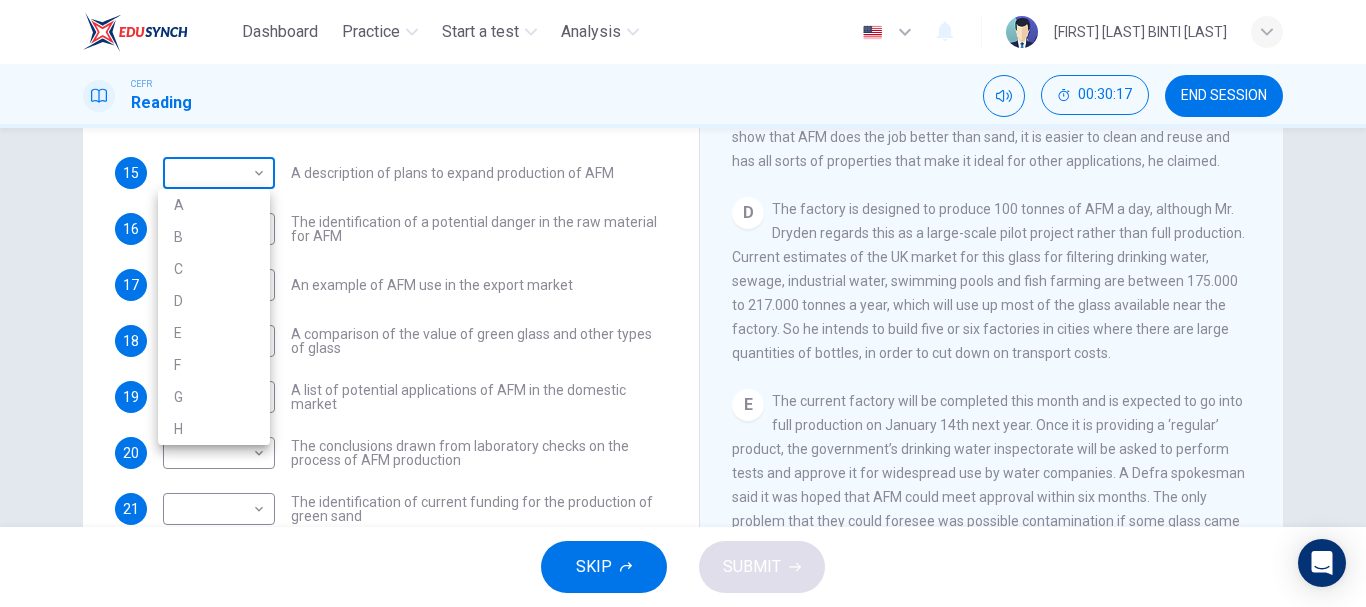 click on "Dashboard Practice Start a test Analysis English en ​ [FIRST] [LAST] BINTI [LAST] CEFR Reading 00:30:17 END SESSION Questions 15 - 24 The Reading Passage has 8 paragraphs labelled  A-H . Which paragraph contains the following information?
Write the correct letter  A-H  in the boxes below.
NB  You may use any letter  more than once . 15 ​ ​ A description of plans to expand production of AFM 16 C C ​ The identification of a potential danger in the raw material for AFM 17 ​ ​ An example of AFM use in the export market 18 B B ​ A comparison of the value of green glass and other types of glass 19 ​ ​ A list of potential applications of AFM in the domestic market 20 ​ ​ The conclusions drawn from laboratory checks on the process of AFM production 21 ​ ​ The identification of current funding for the production of green sand 22 C C ​ An explanation of the chosen brand name for crushed green glass 23 ​ ​ A description of plans for exporting AFM 24 ​ ​ Green Virtues of Green Sand" at bounding box center [683, 303] 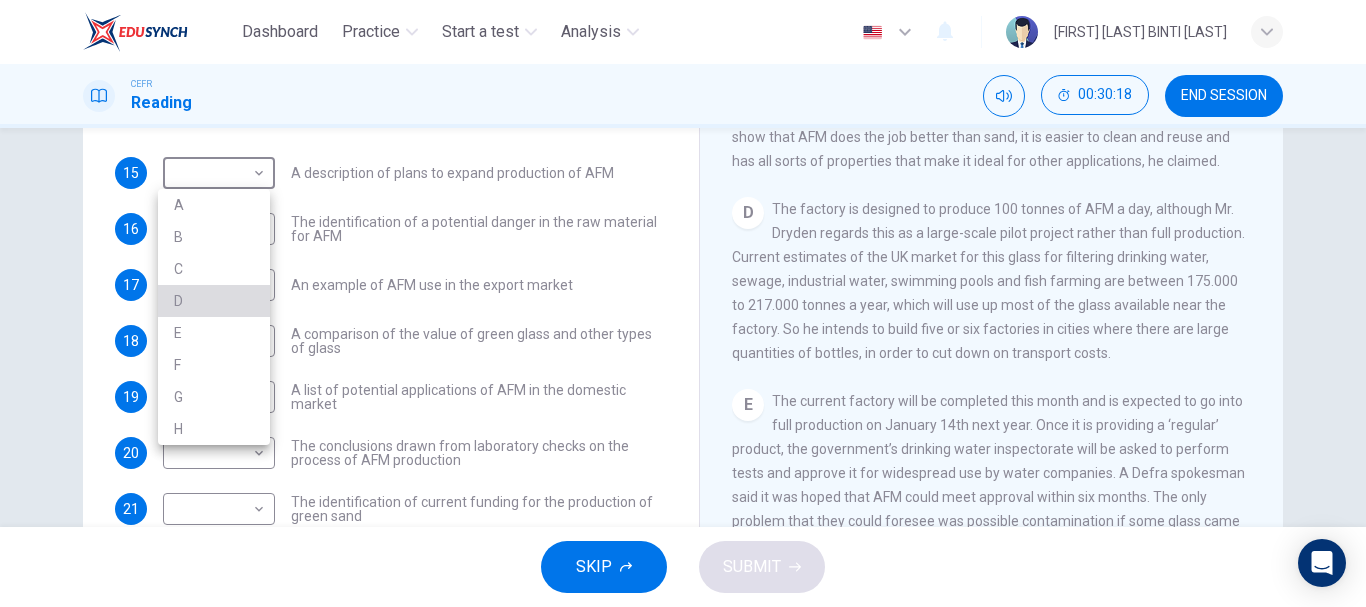 click on "D" at bounding box center [214, 301] 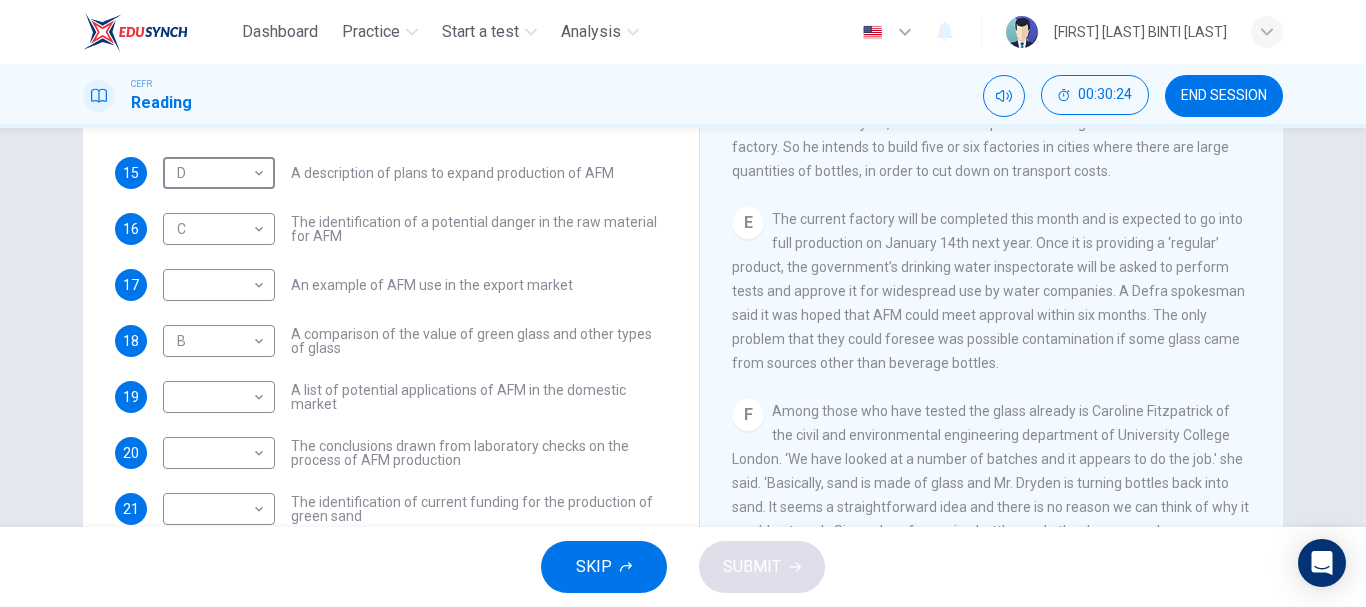 scroll, scrollTop: 1122, scrollLeft: 0, axis: vertical 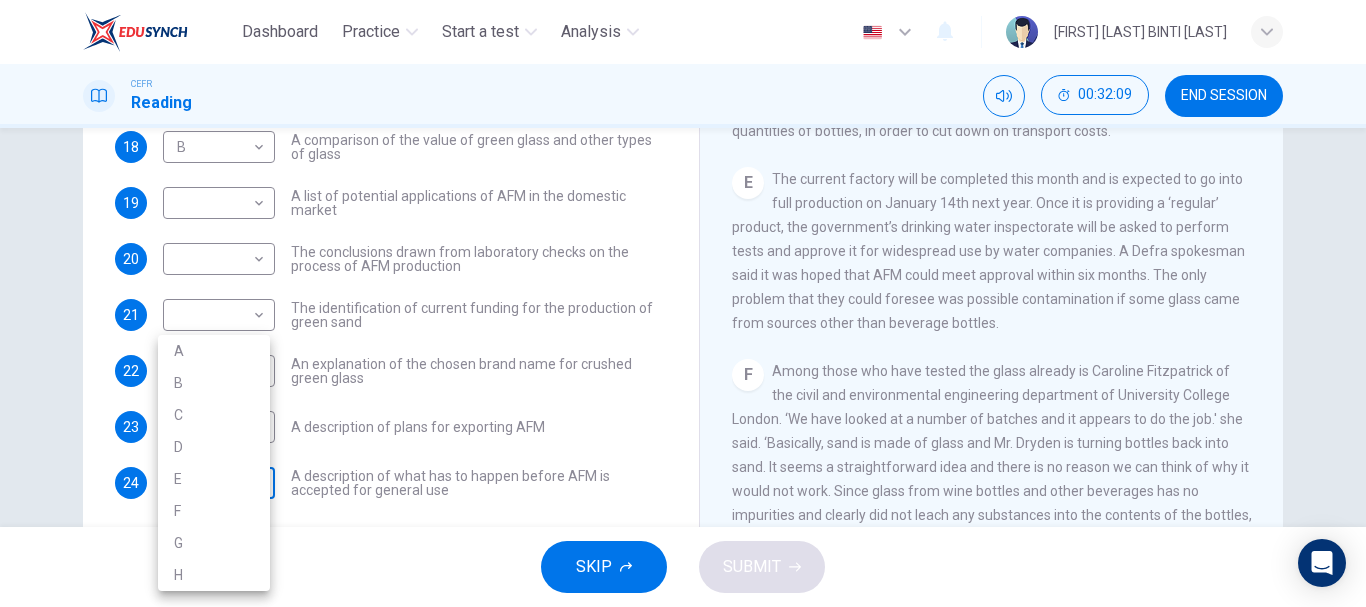 click on "Dashboard Practice Start a test Analysis English en ​ [FIRST] [LAST] BINTI [LAST] CEFR Reading 00:32:09 END SESSION Questions 15 - 24 The Reading Passage has 8 paragraphs labelled  A-H . Which paragraph contains the following information?
Write the correct letter  A-H  in the boxes below.
NB  You may use any letter  more than once . 15 D D ​ A description of plans to expand production of AFM 16 C C ​ The identification of a potential danger in the raw material for AFM 17 ​ ​ An example of AFM use in the export market 18 B B ​ A comparison of the value of green glass and other types of glass 19 ​ ​ A list of potential applications of AFM in the domestic market 20 ​ ​ The conclusions drawn from laboratory checks on the process of AFM production 21 ​ ​ The identification of current funding for the production of green sand 22 C C ​ An explanation of the chosen brand name for crushed green glass 23 ​ ​ A description of plans for exporting AFM 24 ​ ​ Green Virtues of Green Sand" at bounding box center [683, 303] 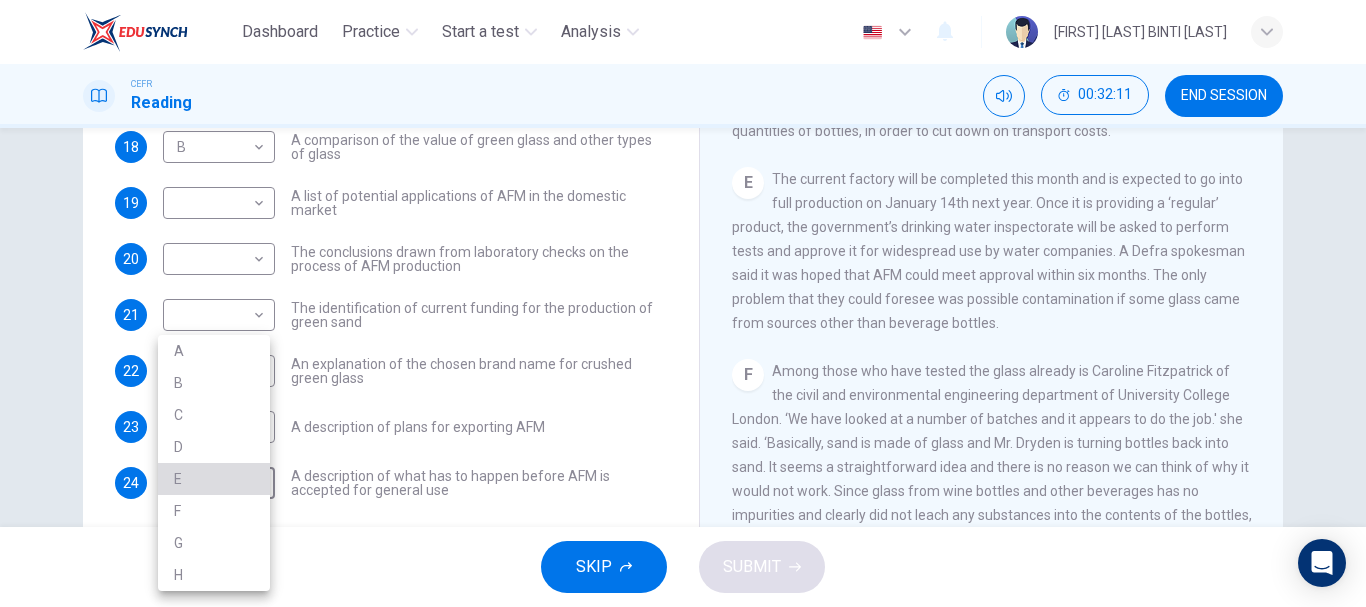 click on "E" at bounding box center [214, 479] 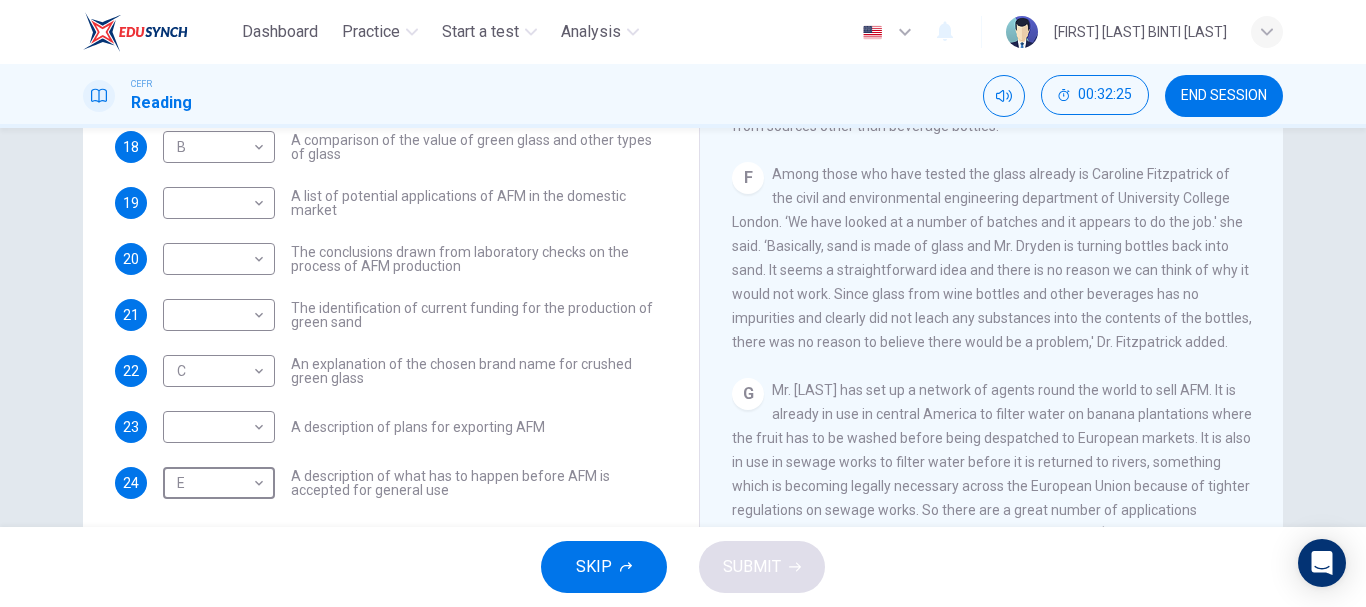 scroll, scrollTop: 1322, scrollLeft: 0, axis: vertical 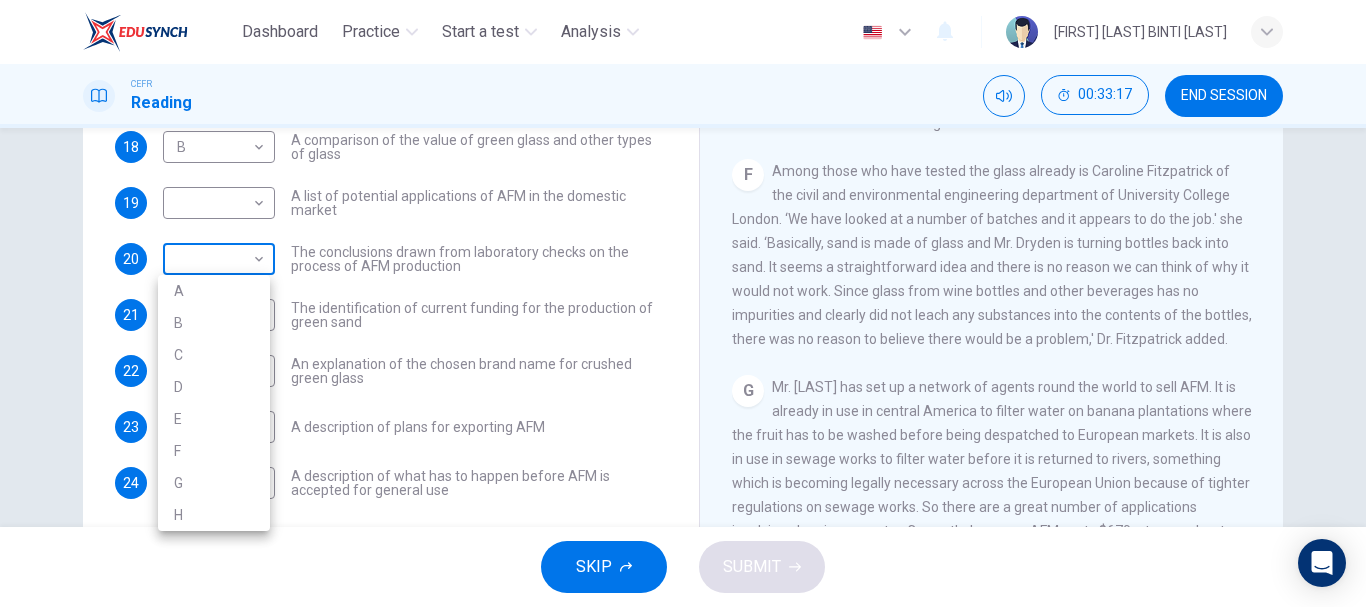 click on "Dashboard Practice Start a test Analysis English en ​ [FIRST] [LAST] BINTI [LAST] CEFR Reading 00:33:17 END SESSION Questions 15 - 24 The Reading Passage has 8 paragraphs labelled  A-H . Which paragraph contains the following information?
Write the correct letter  A-H  in the boxes below.
NB  You may use any letter  more than once . 15 D D ​ A description of plans to expand production of AFM 16 C C ​ The identification of a potential danger in the raw material for AFM 17 ​ ​ An example of AFM use in the export market 18 B B ​ A comparison of the value of green glass and other types of glass 19 ​ ​ A list of potential applications of AFM in the domestic market 20 F F ​ The conclusions drawn from laboratory checks on the process of AFM production 21 ​ ​ The identification of current funding for the production of green sand 22 C C ​ An explanation of the chosen brand name for crushed green glass 23 G G ​ A description of plans for exporting AFM 24 E E ​ Green Virtues of Green Sand" at bounding box center (683, 303) 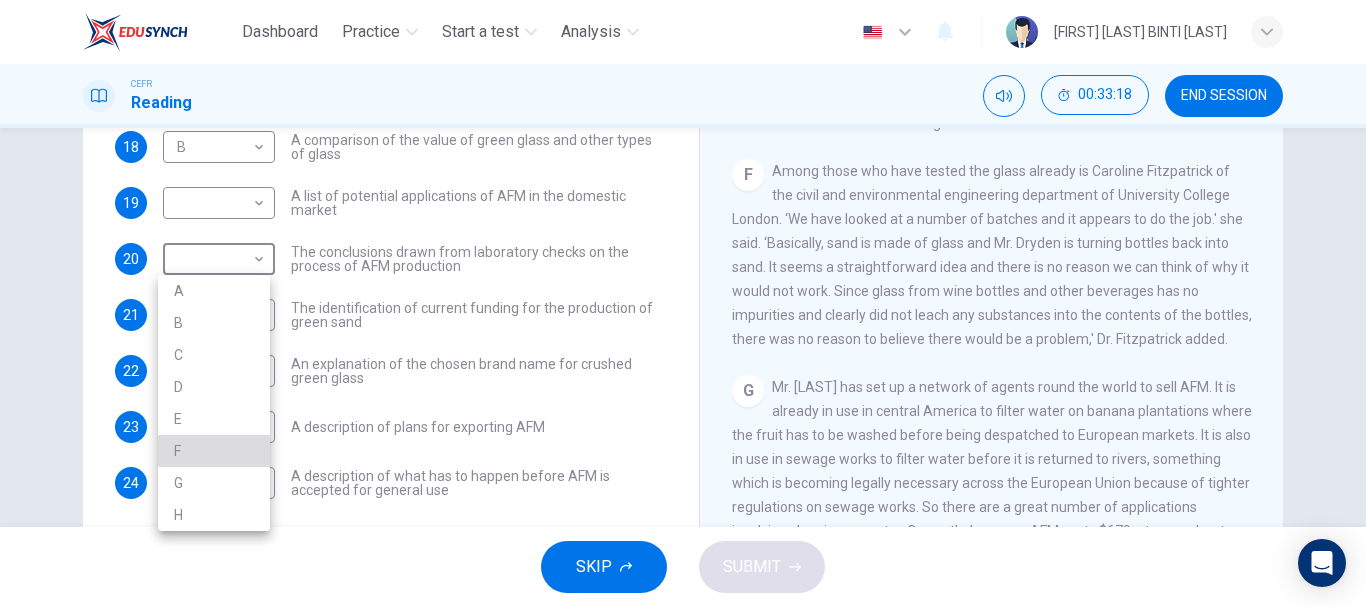 click on "F" at bounding box center [214, 451] 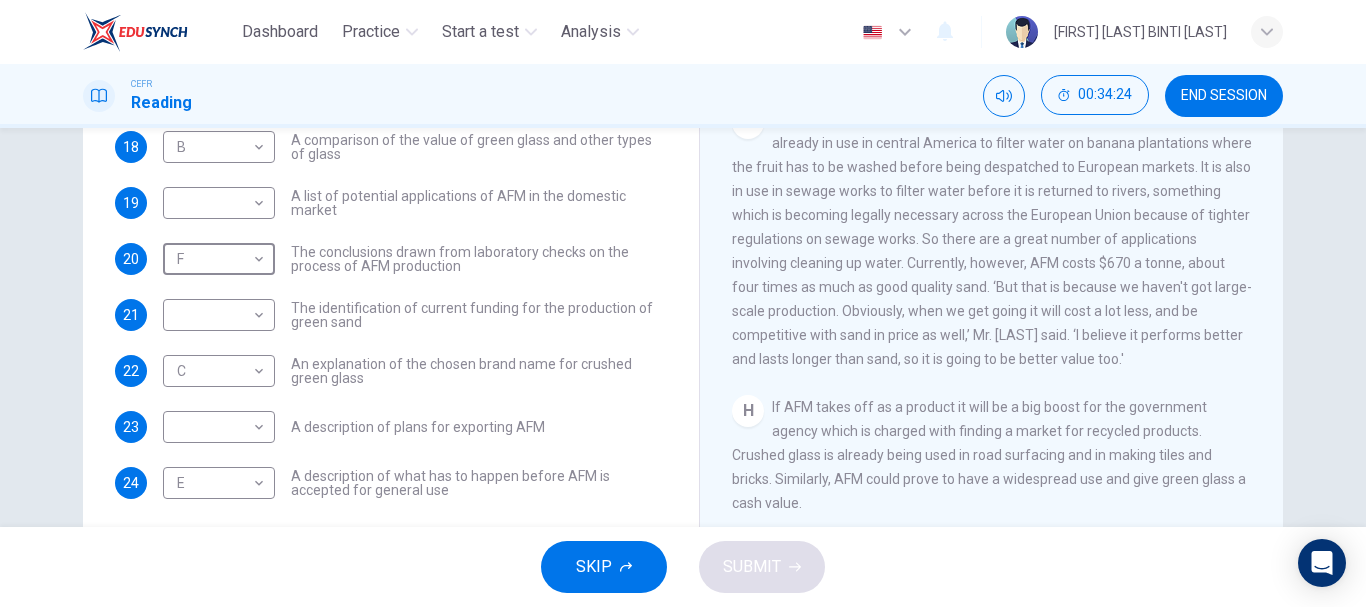scroll, scrollTop: 1596, scrollLeft: 0, axis: vertical 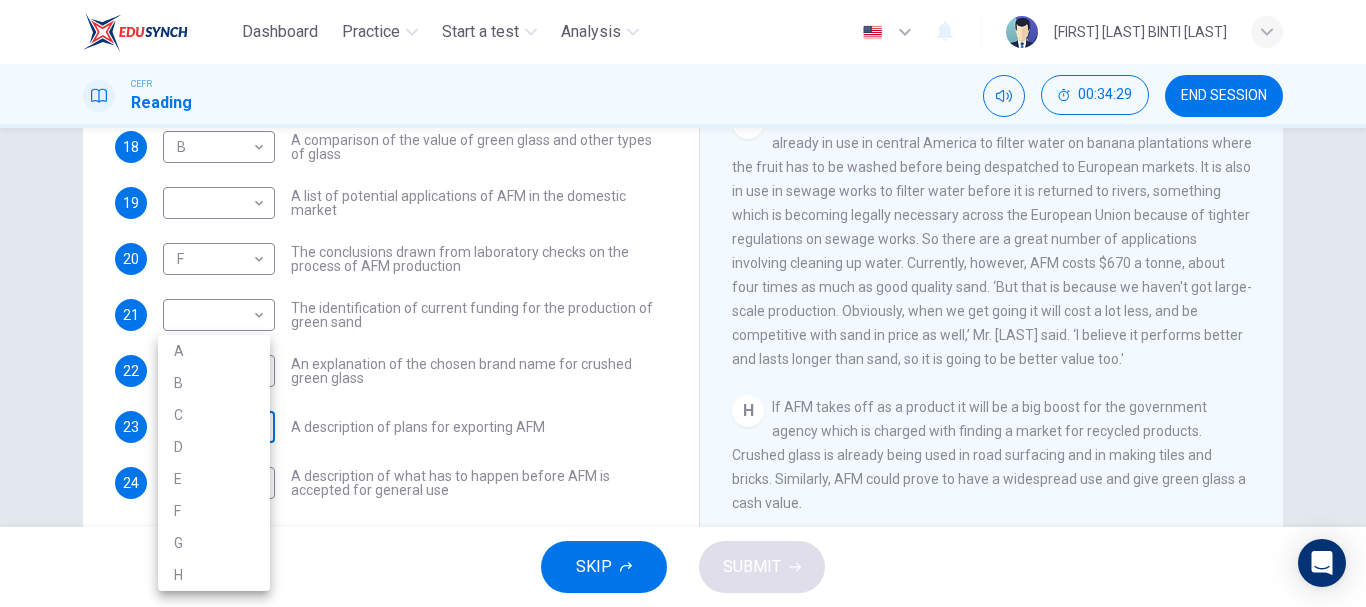 click on "Dashboard Practice Start a test Analysis English en ​ [FIRST] [LAST] BINTI [LAST] CEFR Reading 00:34:29 END SESSION Questions 15 - 24 The Reading Passage has 8 paragraphs labelled  A-H . Which paragraph contains the following information?
Write the correct letter  A-H  in the boxes below.
NB  You may use any letter  more than once . 15 D D ​ A description of plans to expand production of AFM 16 C C ​ The identification of a potential danger in the raw material for AFM 17 ​ ​ An example of AFM use in the export market 18 B B ​ A comparison of the value of green glass and other types of glass 19 ​ ​ A list of potential applications of AFM in the domestic market 20 F F ​ The conclusions drawn from laboratory checks on the process of AFM production 21 ​ ​ The identification of current funding for the production of green sand 22 C C ​ An explanation of the chosen brand name for crushed green glass 23 G G ​ A description of plans for exporting AFM 24 E E ​ Green Virtues of Green Sand" at bounding box center (683, 303) 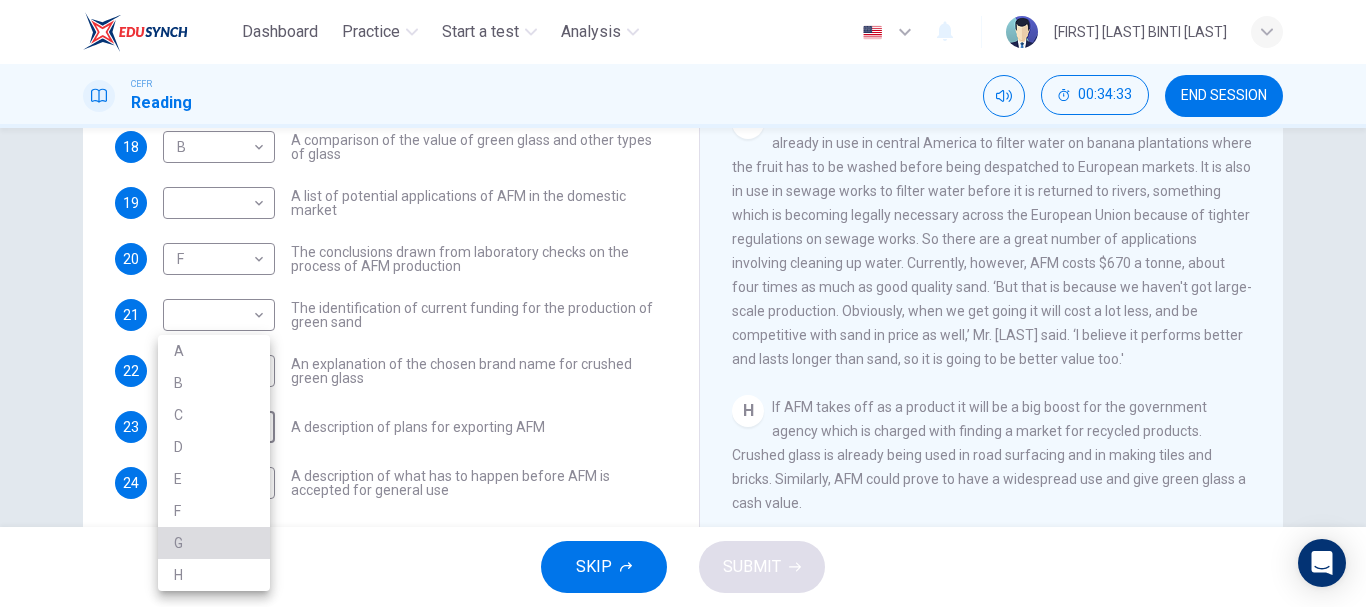click on "G" at bounding box center (214, 543) 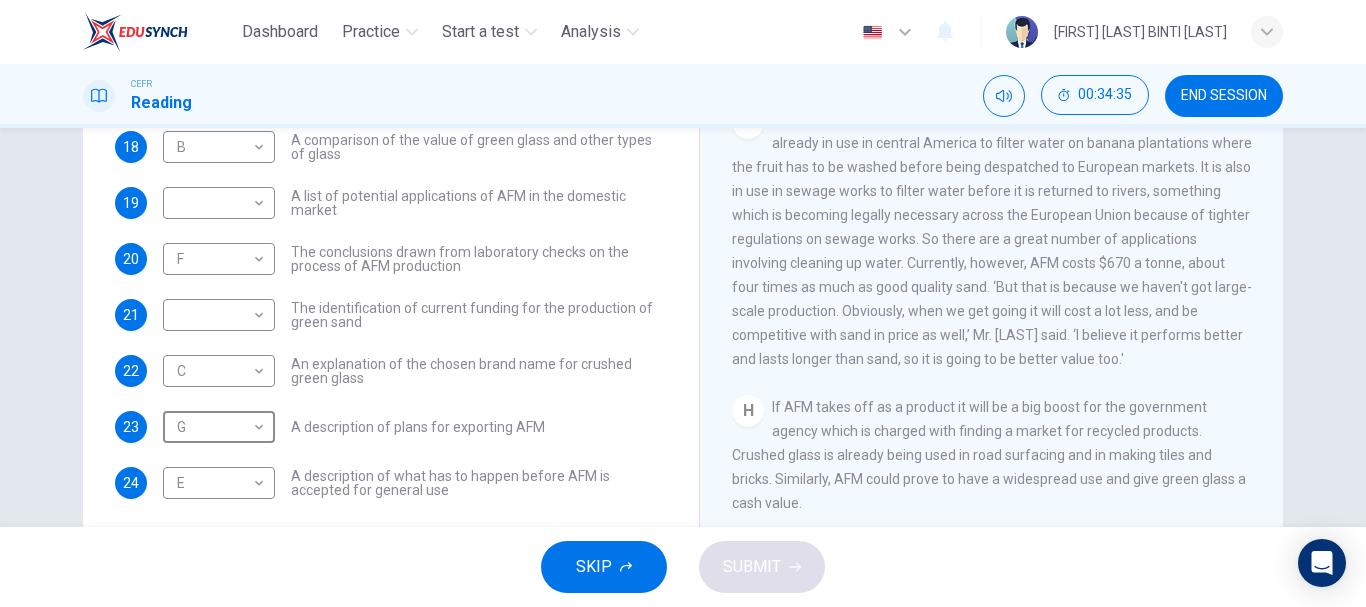 scroll, scrollTop: 1681, scrollLeft: 0, axis: vertical 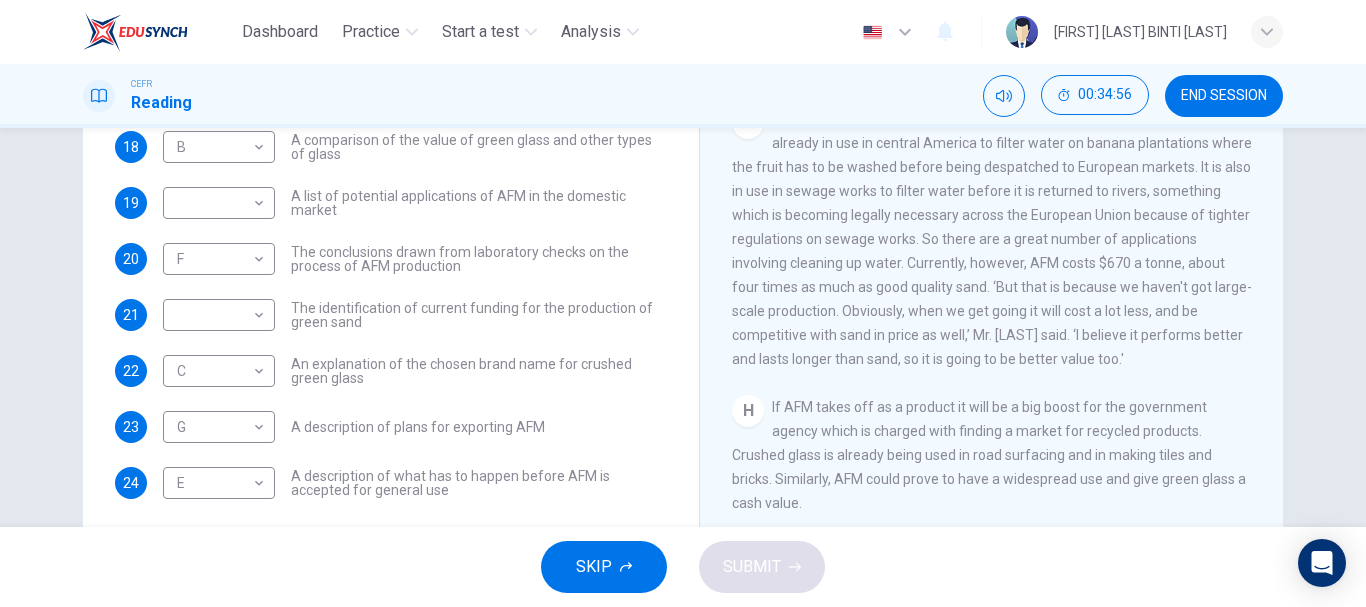 click on "CLICK TO ZOOM Click to Zoom A For the past 100 years, special high grade white sand dug from the ground at Leighton Buzzard in the UK has been used to filter tap water to remove bacteria and impurities but this may no longer be necessary. A new factory that turns used wine bottles into green sand could revolutionise the recycling industry and help to filter Britain’s drinking water. Backed by $1.6m from the European Union and the Department for Environment, Food and Rural Affairs (Defra), a company based in Scotland is building the factory, which will turn beverage bottles back into the sand from which they were made in the first place. The green sand has already been successfully tested by water companies and is being used in 50 swimming pools in Scotland to keep the water clean. B C D E F G H" at bounding box center (1005, 235) 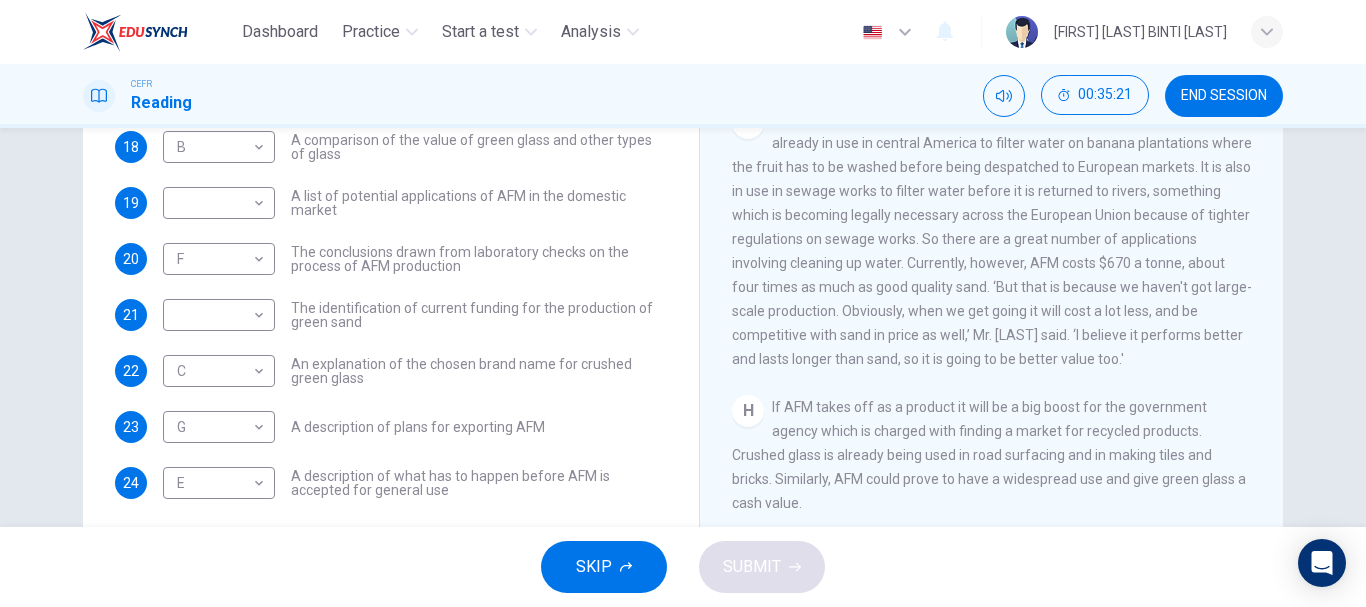 scroll, scrollTop: 1681, scrollLeft: 0, axis: vertical 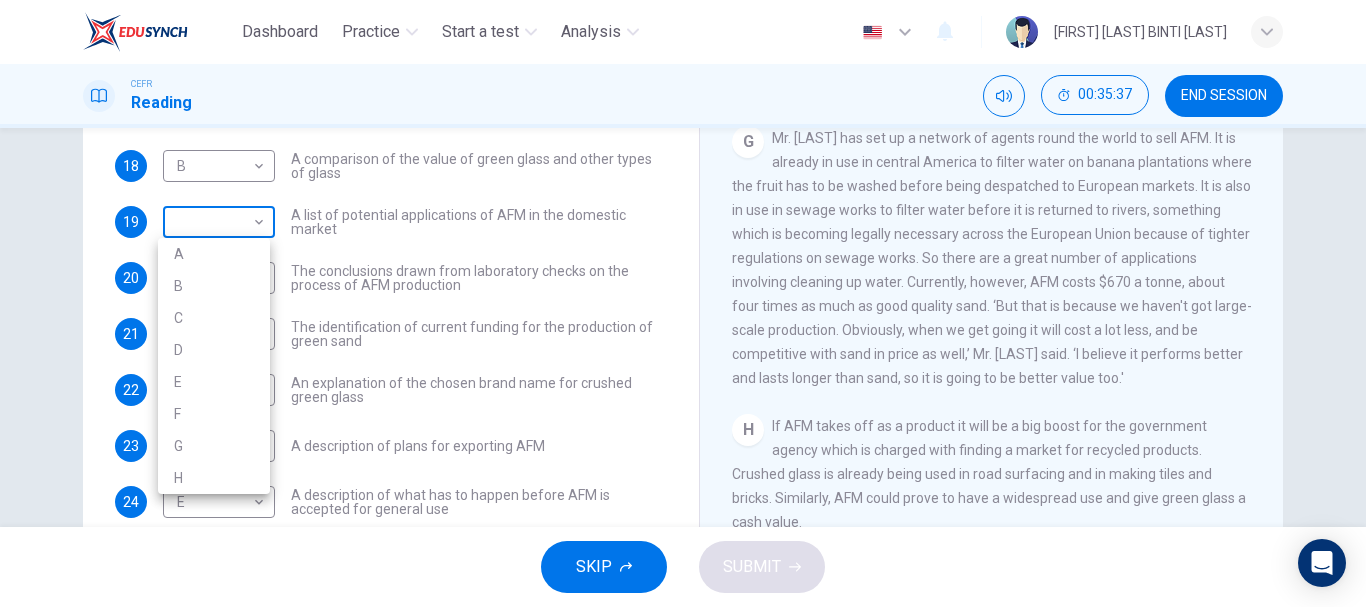 click on "Dashboard Practice Start a test Analysis English en ​ [FIRST] [LAST] BINTI [LAST] CEFR Reading 00:35:37 END SESSION Questions 15 - 24 The Reading Passage has 8 paragraphs labelled  A-H . Which paragraph contains the following information?
Write the correct letter  A-H  in the boxes below.
NB  You may use any letter  more than once . 15 D D ​ A description of plans to expand production of AFM 16 C C ​ The identification of a potential danger in the raw material for AFM 17 ​ ​ An example of AFM use in the export market 18 B B ​ A comparison of the value of green glass and other types of glass 19 ​ ​ A list of potential applications of AFM in the domestic market 20 F F ​ The conclusions drawn from laboratory checks on the process of AFM production 21 ​ ​ The identification of current funding for the production of green sand 22 C C ​ An explanation of the chosen brand name for crushed green glass 23 G G ​ A description of plans for exporting AFM 24 E E ​ Green Virtues of Green Sand" at bounding box center [683, 303] 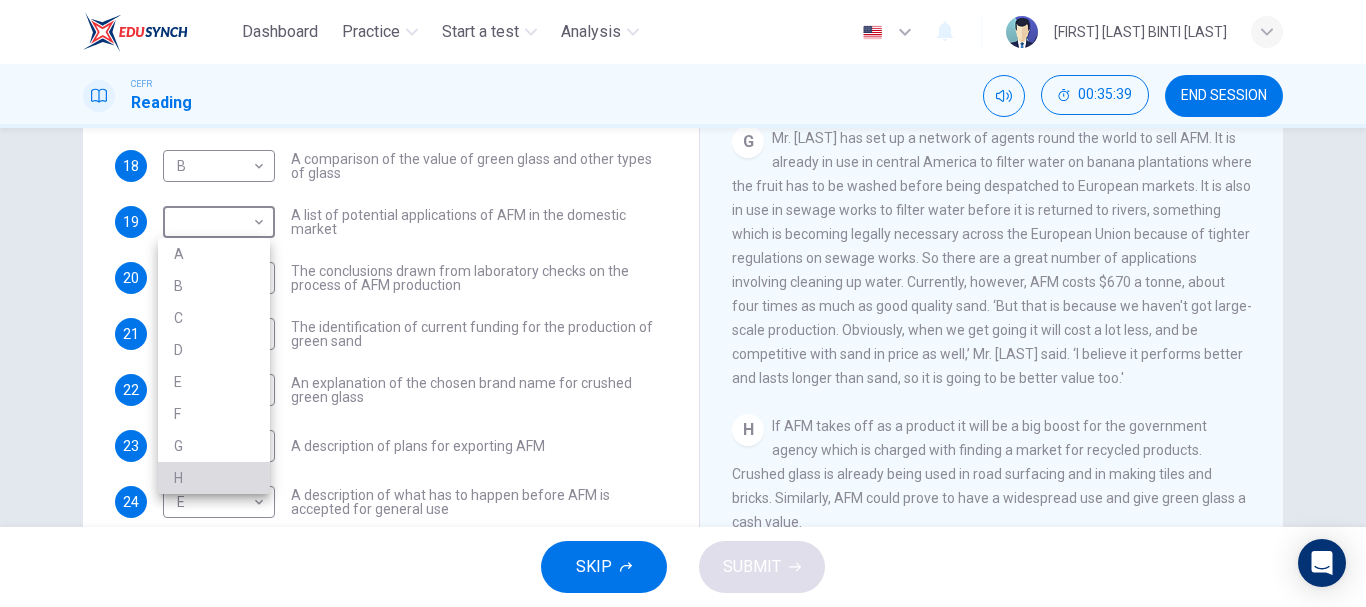 click on "H" at bounding box center [214, 478] 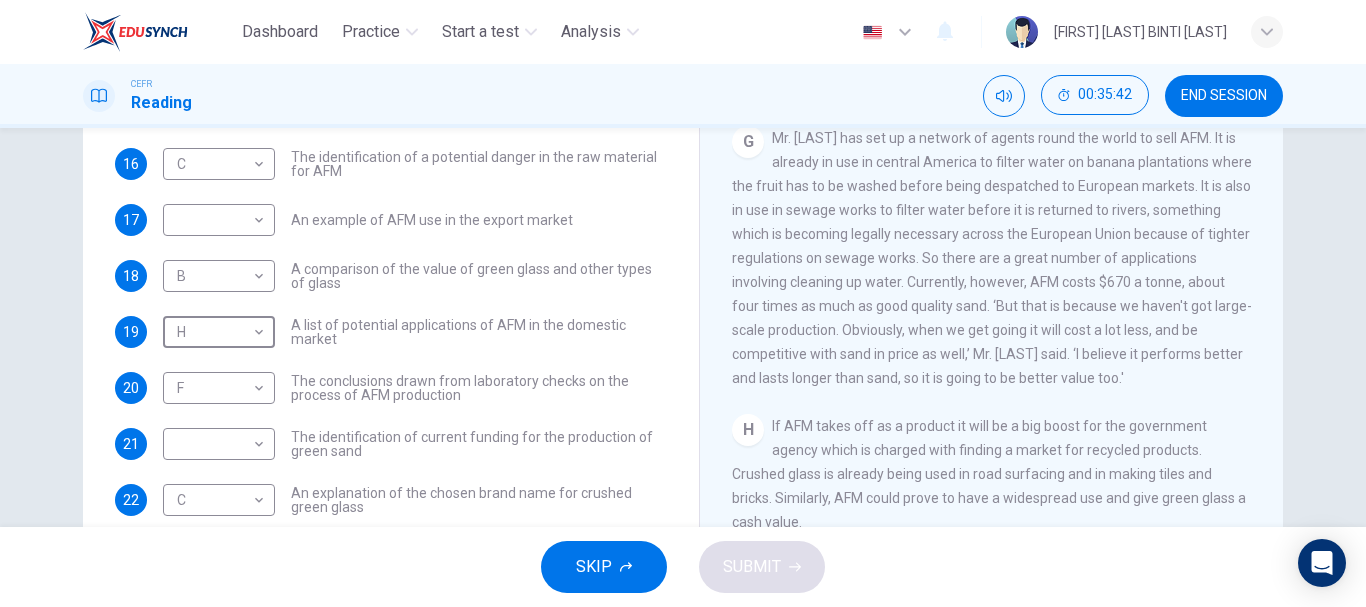 scroll, scrollTop: 161, scrollLeft: 0, axis: vertical 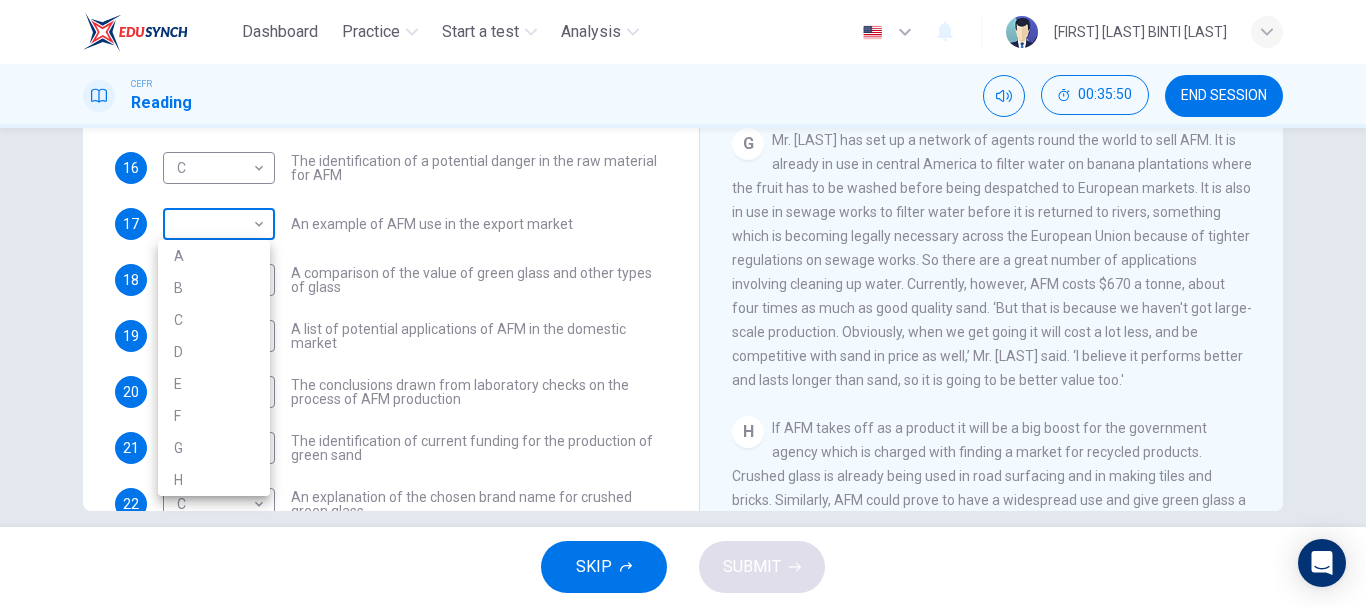 click on "Dashboard Practice Start a test Analysis English en ​ [FIRST] [LAST] BINTI [LAST] CEFR Reading 00:35:50 END SESSION Questions 15 - 24 The Reading Passage has 8 paragraphs labelled  A-H . Which paragraph contains the following information?
Write the correct letter  A-H  in the boxes below.
NB  You may use any letter  more than once . 15 D D ​ A description of plans to expand production of AFM 16 C C ​ The identification of a potential danger in the raw material for AFM 17 ​ ​ An example of AFM use in the export market 18 B B ​ A comparison of the value of green glass and other types of glass 19 H H ​ A list of potential applications of AFM in the domestic market 20 F F ​ The conclusions drawn from laboratory checks on the process of AFM production 21 ​ ​ The identification of current funding for the production of green sand 22 C C ​ An explanation of the chosen brand name for crushed green glass 23 G G ​ A description of plans for exporting AFM 24 E E ​ Green Virtues of Green Sand" at bounding box center [683, 303] 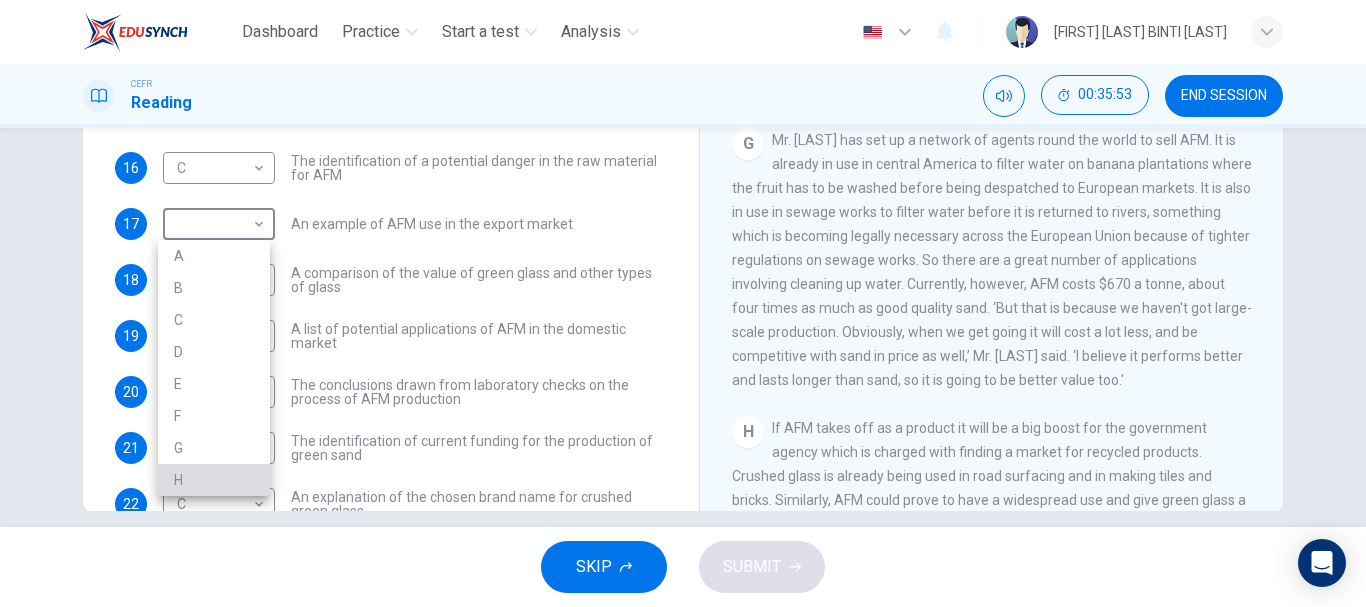 click on "H" at bounding box center [214, 480] 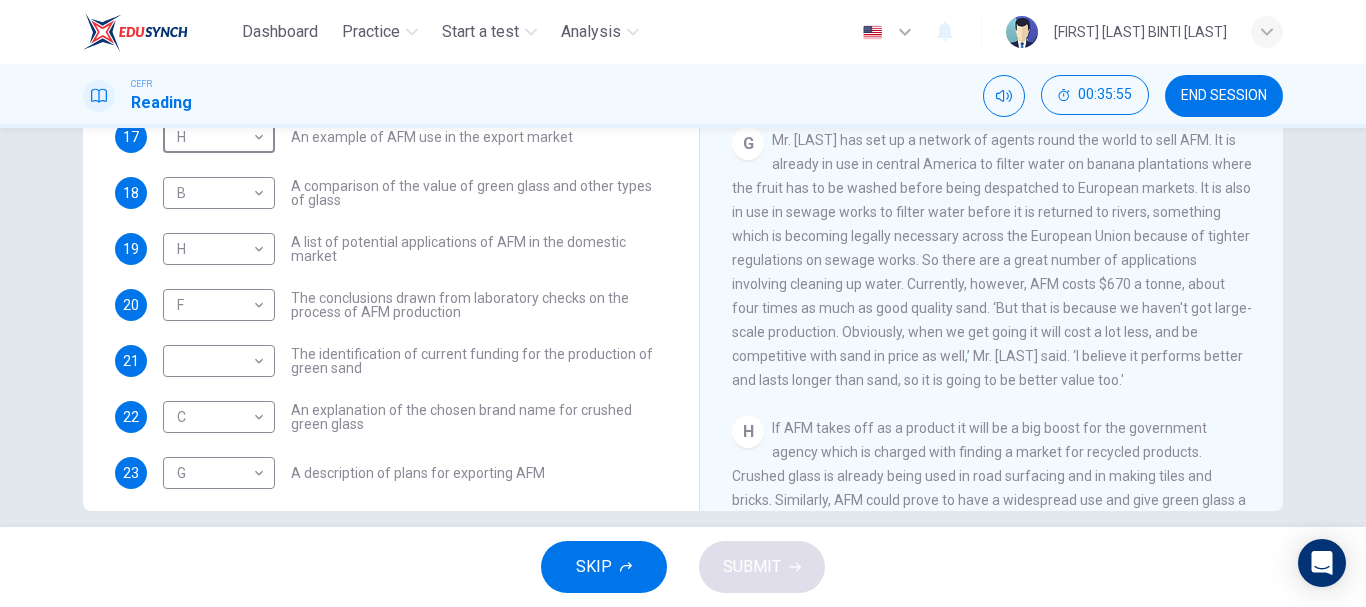 scroll, scrollTop: 161, scrollLeft: 0, axis: vertical 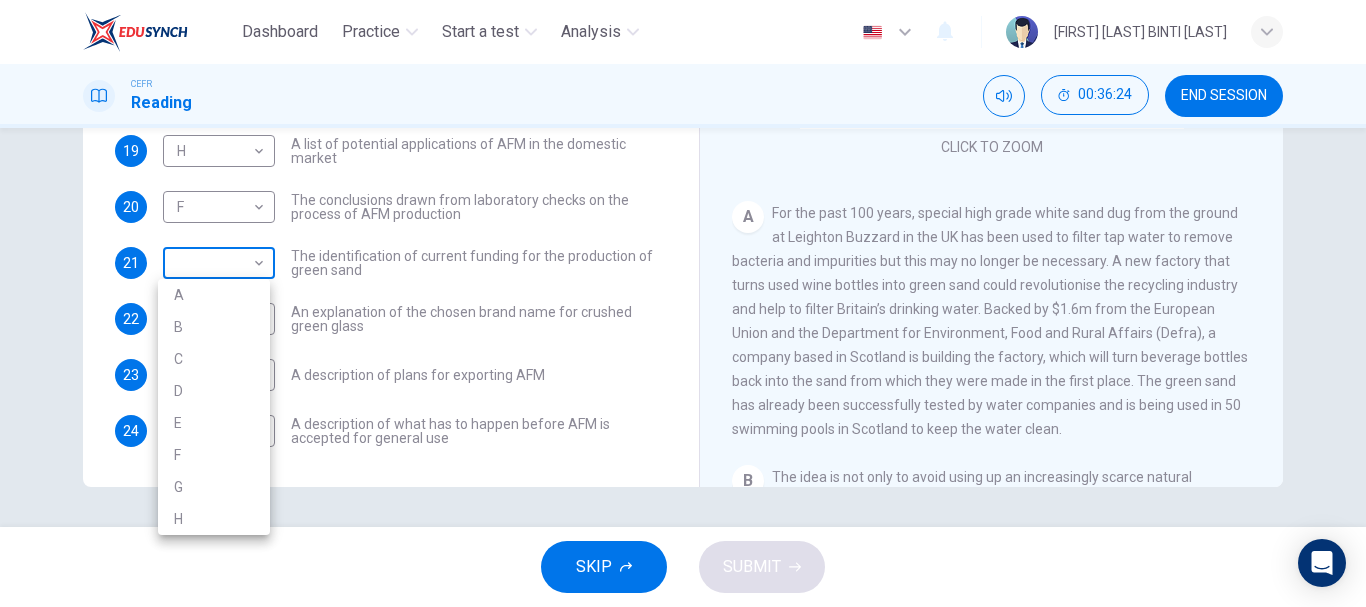 click on "Dashboard Practice Start a test Analysis English en ​ [FIRST] [LAST] BINTI [LAST] CEFR Reading 00:36:24 END SESSION Questions 15 - 24 The Reading Passage has 8 paragraphs labelled  A-H . Which paragraph contains the following information?
Write the correct letter  A-H  in the boxes below.
NB  You may use any letter  more than once . 15 D D ​ A description of plans to expand production of AFM 16 C C ​ The identification of a potential danger in the raw material for AFM 17 H H ​ An example of AFM use in the export market 18 B B ​ A comparison of the value of green glass and other types of glass 19 H H ​ A list of potential applications of AFM in the domestic market 20 F F ​ The conclusions drawn from laboratory checks on the process of AFM production 21 ​ ​ The identification of current funding for the production of green sand 22 C C ​ An explanation of the chosen brand name for crushed green glass 23 G G ​ A description of plans for exporting AFM 24 E E ​ Green Virtues of Green Sand" at bounding box center (683, 303) 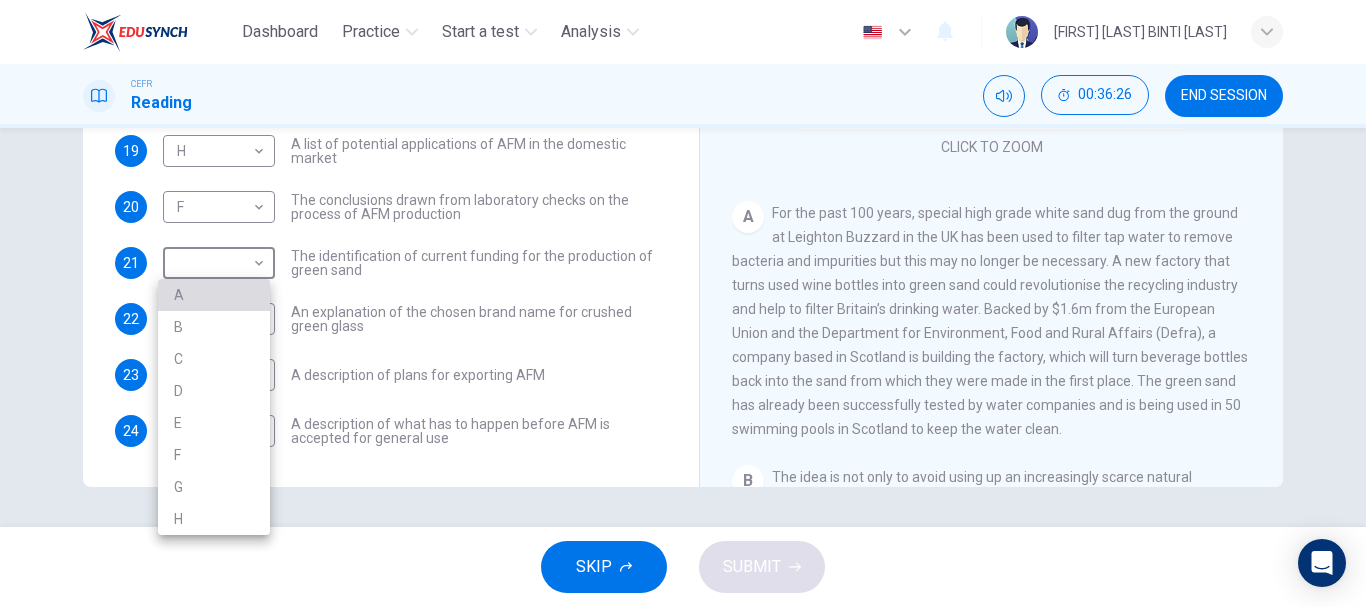 click on "A" at bounding box center (214, 295) 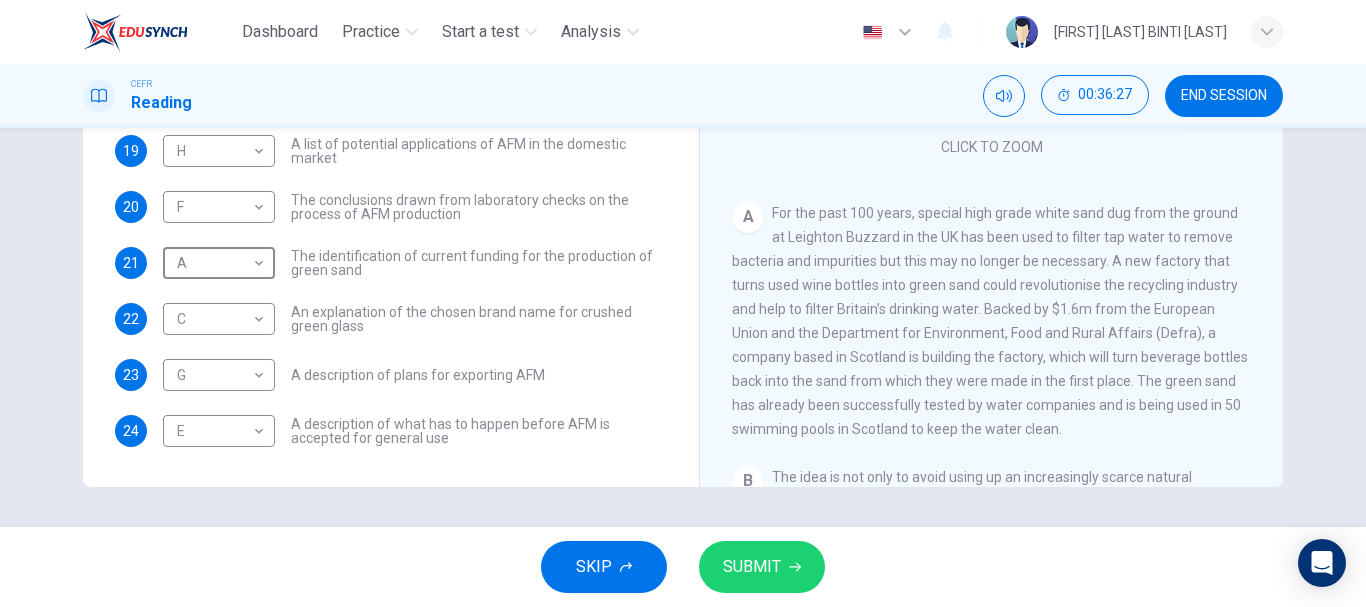 scroll, scrollTop: 0, scrollLeft: 0, axis: both 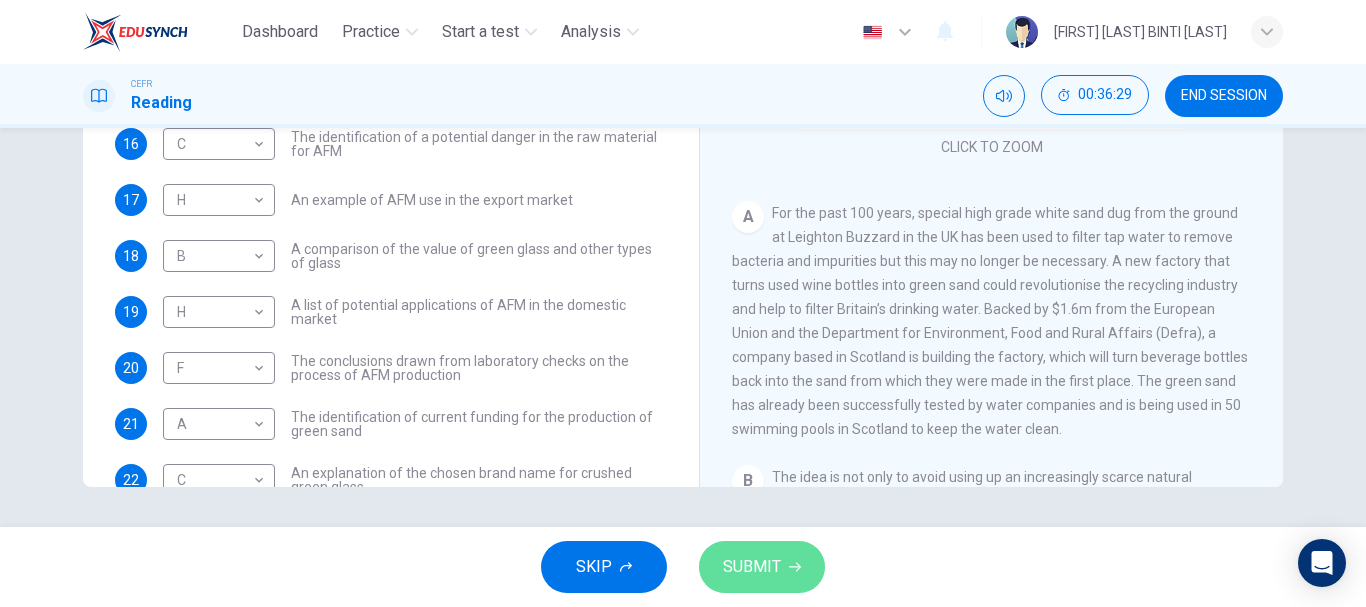 click on "SUBMIT" at bounding box center [752, 567] 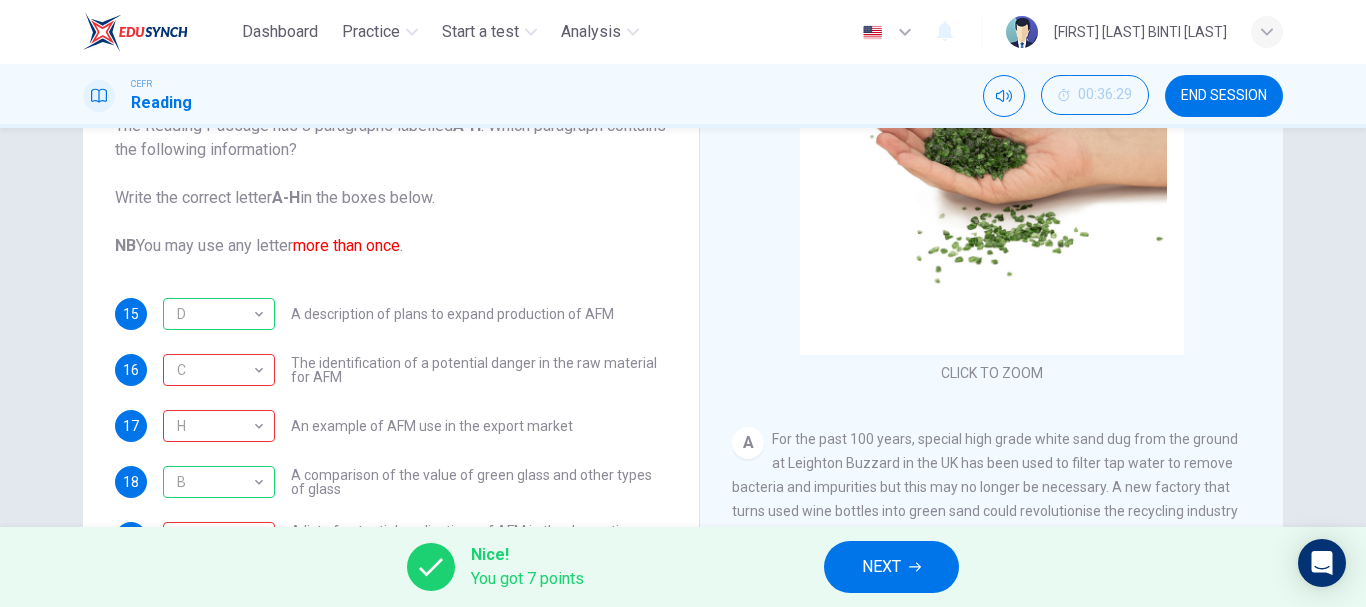scroll, scrollTop: 149, scrollLeft: 0, axis: vertical 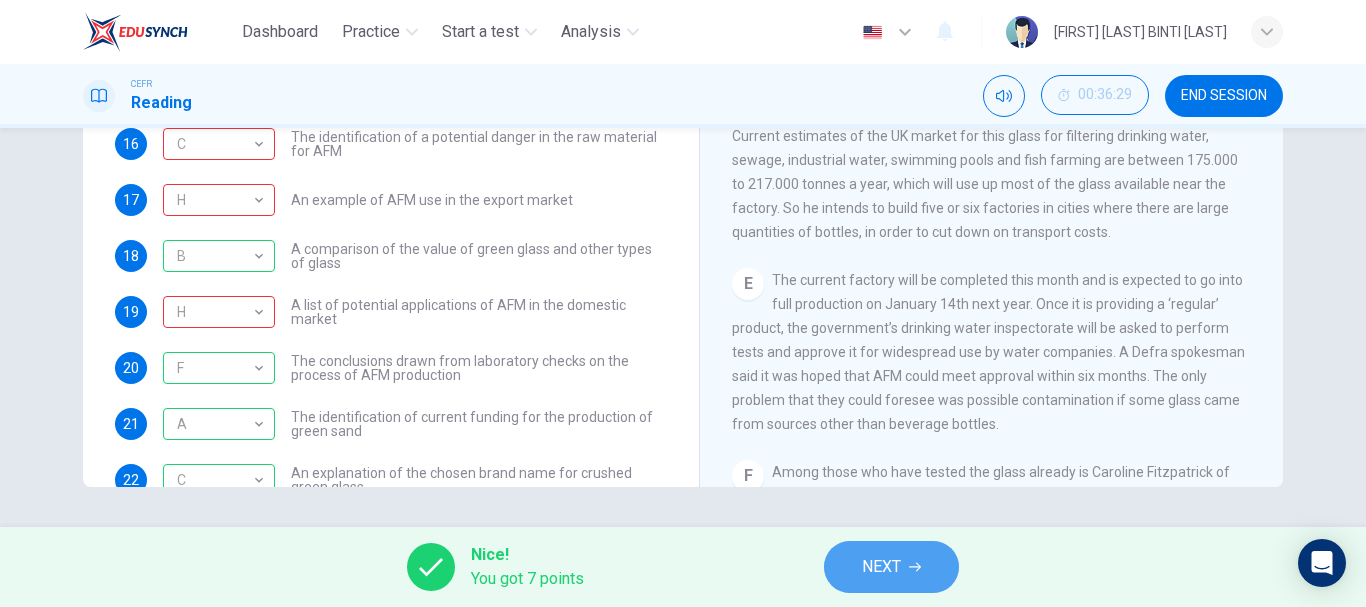 click on "NEXT" at bounding box center [881, 567] 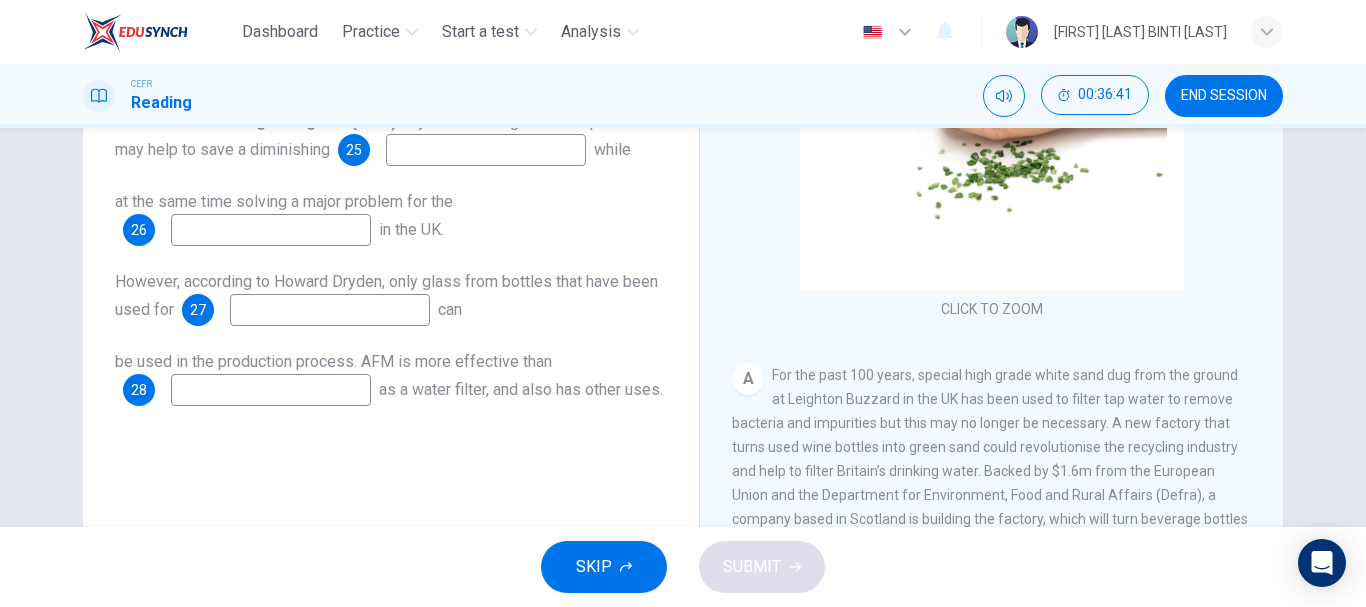 scroll, scrollTop: 315, scrollLeft: 0, axis: vertical 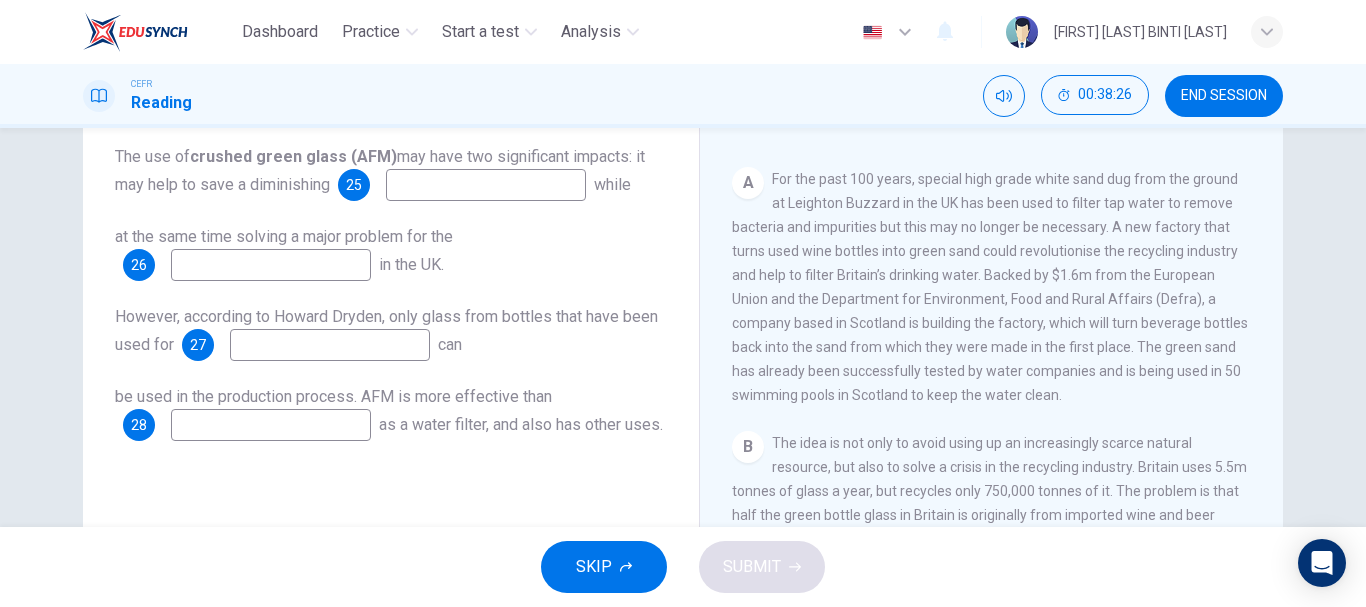 click at bounding box center [486, 185] 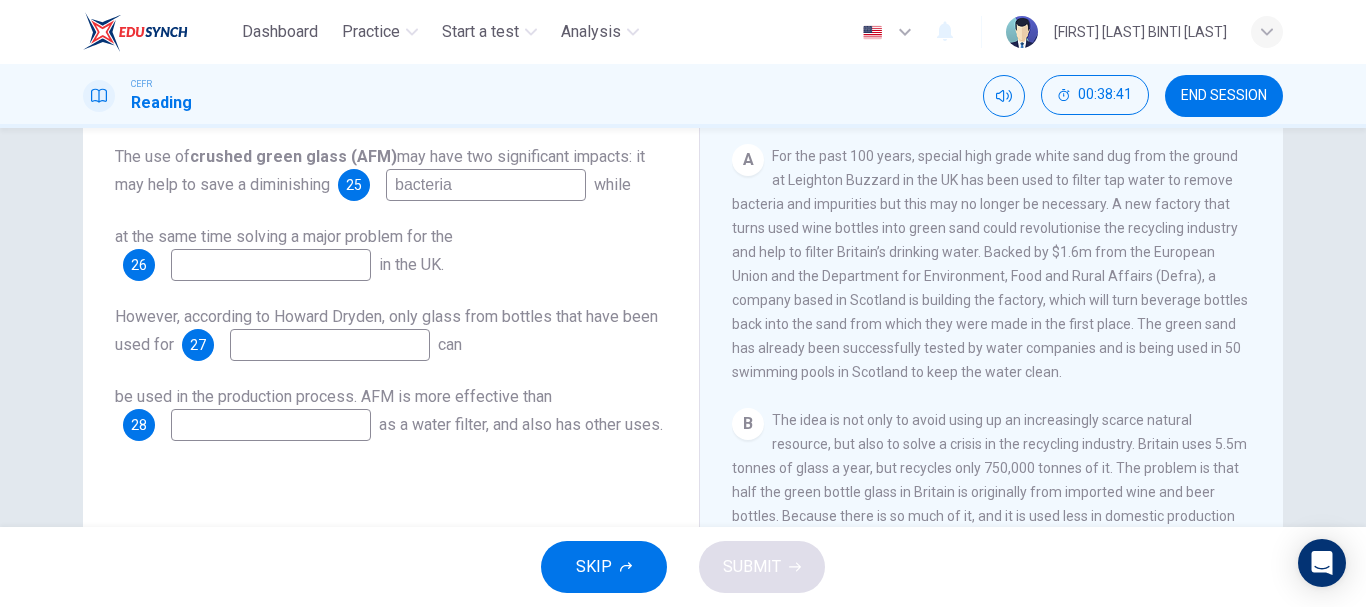 scroll, scrollTop: 255, scrollLeft: 0, axis: vertical 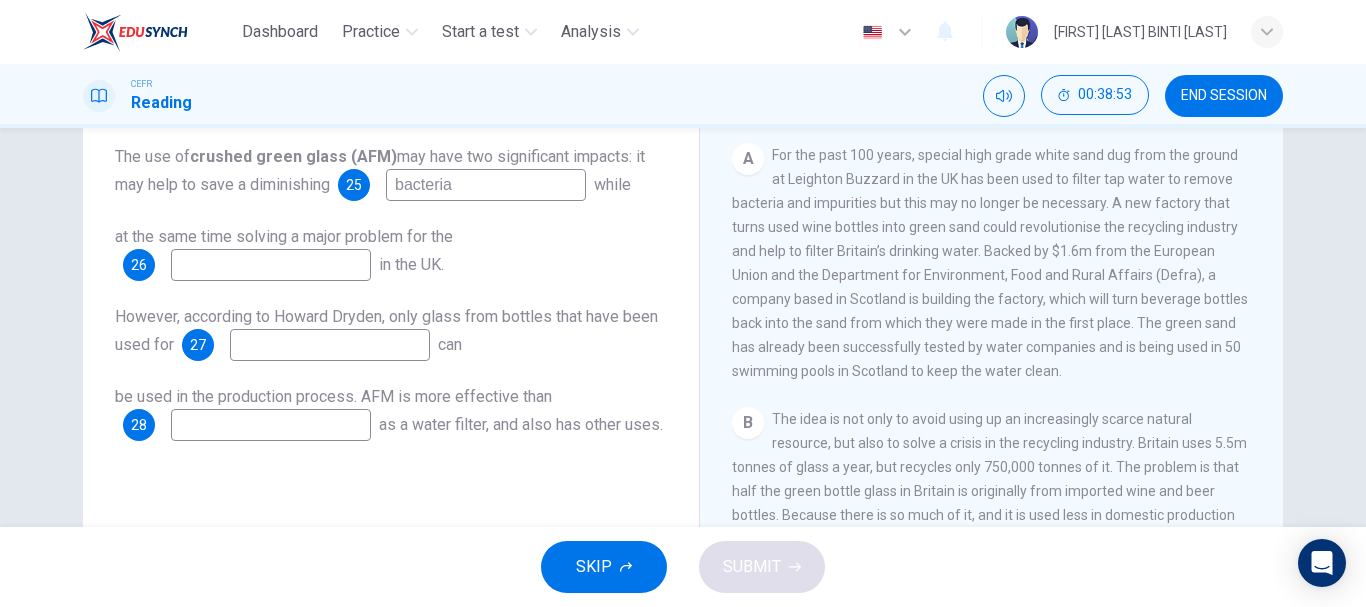 type on "bacteria" 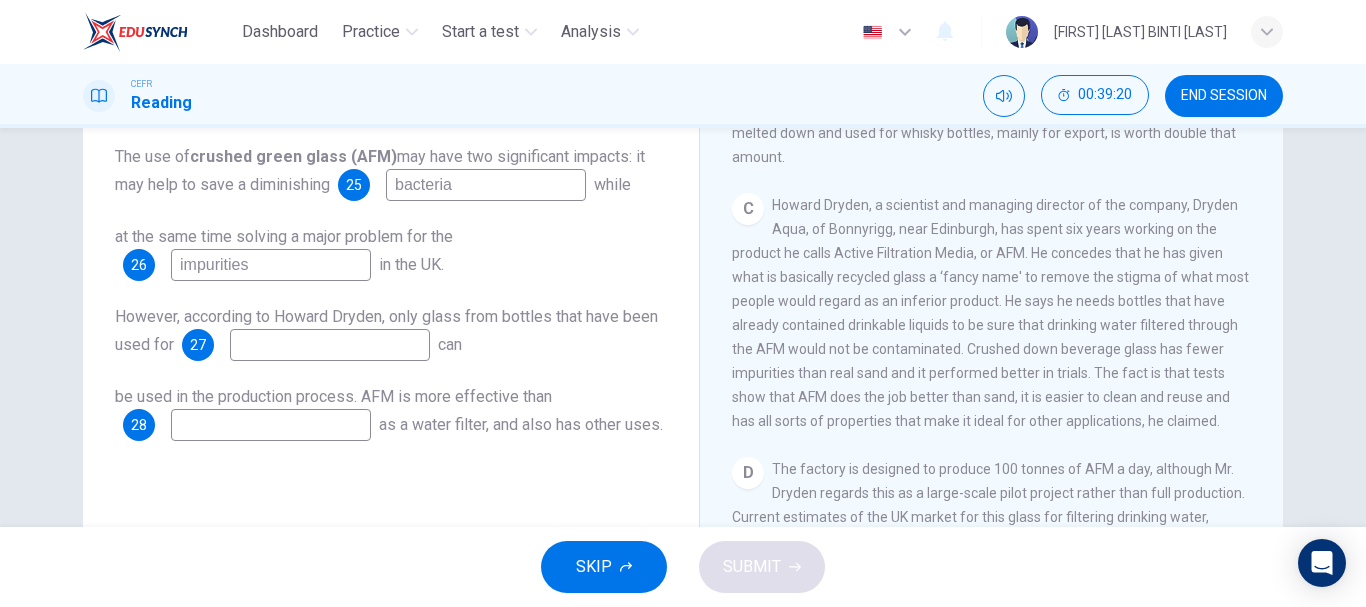 scroll, scrollTop: 687, scrollLeft: 0, axis: vertical 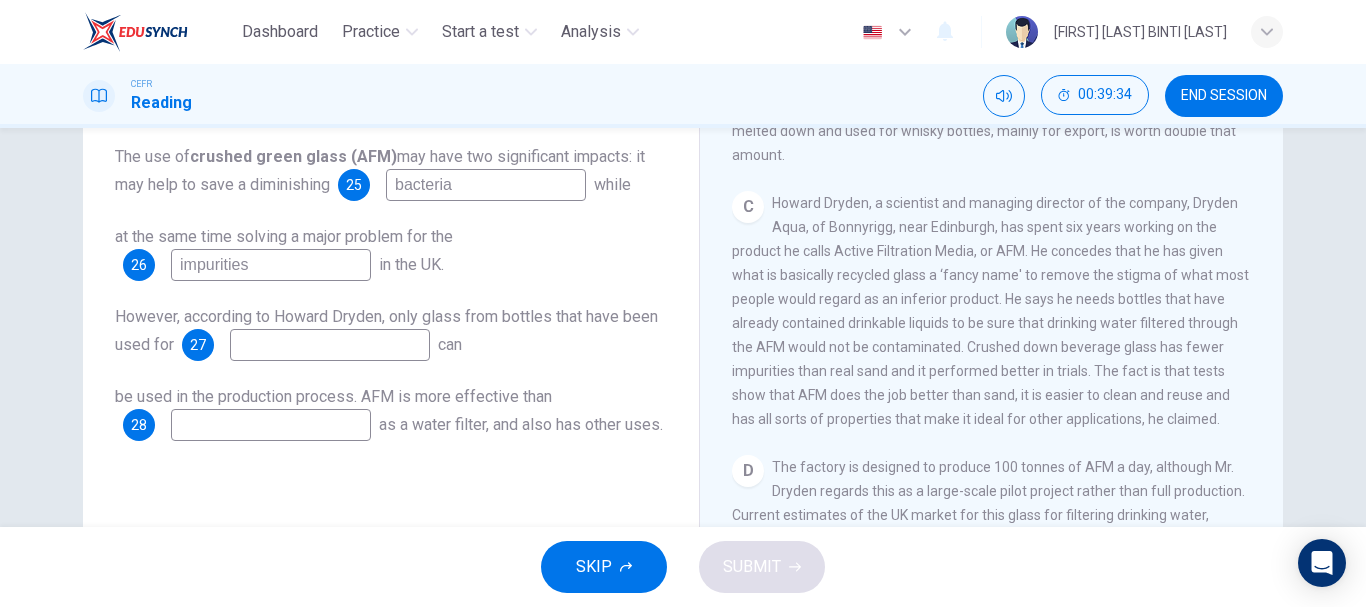 type on "impurities" 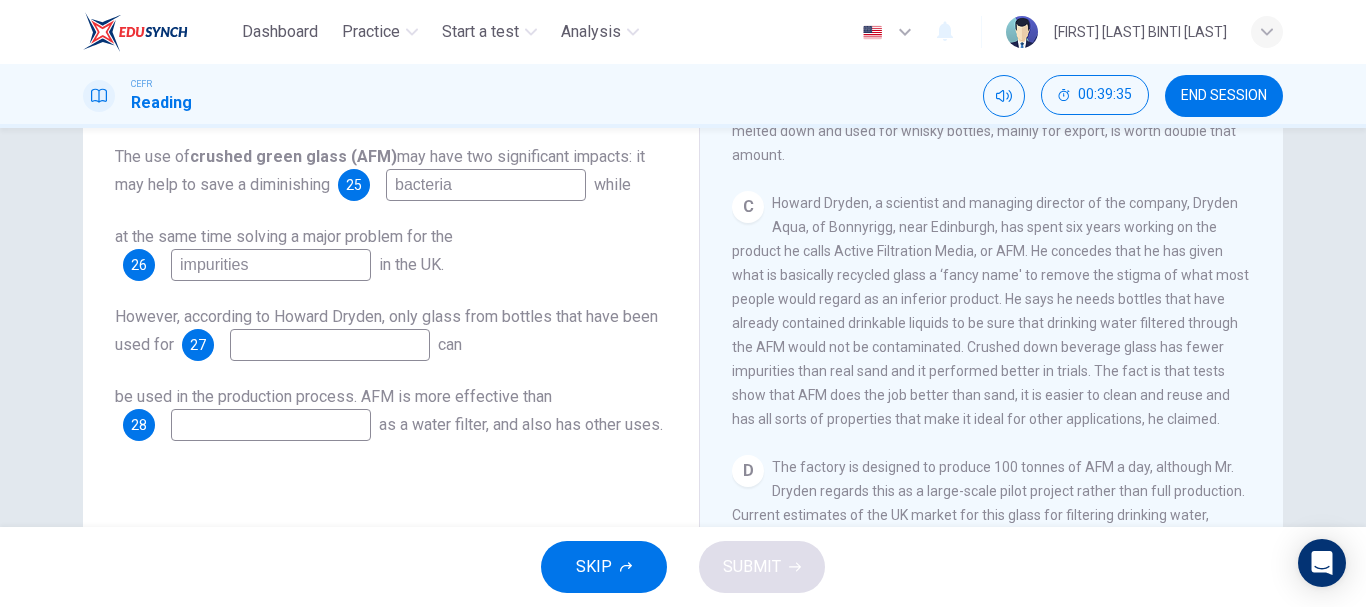click at bounding box center [486, 185] 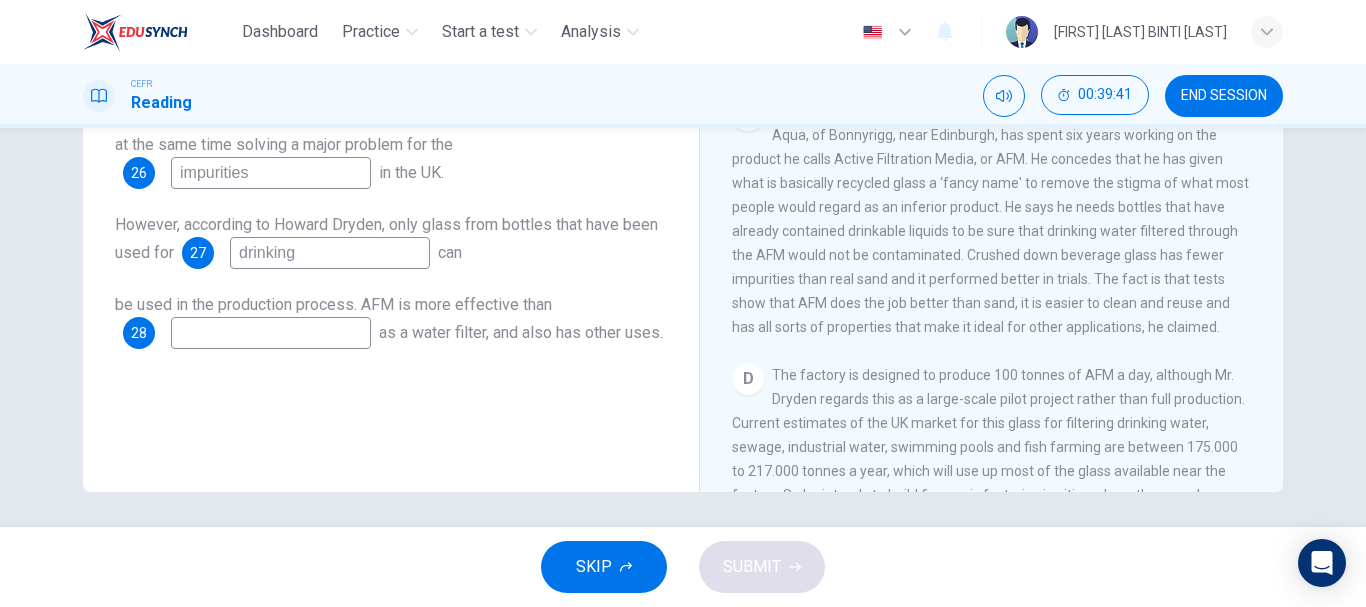 scroll, scrollTop: 376, scrollLeft: 0, axis: vertical 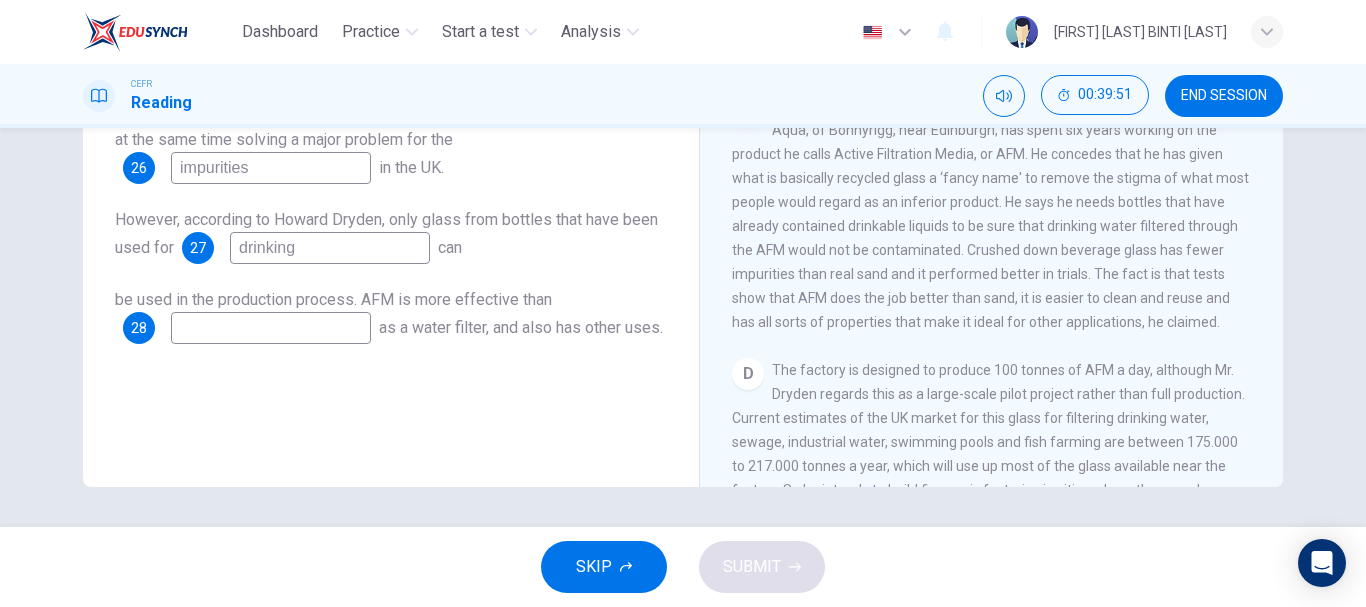 type on "drinking" 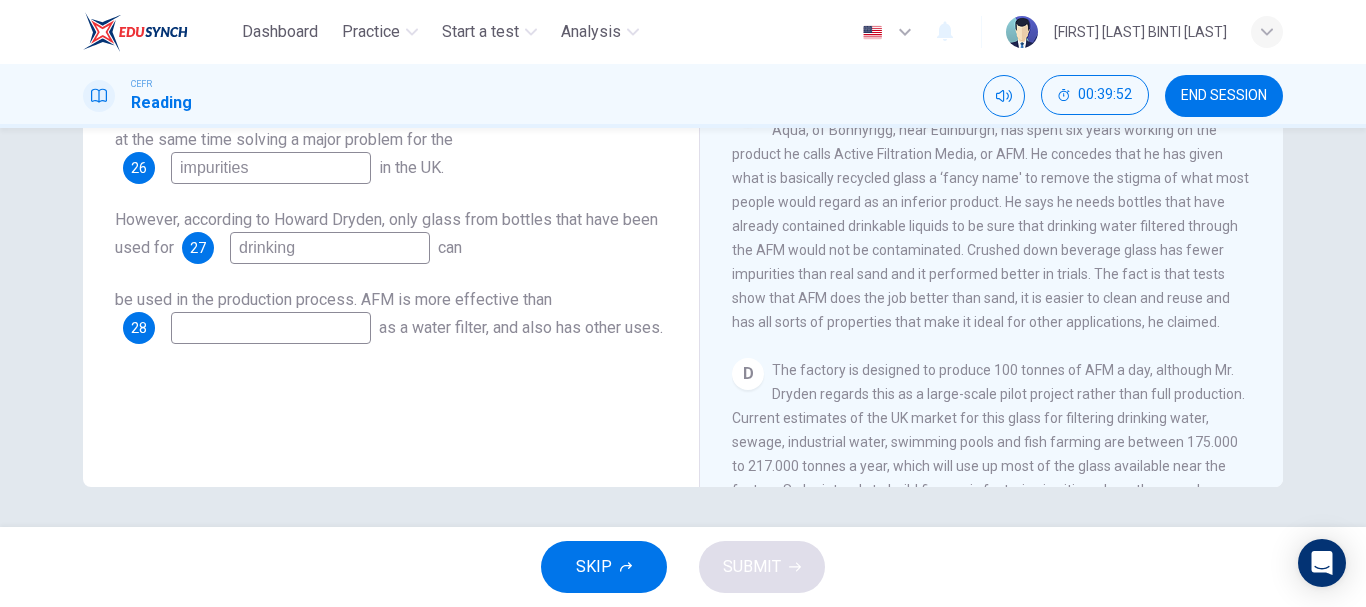 click at bounding box center (486, 88) 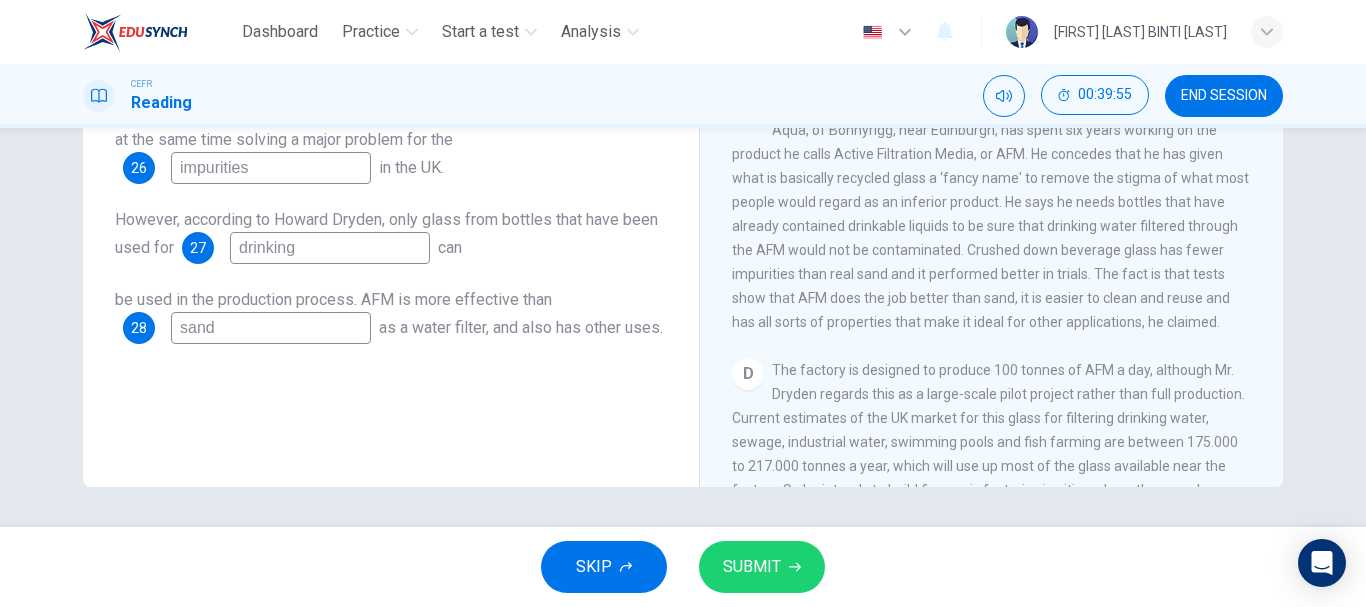 type on "sand" 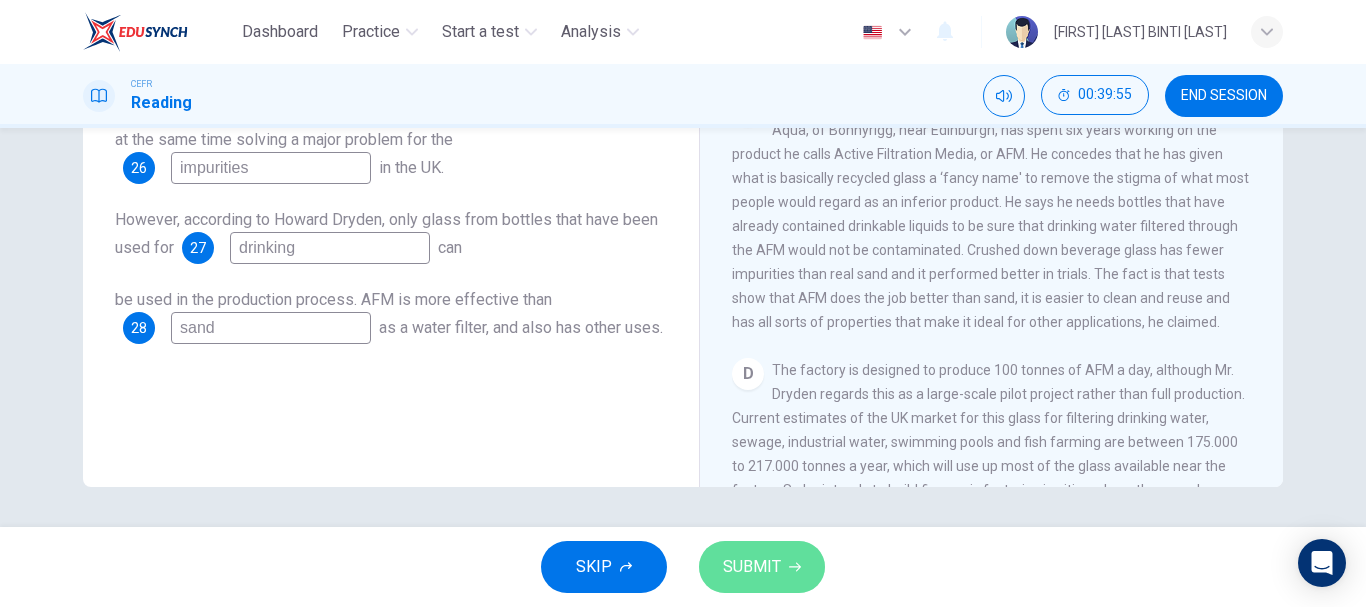 click on "SUBMIT" at bounding box center [752, 567] 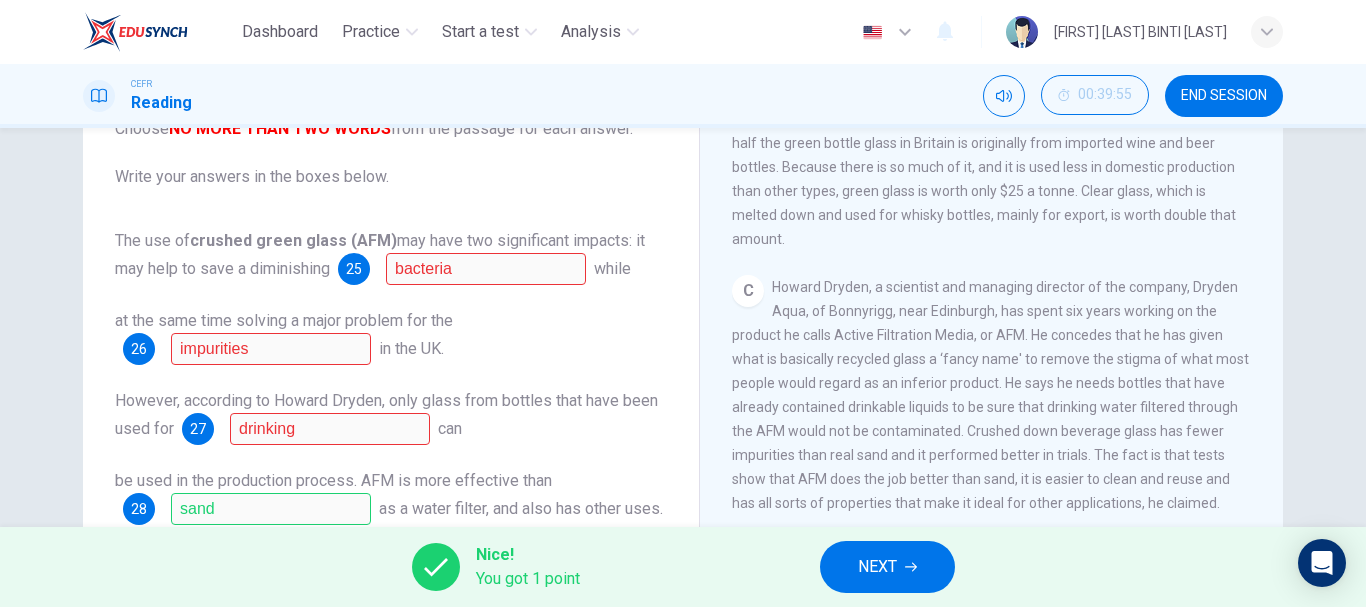 scroll, scrollTop: 194, scrollLeft: 0, axis: vertical 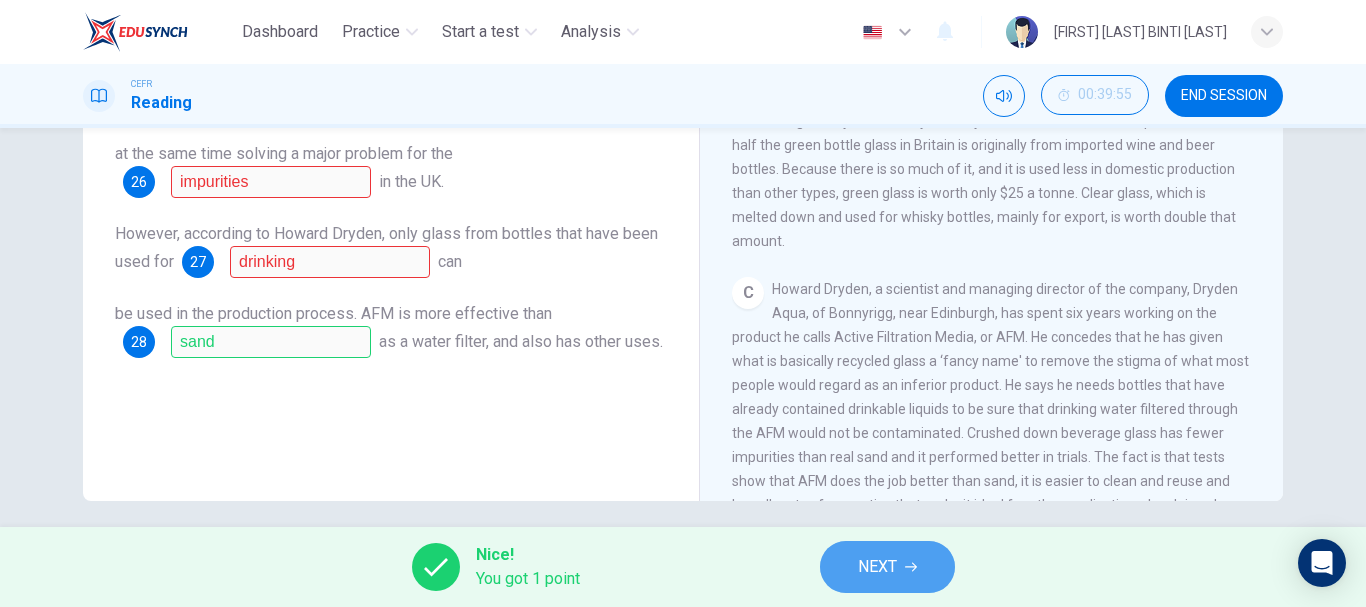 click on "NEXT" at bounding box center [887, 567] 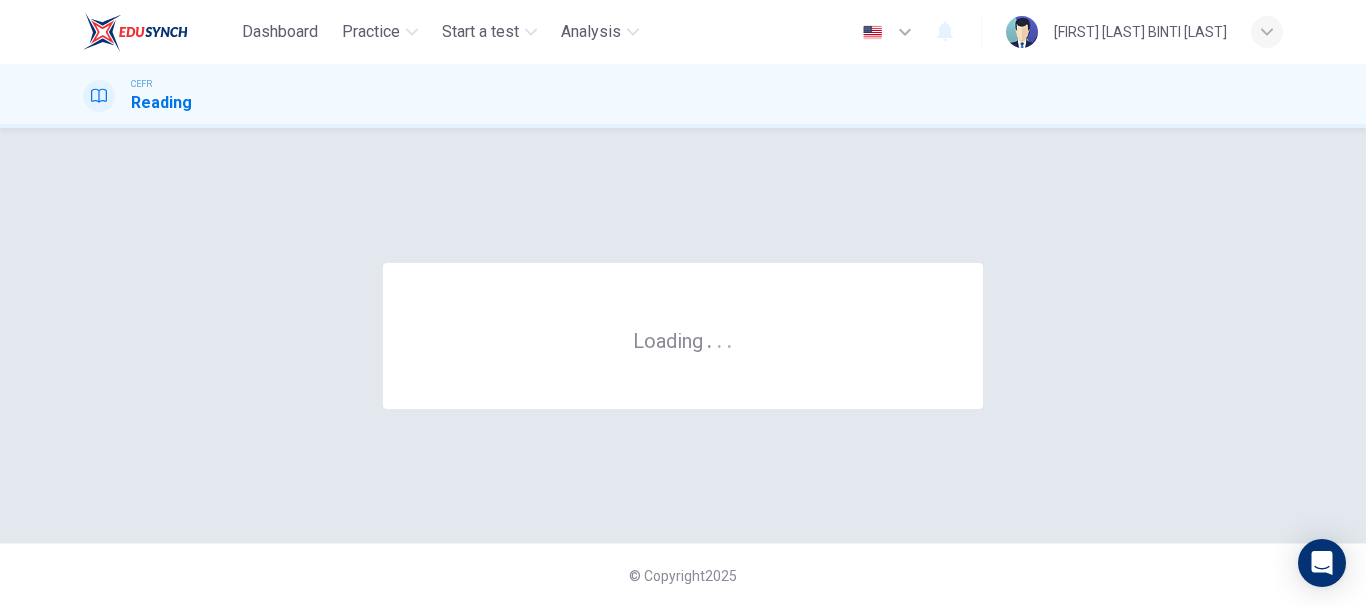 scroll, scrollTop: 0, scrollLeft: 0, axis: both 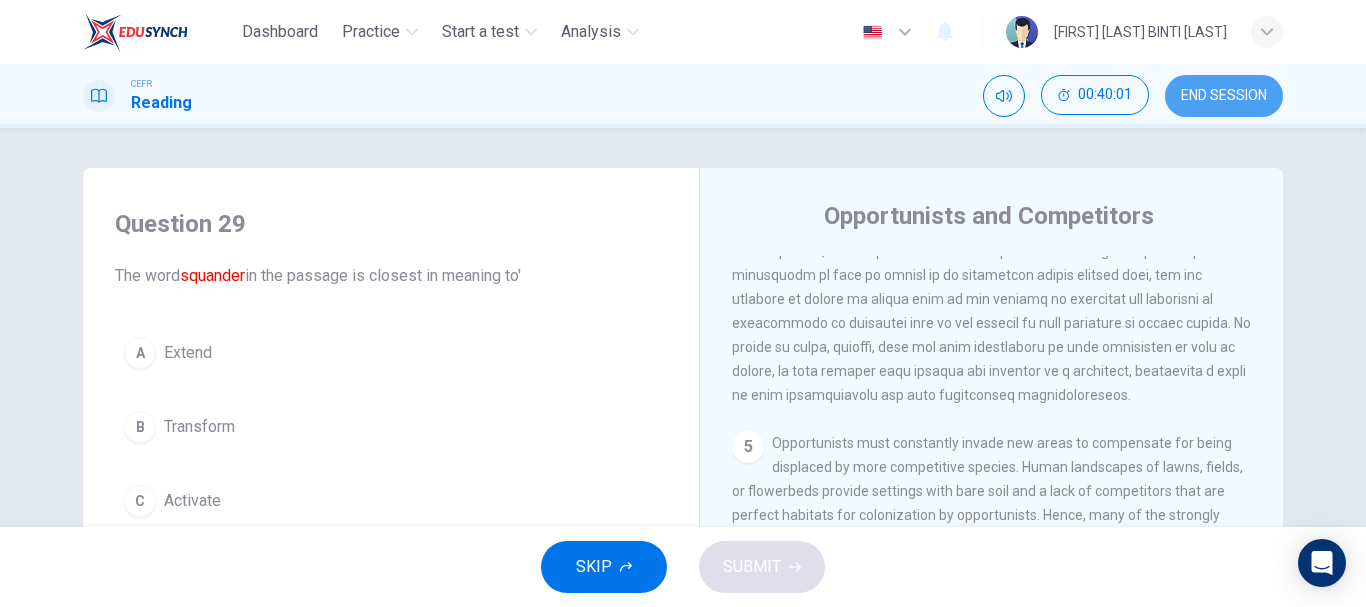 click on "END SESSION" at bounding box center (1224, 96) 